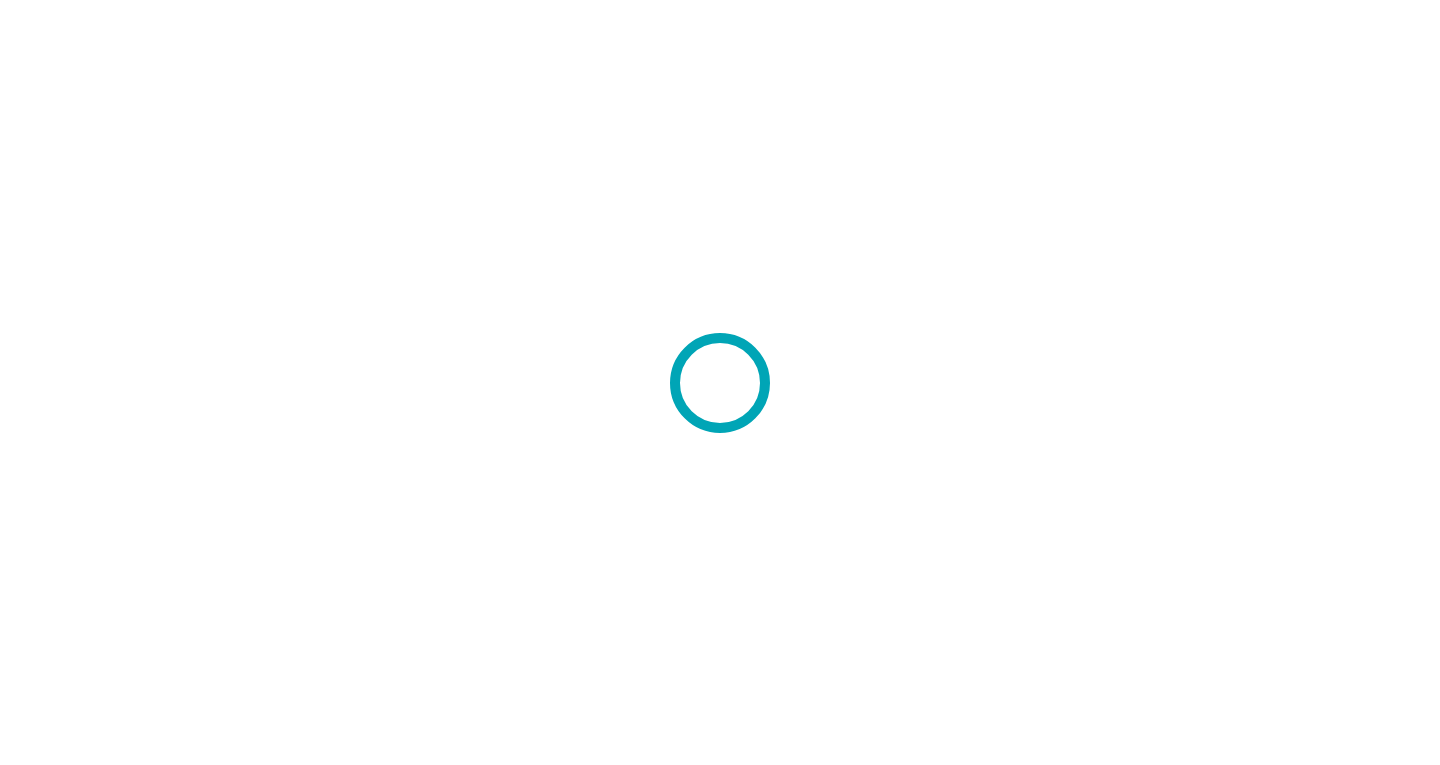 scroll, scrollTop: 0, scrollLeft: 0, axis: both 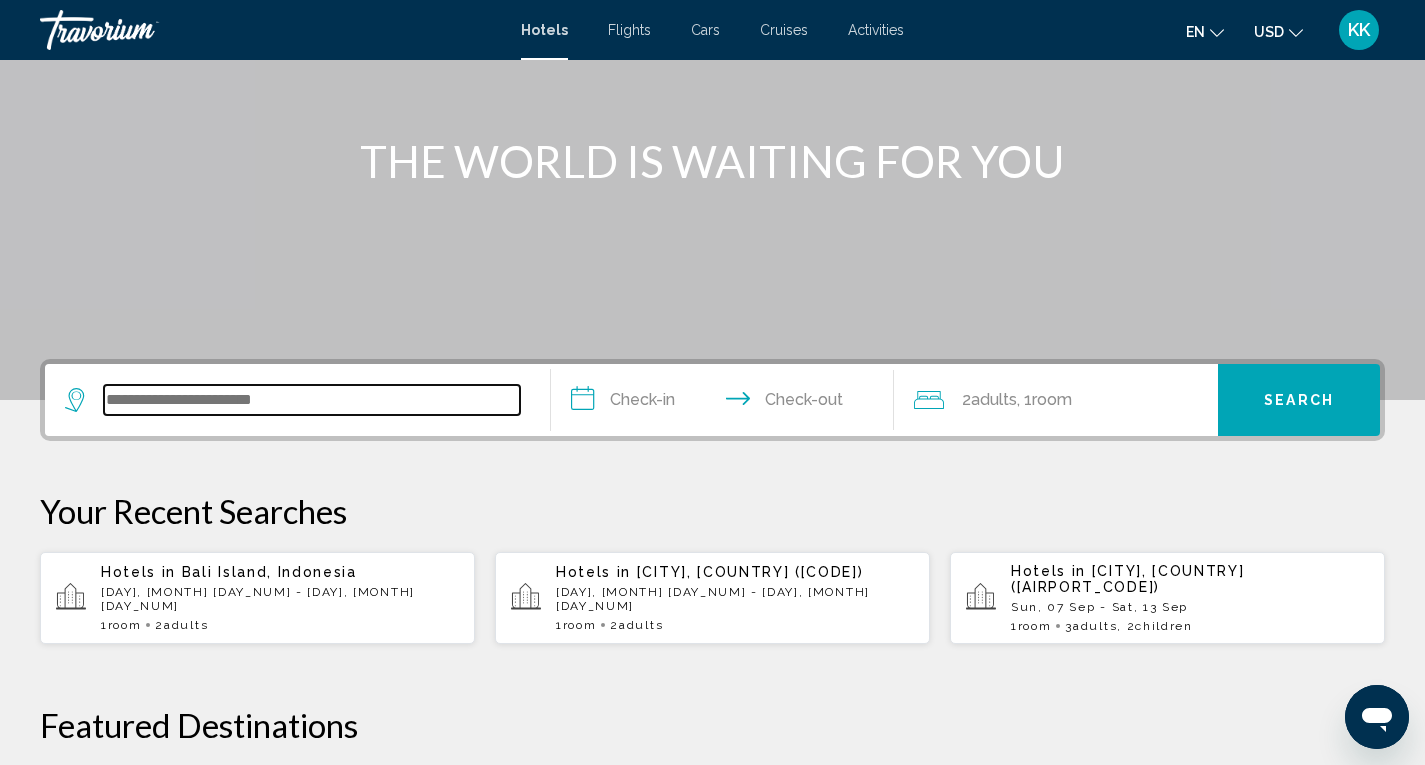 click at bounding box center [312, 400] 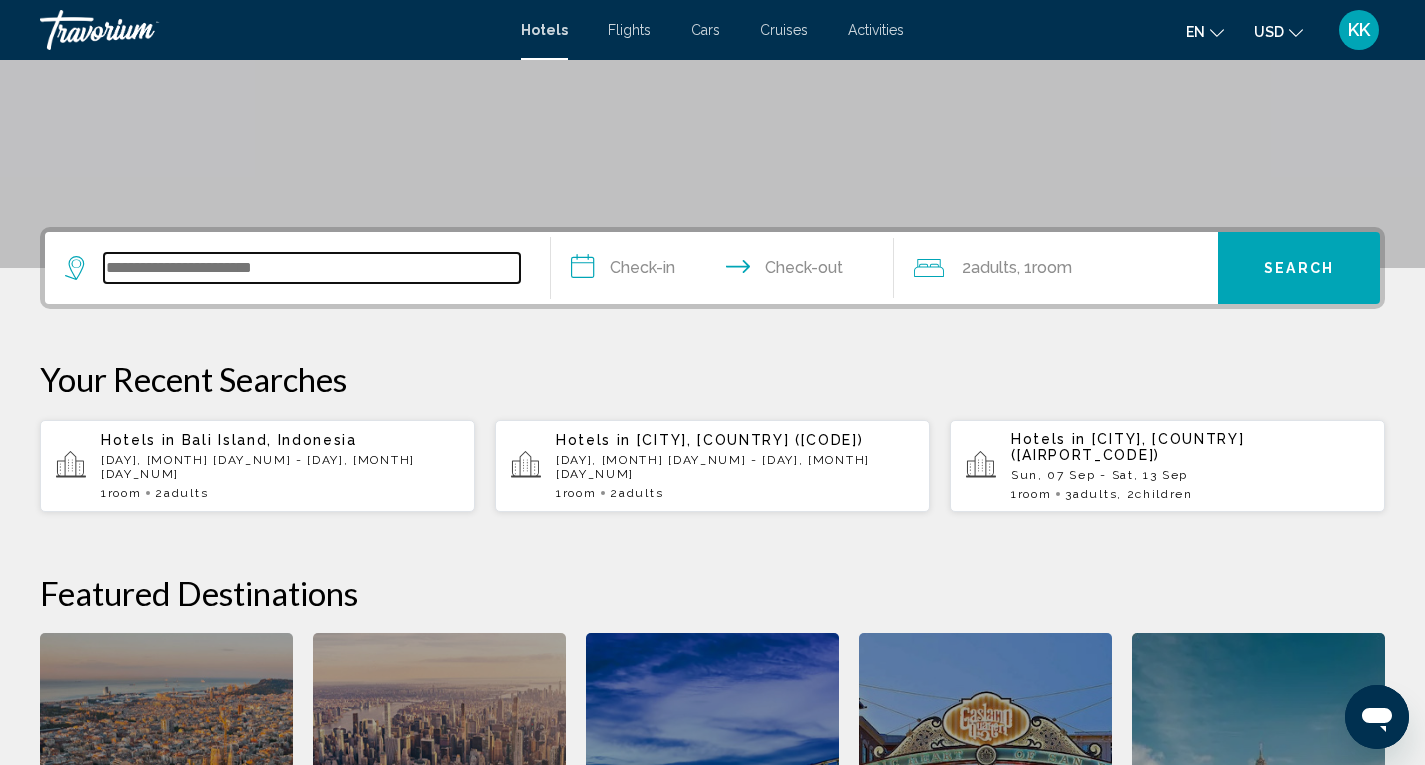 scroll, scrollTop: 294, scrollLeft: 0, axis: vertical 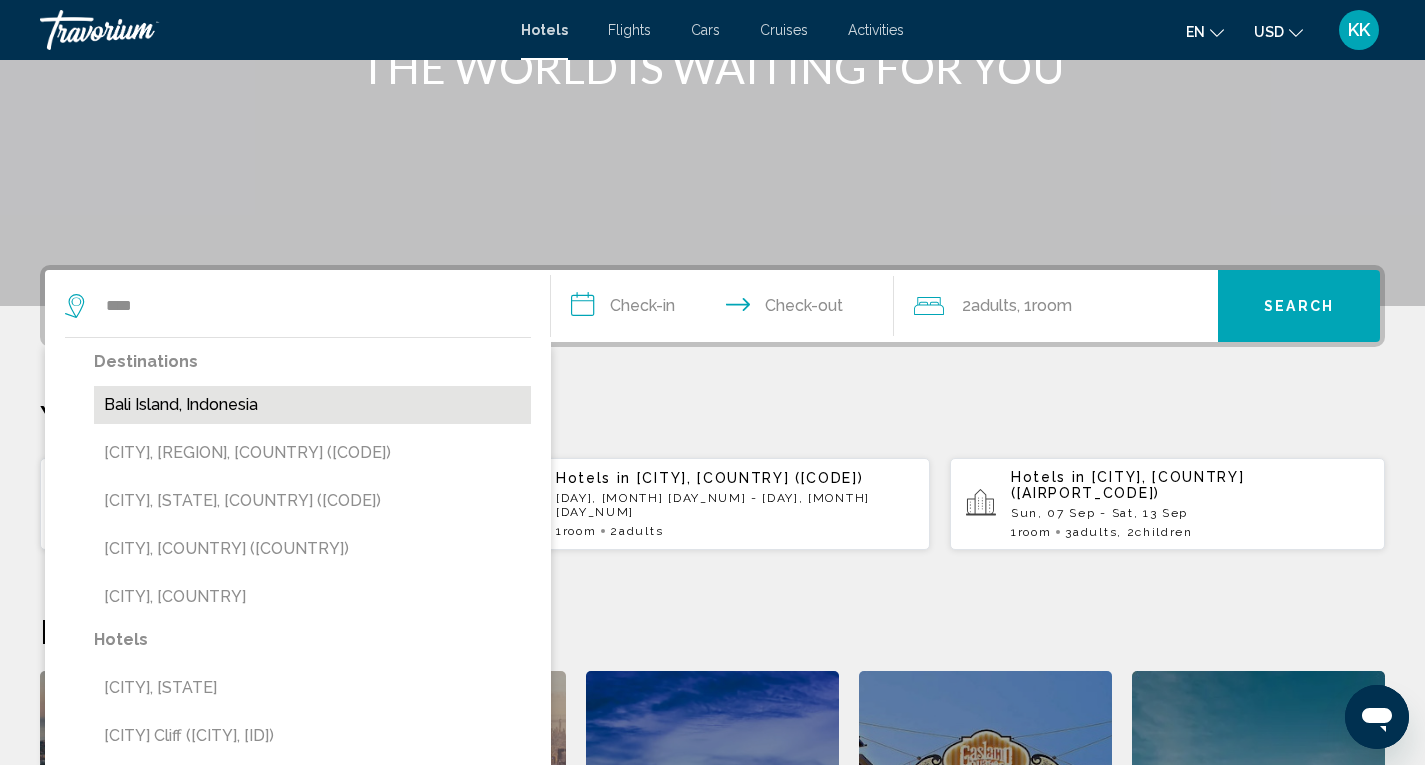 click on "Bali Island, Indonesia" at bounding box center (312, 405) 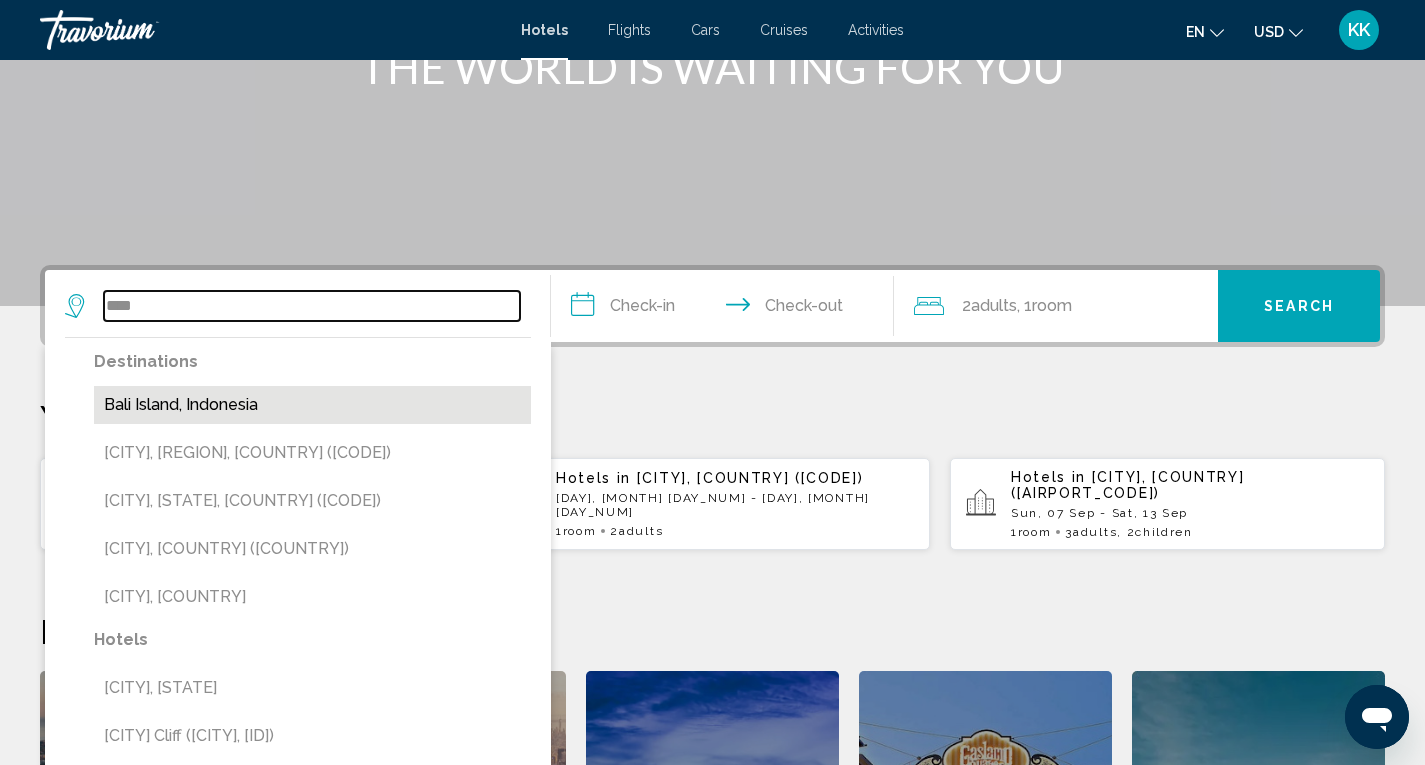 type on "**********" 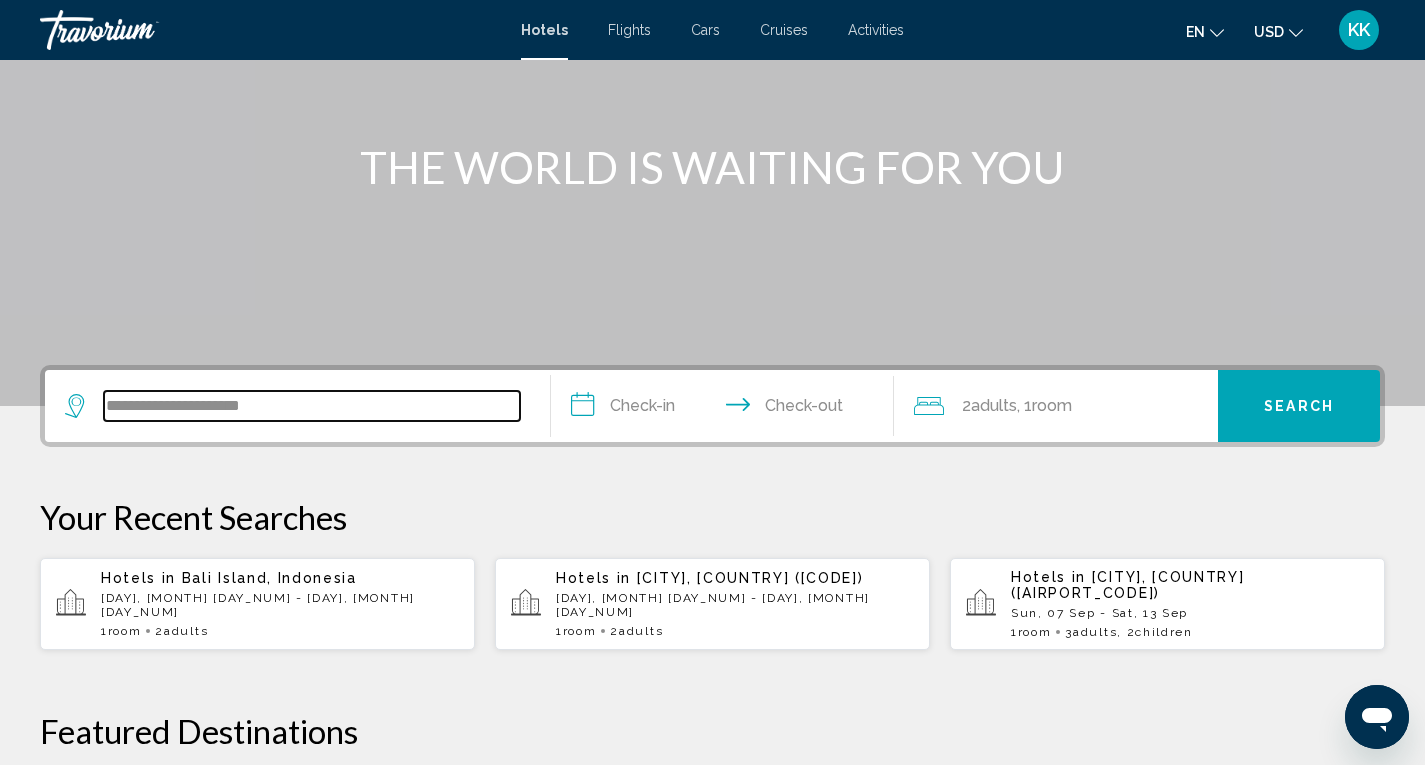 scroll, scrollTop: 94, scrollLeft: 0, axis: vertical 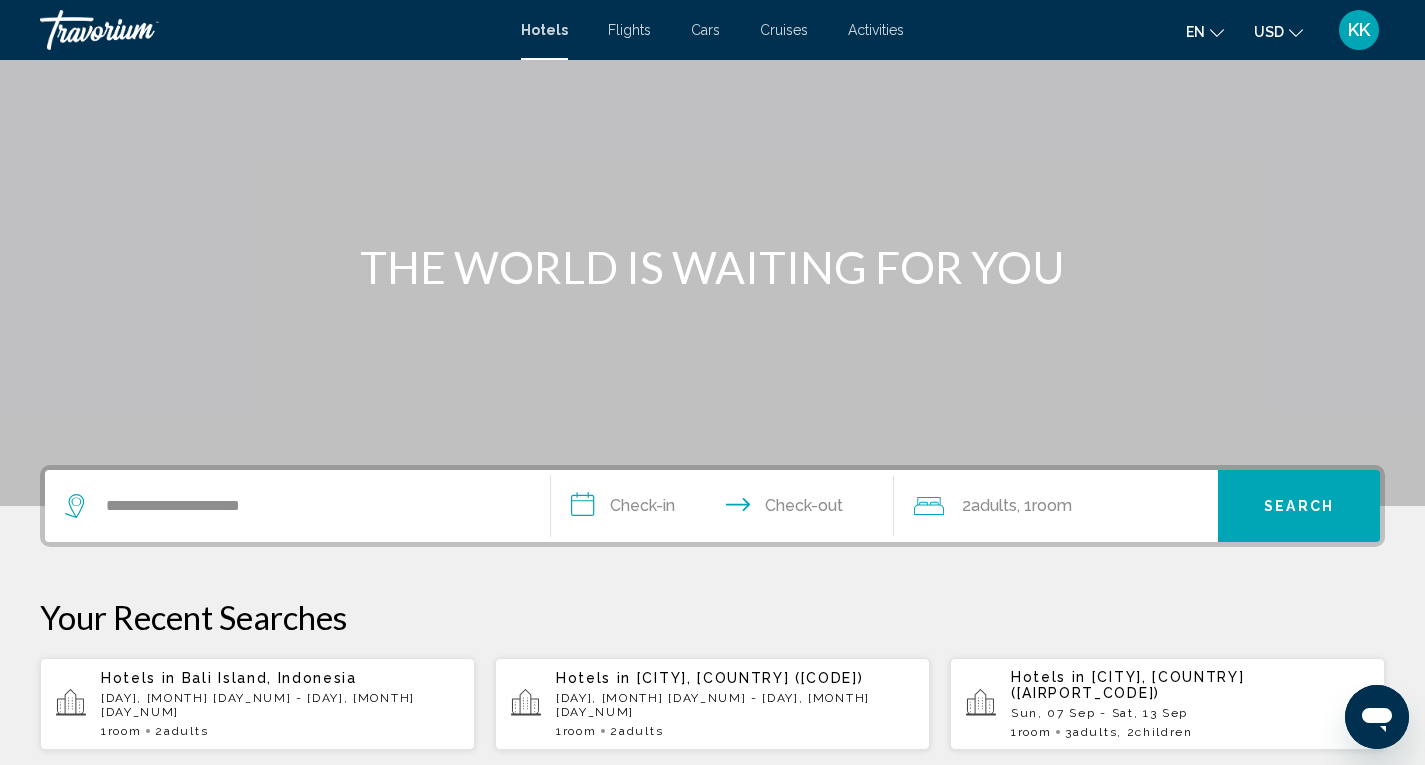 click on "**********" at bounding box center (727, 509) 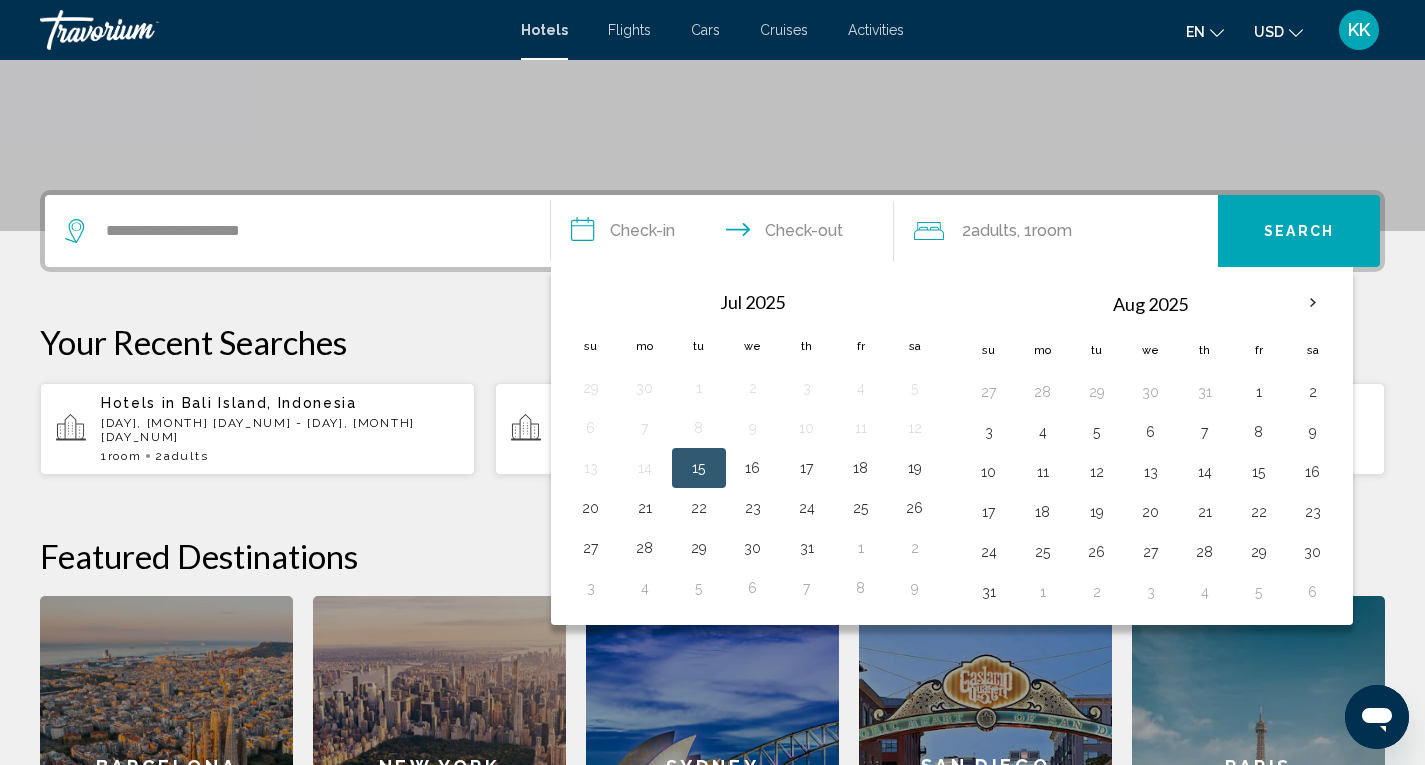 scroll, scrollTop: 494, scrollLeft: 0, axis: vertical 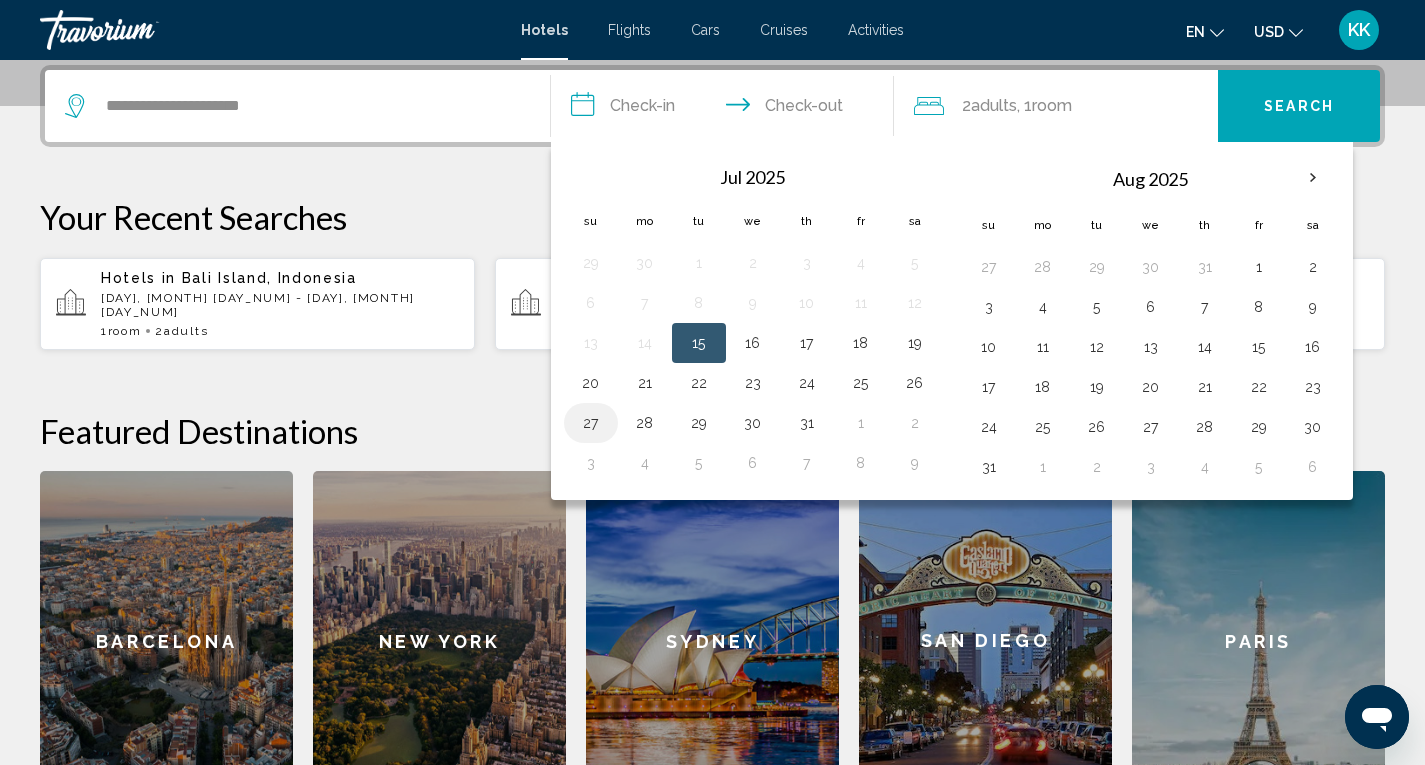 click on "27" at bounding box center [591, 423] 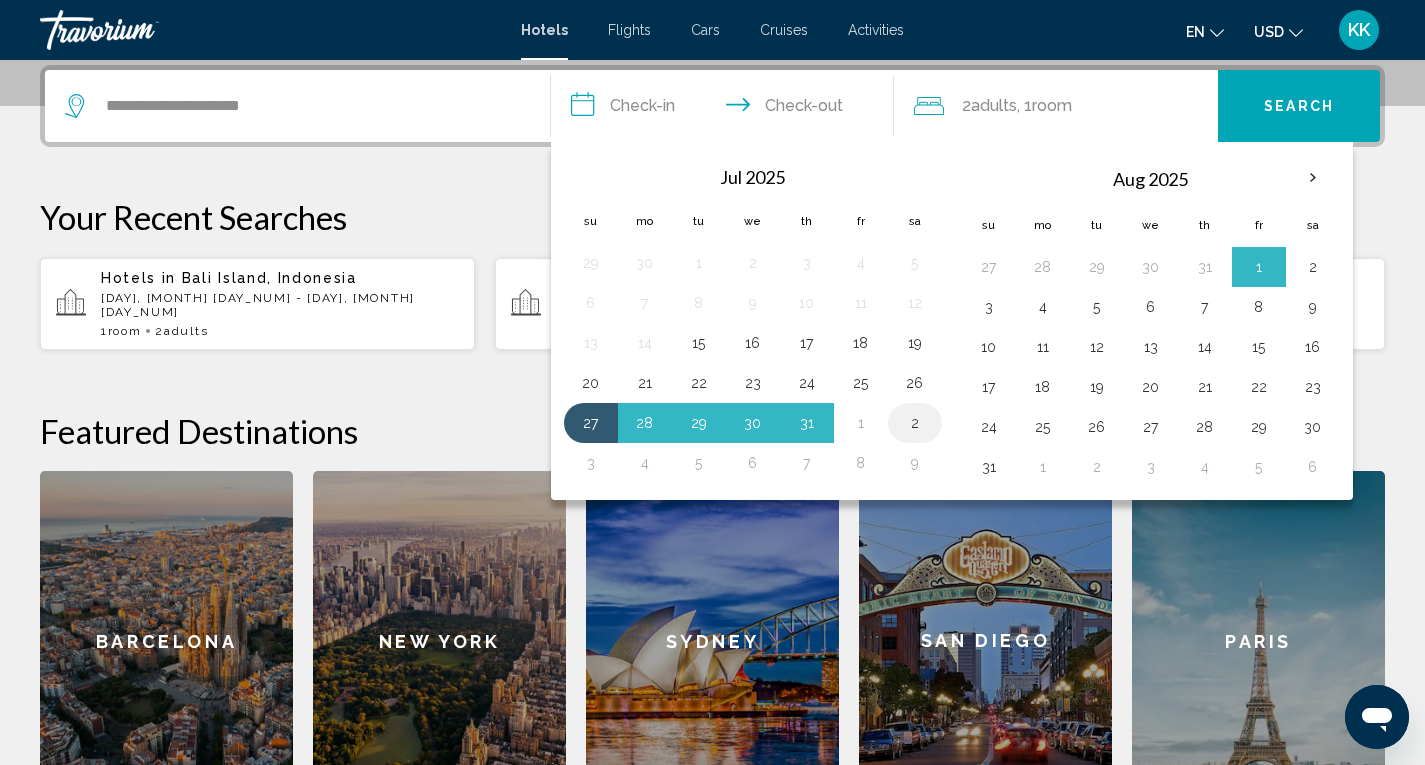 click on "2" at bounding box center [915, 423] 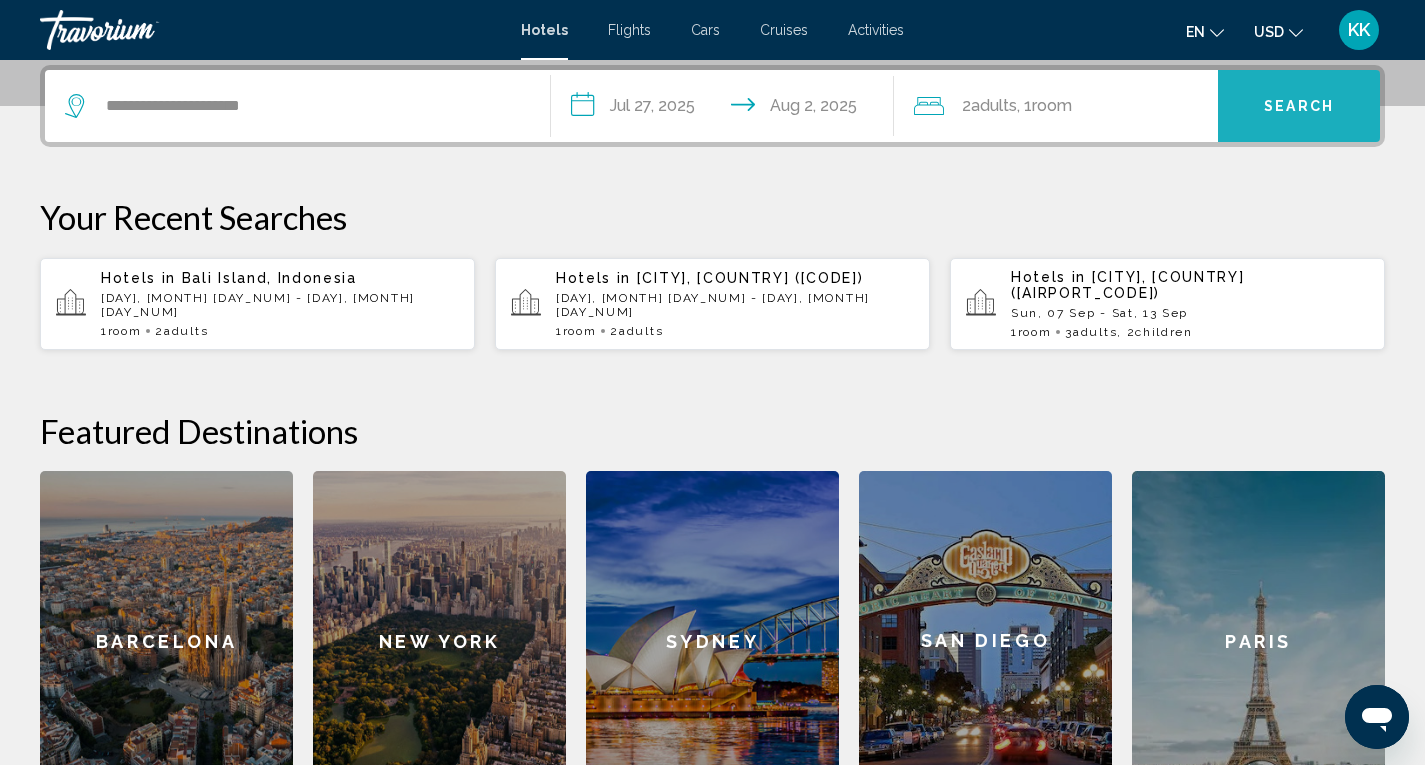 click on "Search" at bounding box center [1299, 107] 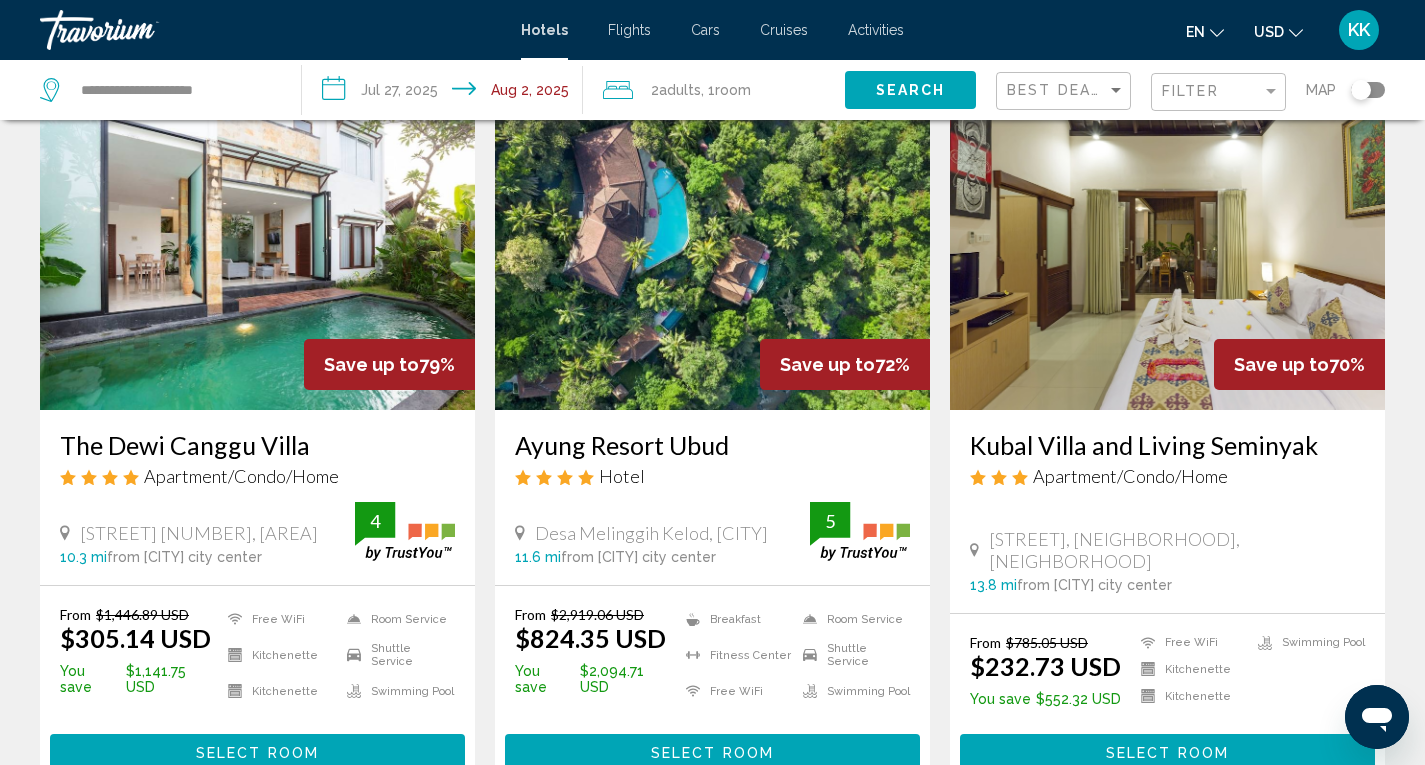 scroll, scrollTop: 300, scrollLeft: 0, axis: vertical 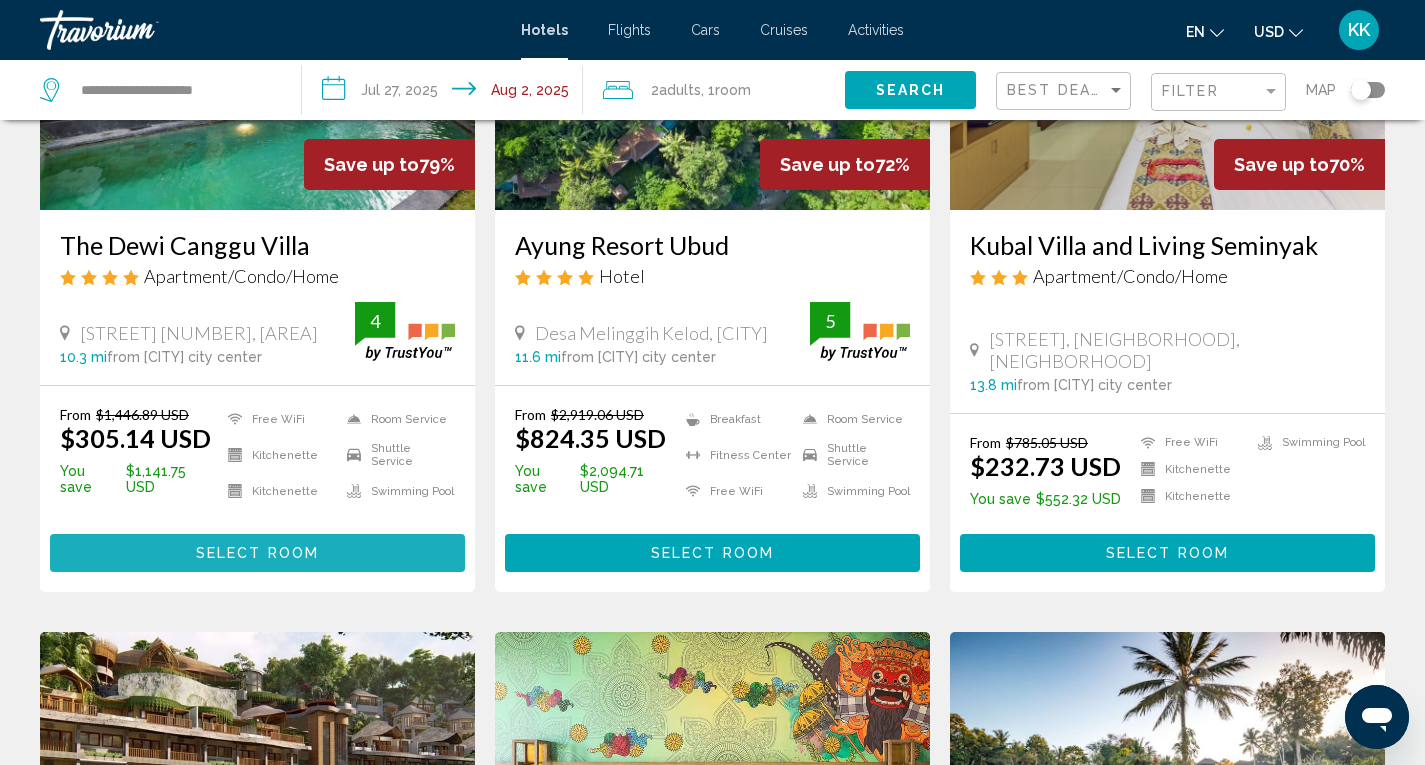 click on "Select Room" at bounding box center (257, 554) 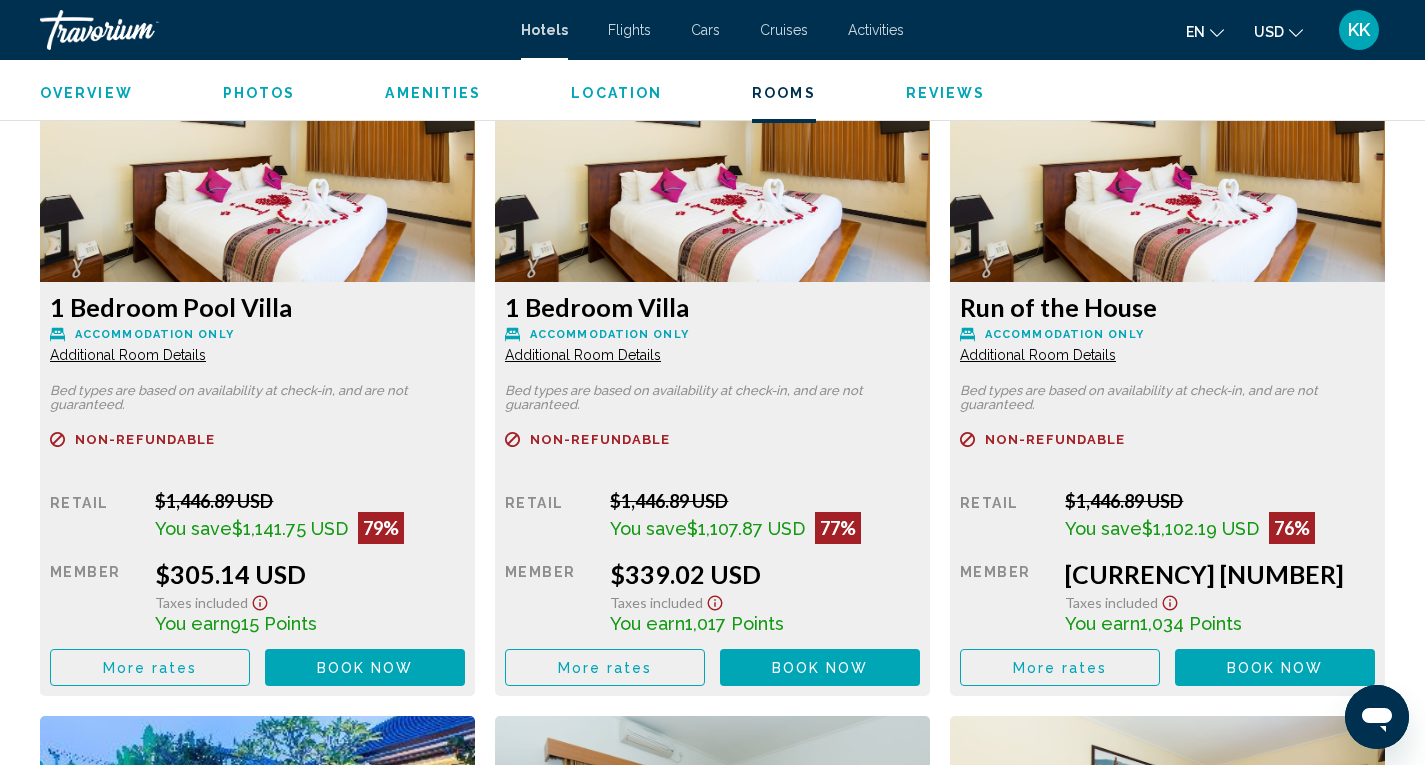 scroll, scrollTop: 2900, scrollLeft: 0, axis: vertical 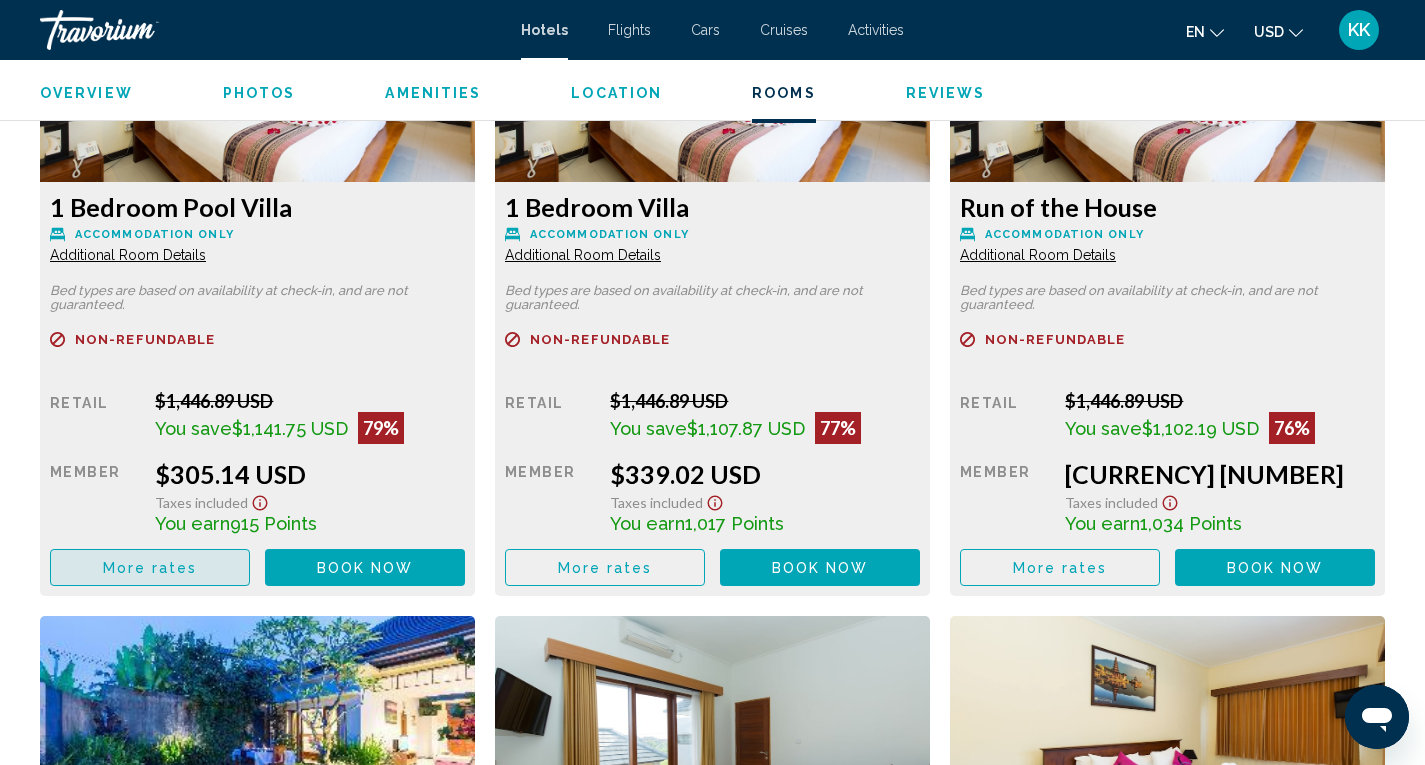 click on "More rates" at bounding box center (150, 568) 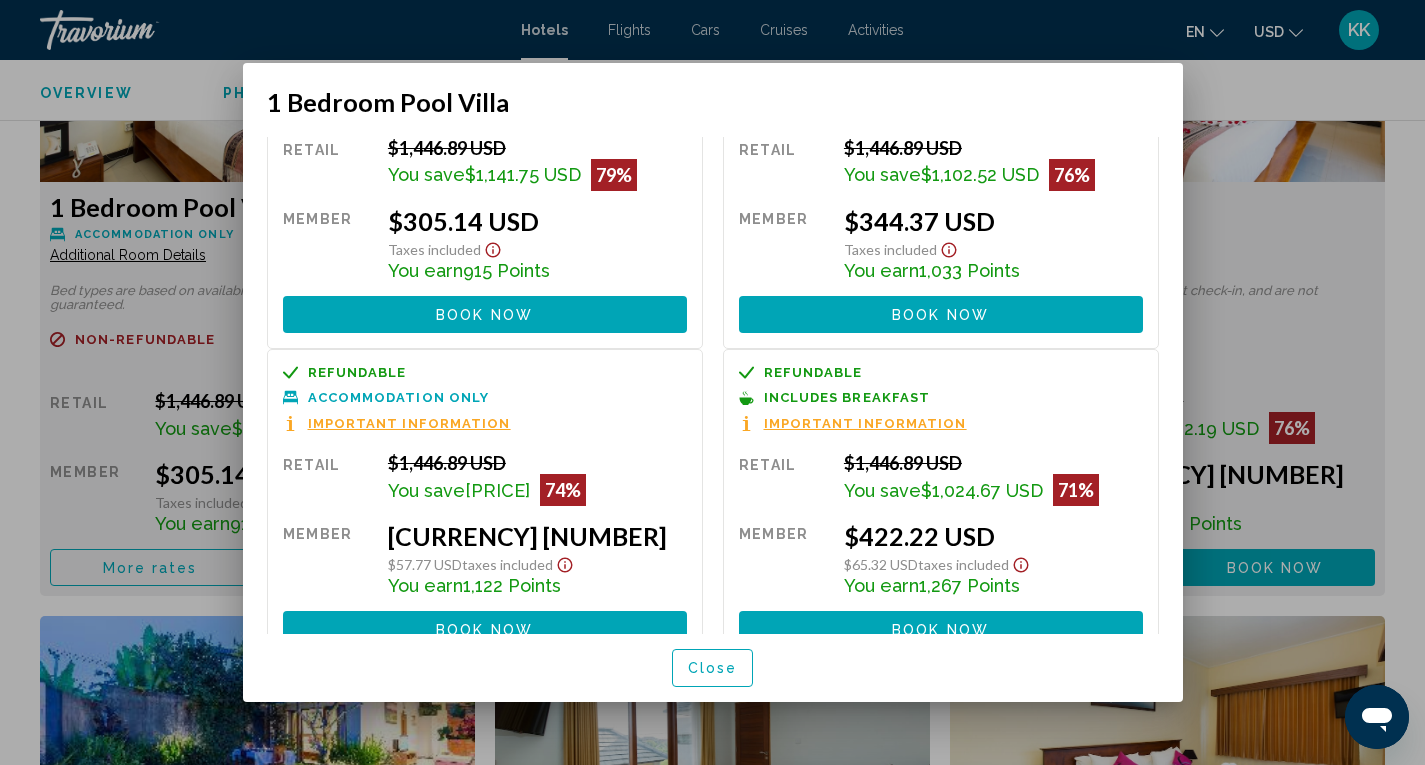 scroll, scrollTop: 148, scrollLeft: 0, axis: vertical 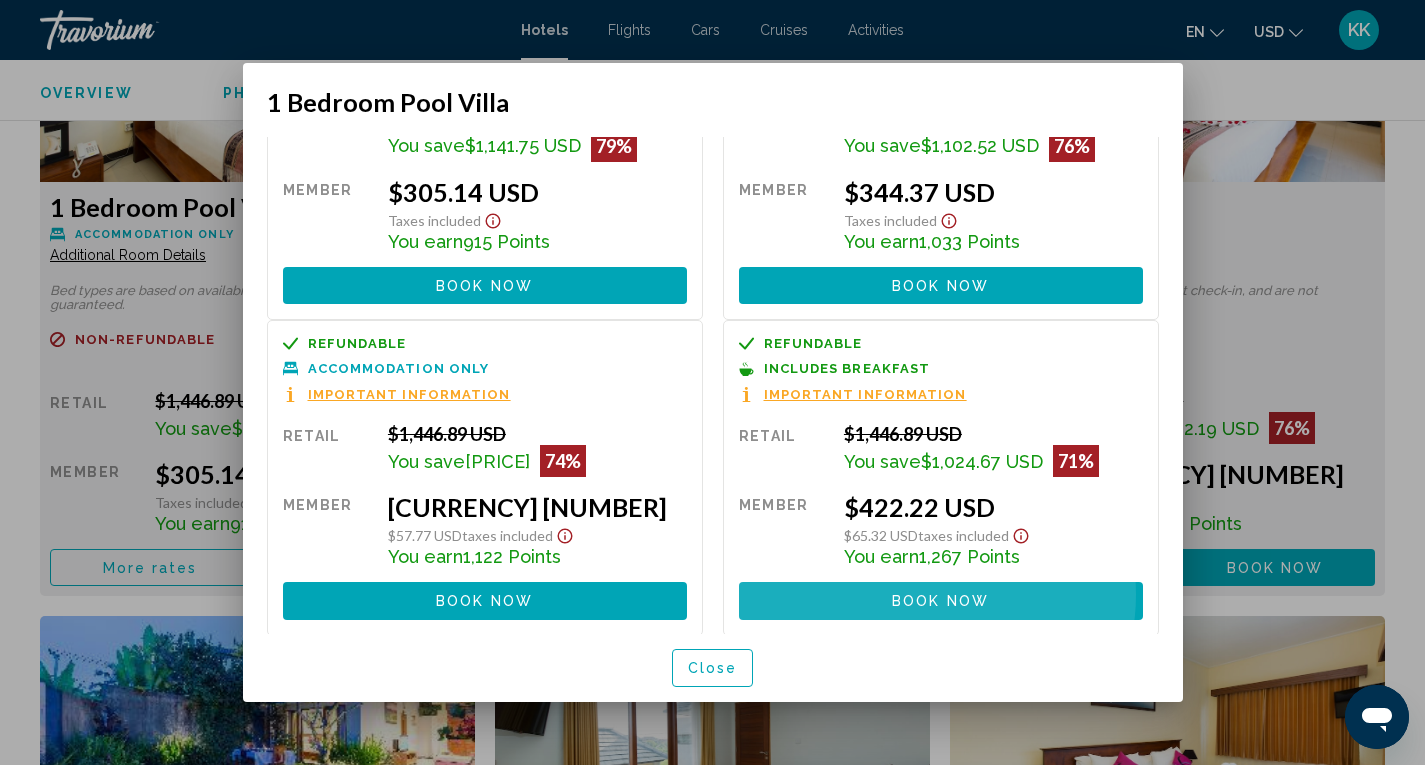 click on "Book now" at bounding box center (940, 602) 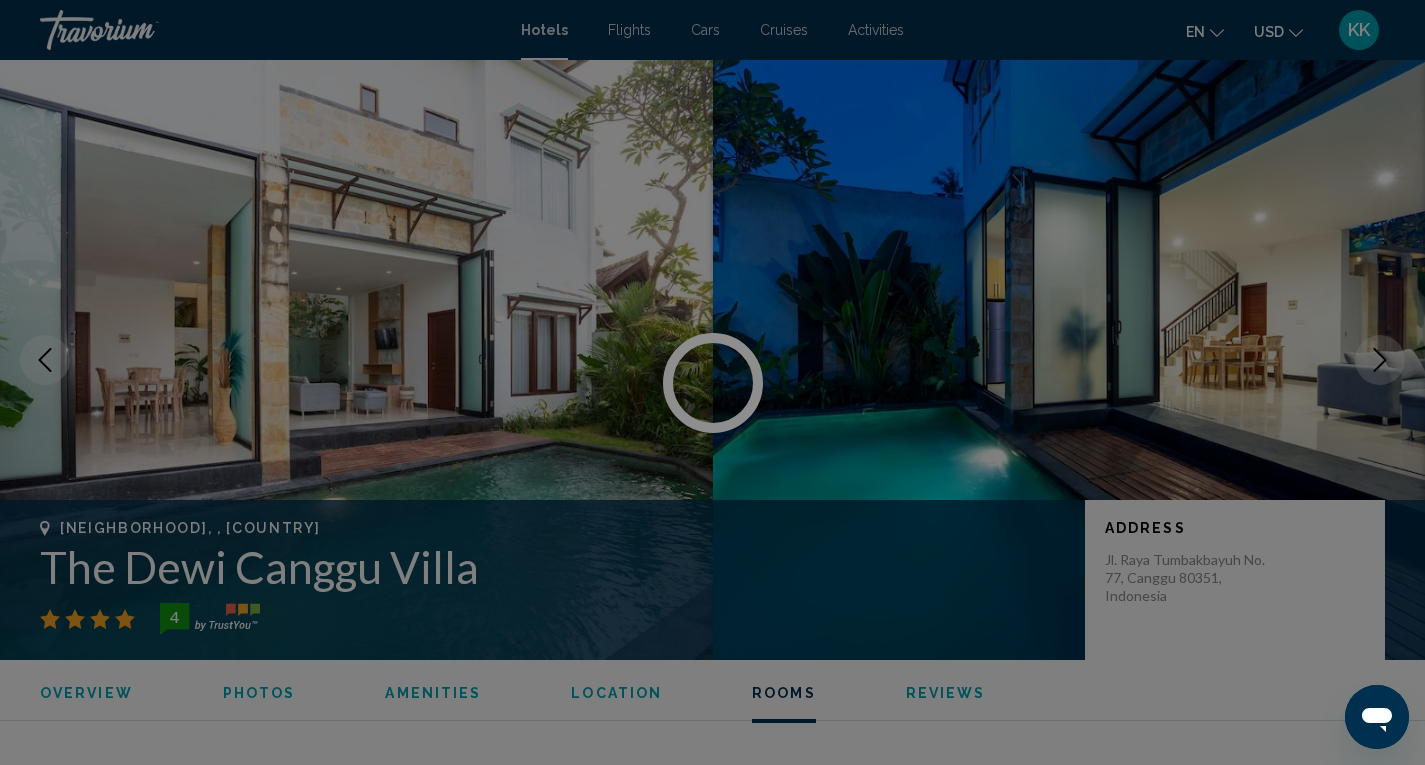 scroll, scrollTop: 2900, scrollLeft: 0, axis: vertical 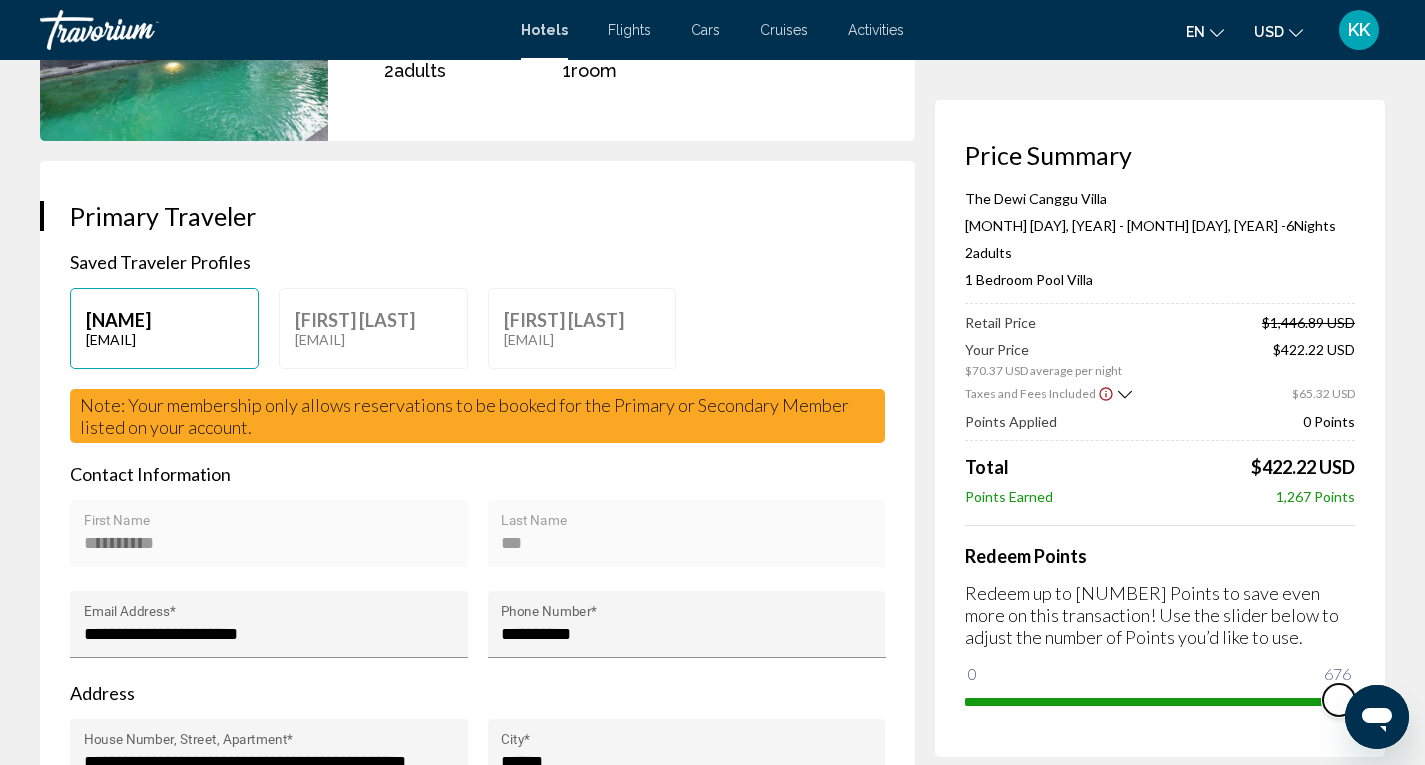 drag, startPoint x: 978, startPoint y: 669, endPoint x: 1439, endPoint y: 682, distance: 461.18326 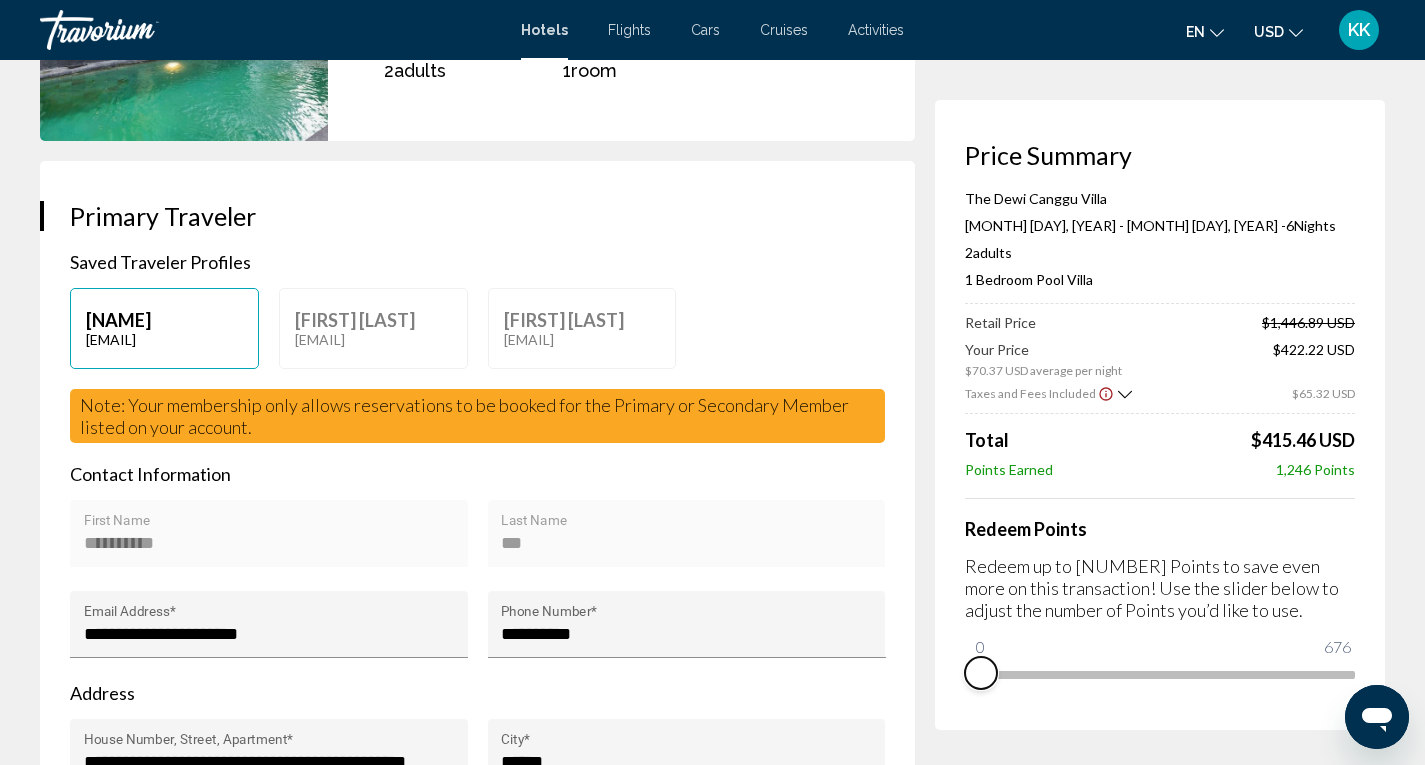 drag, startPoint x: 1333, startPoint y: 705, endPoint x: 860, endPoint y: 705, distance: 473 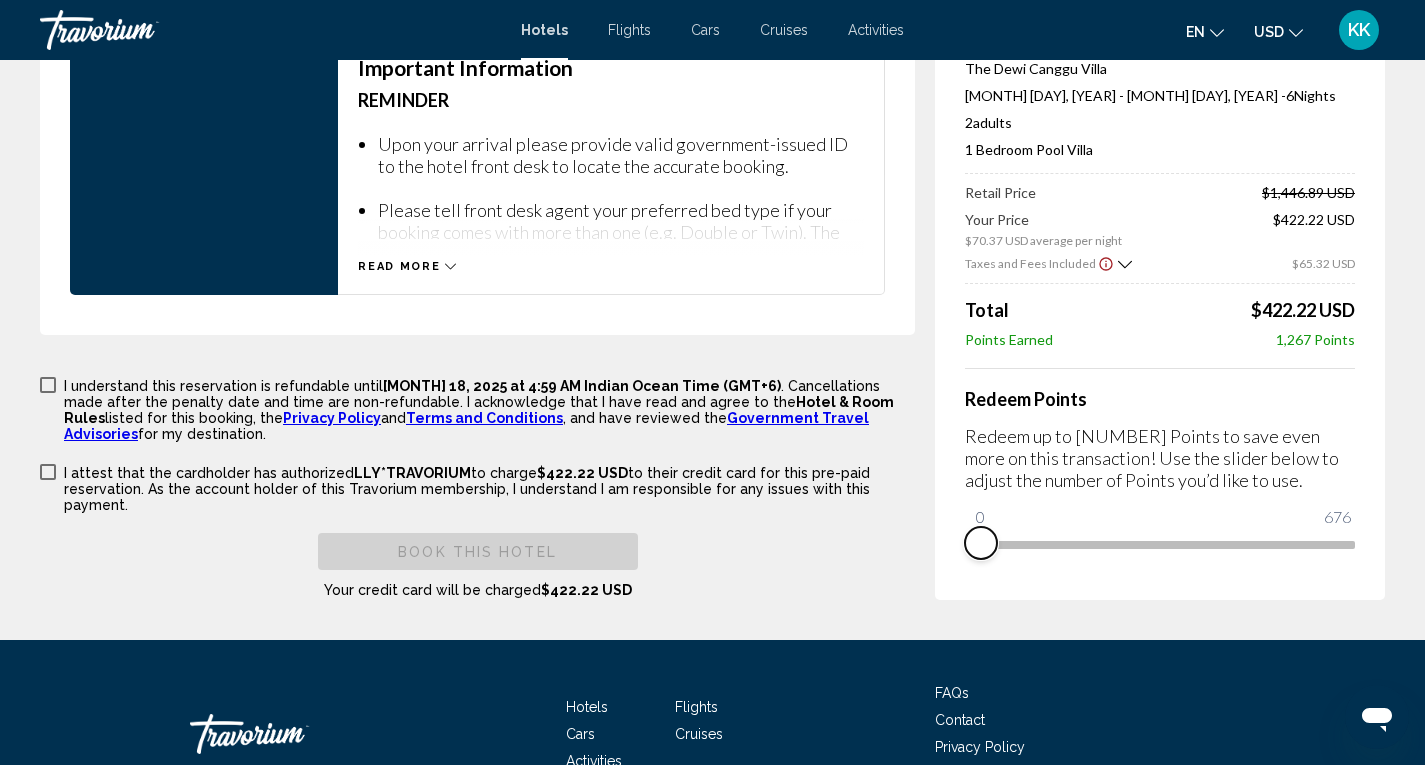 scroll, scrollTop: 2955, scrollLeft: 0, axis: vertical 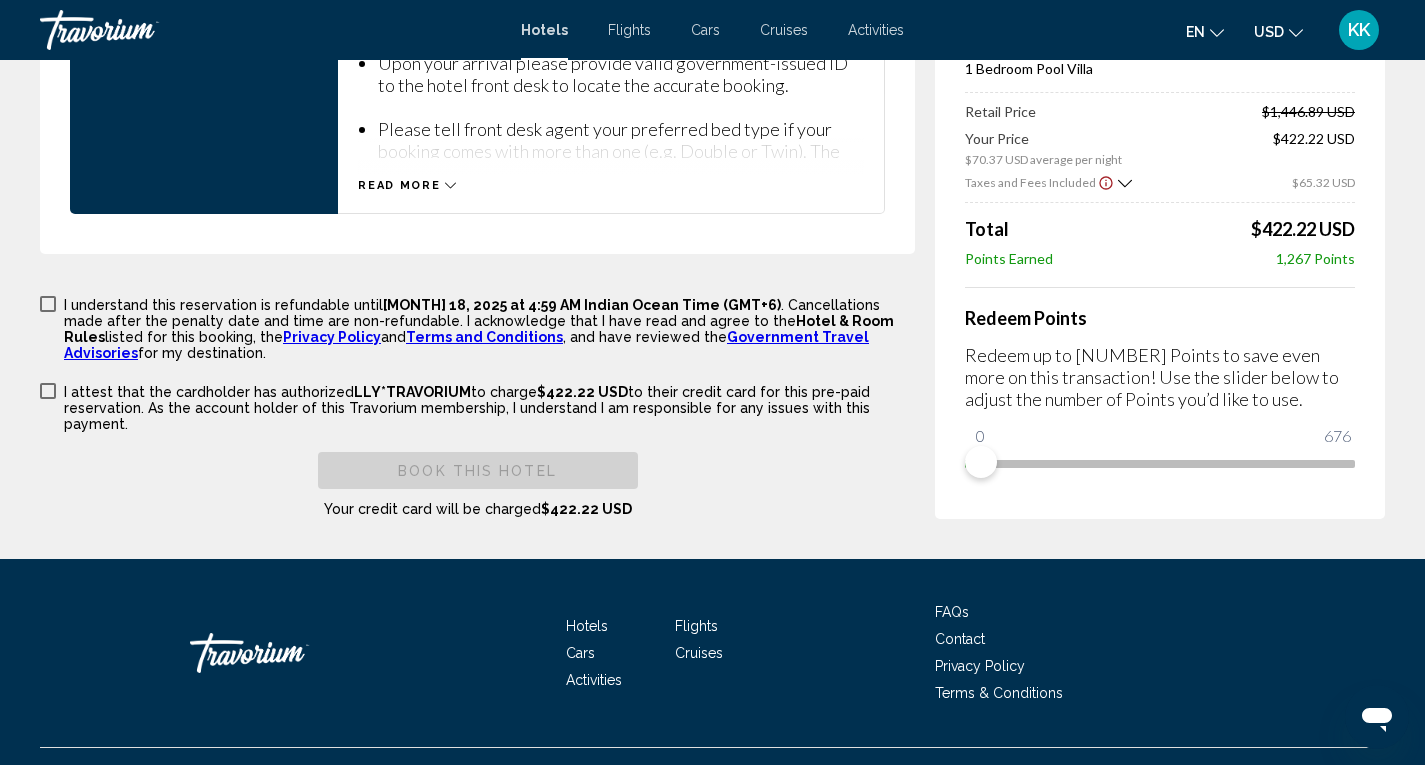 click at bounding box center [48, 304] 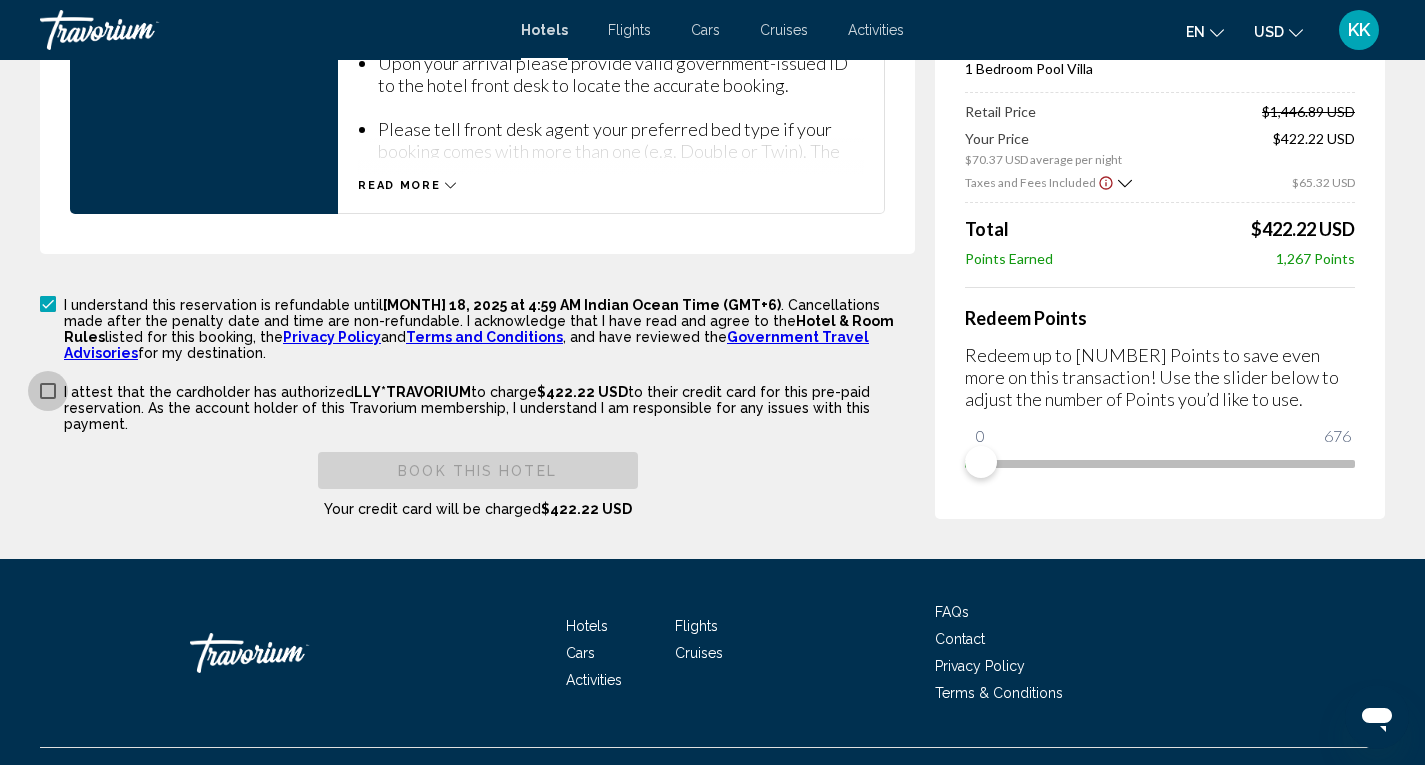 click on "I attest that the cardholder has authorized LLY*TRAVORIUM to charge [PRICE] to their credit card for this pre-paid reservation. As the account holder of this Travorium membership, I understand I am responsible for any issues with this payment." at bounding box center [477, 406] 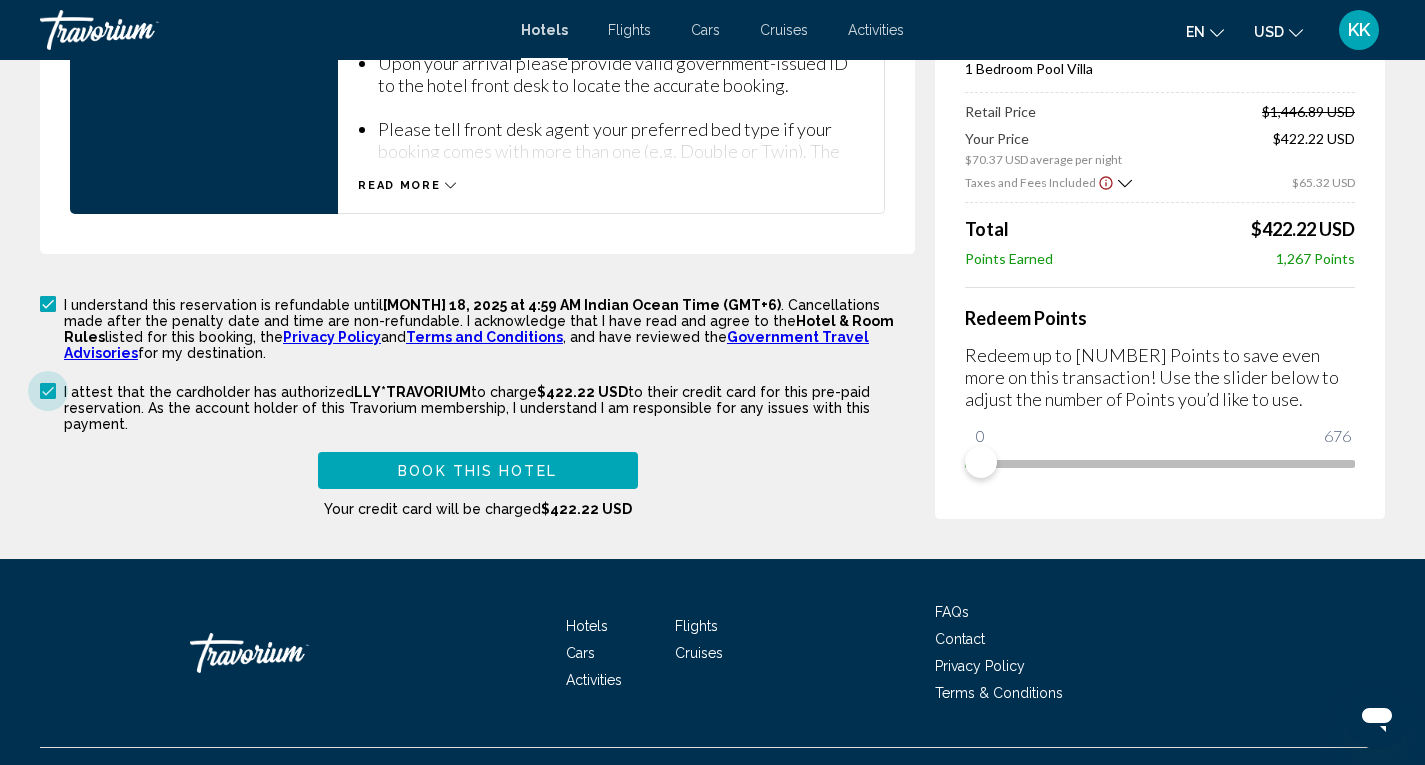 click at bounding box center [48, 391] 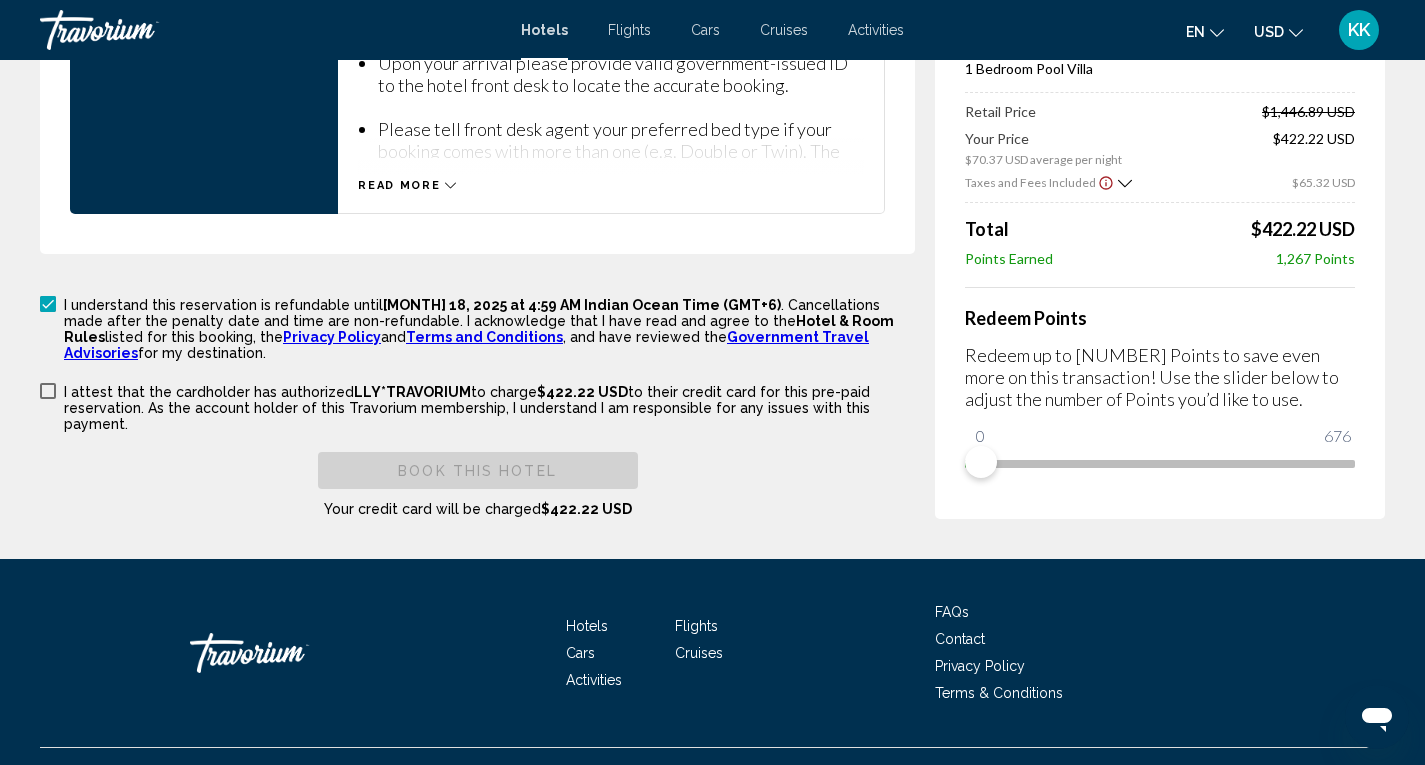 click at bounding box center [48, 304] 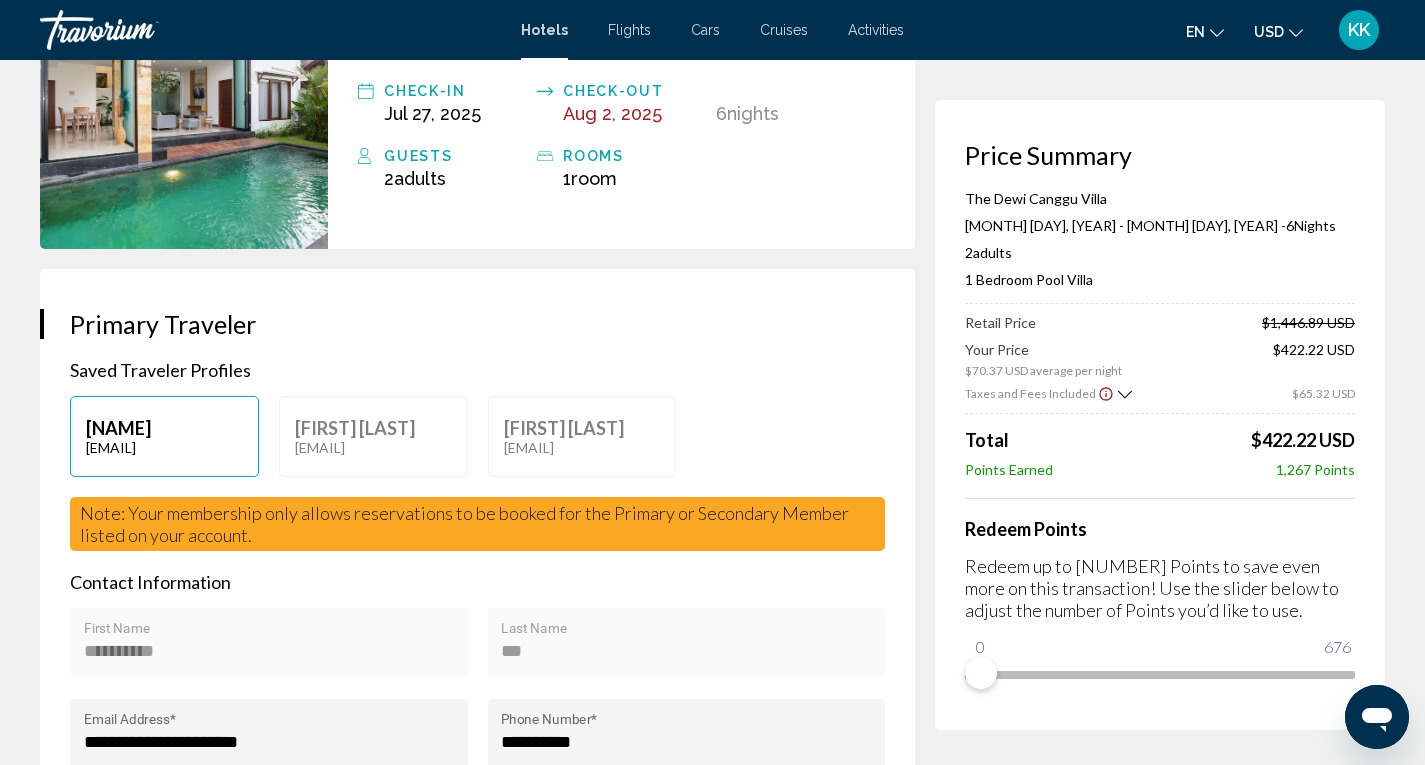 scroll, scrollTop: 0, scrollLeft: 0, axis: both 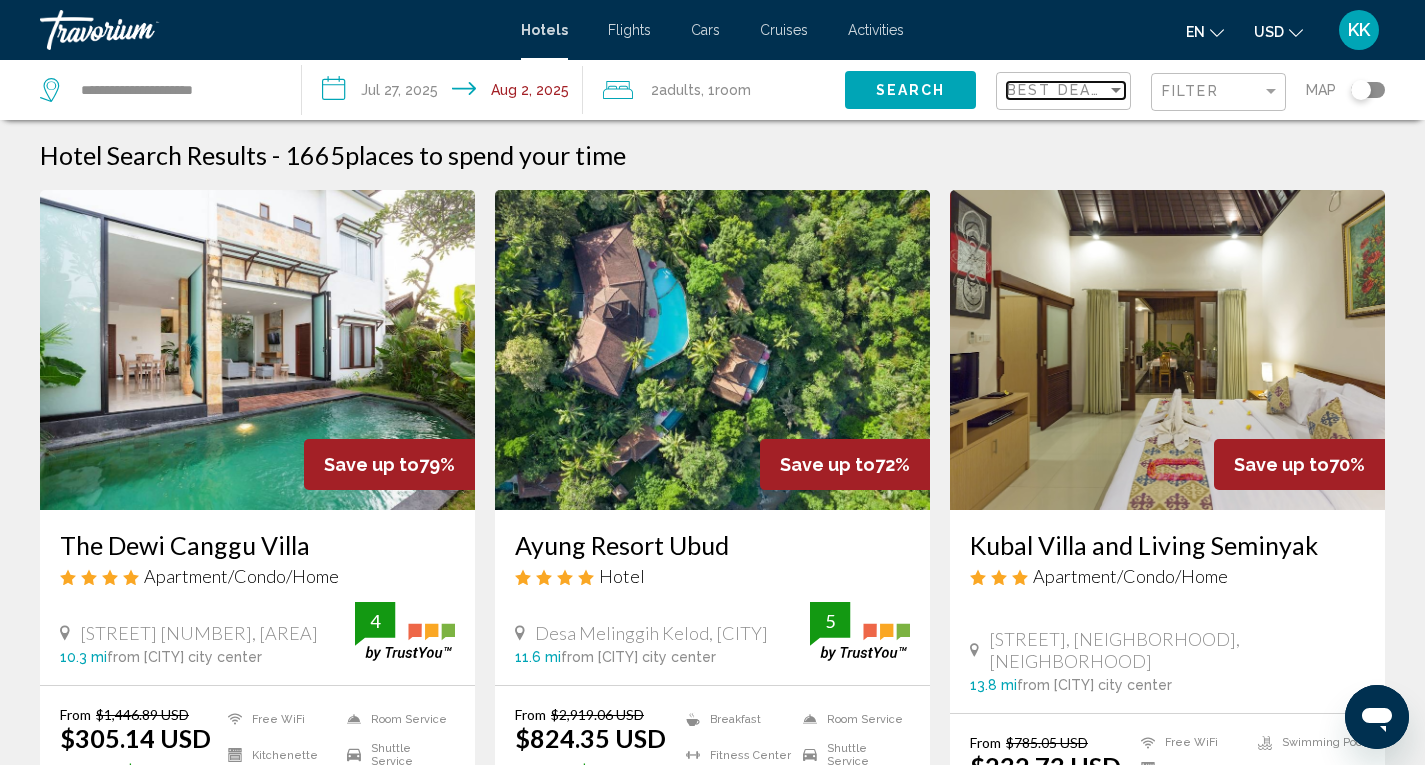 click on "Best Deals" at bounding box center (1059, 90) 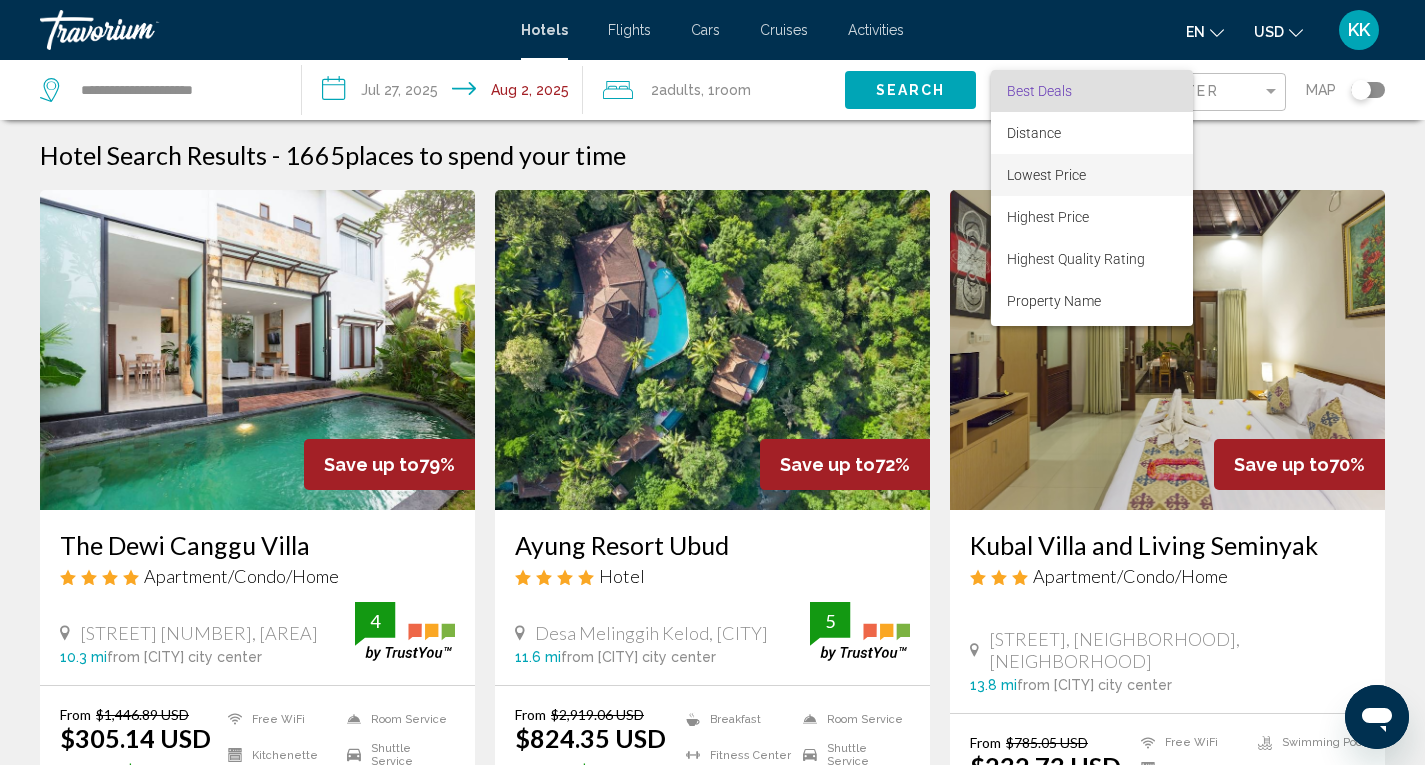 click on "Lowest Price" at bounding box center (1092, 175) 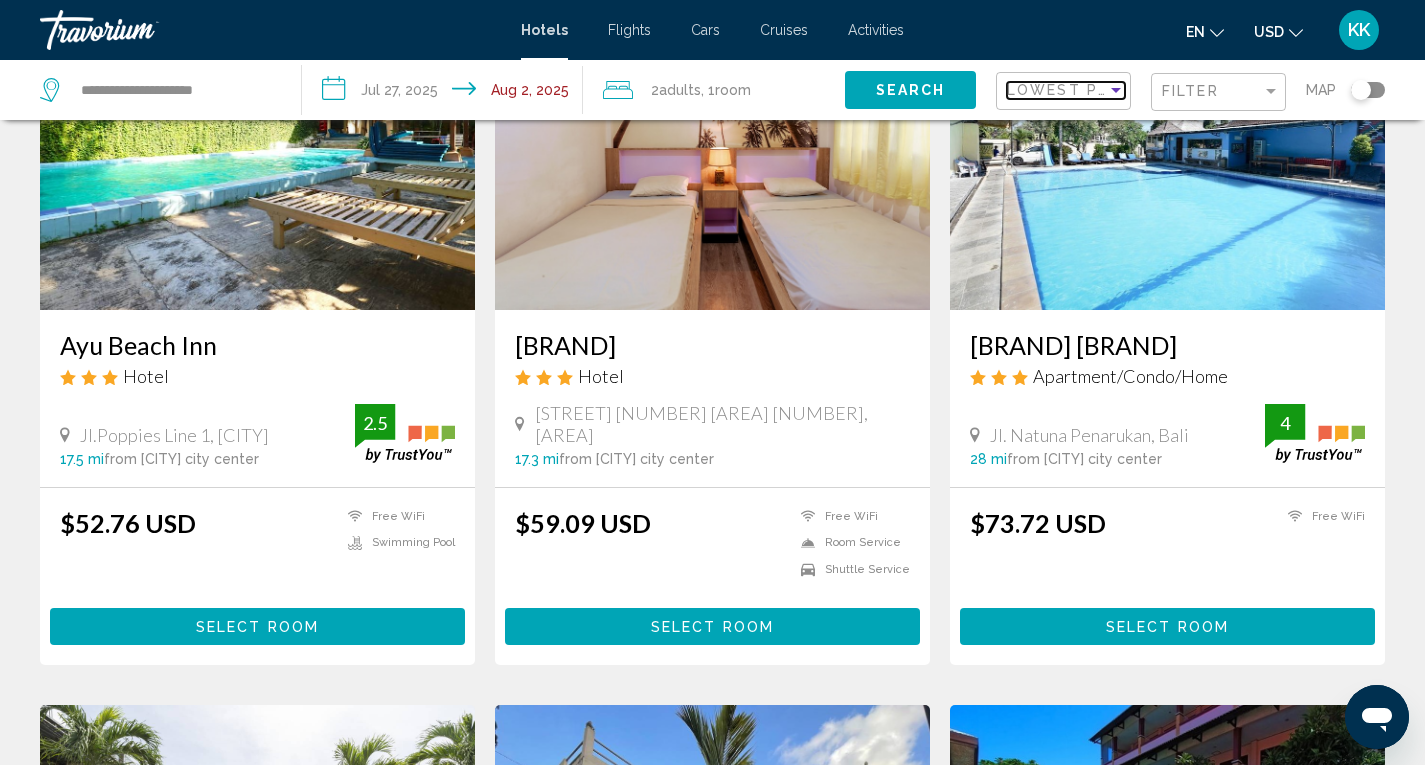 scroll, scrollTop: 0, scrollLeft: 0, axis: both 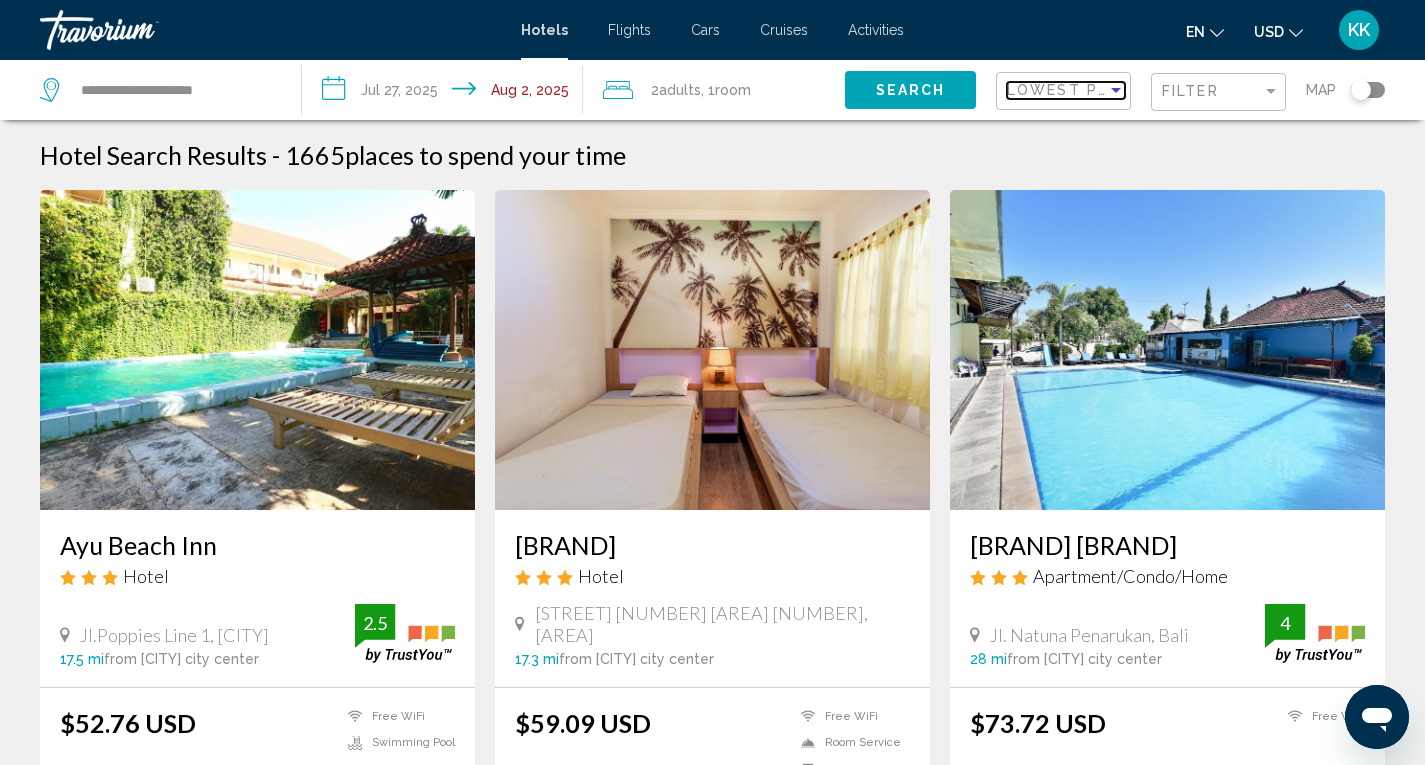 click on "Lowest Price" at bounding box center [1071, 90] 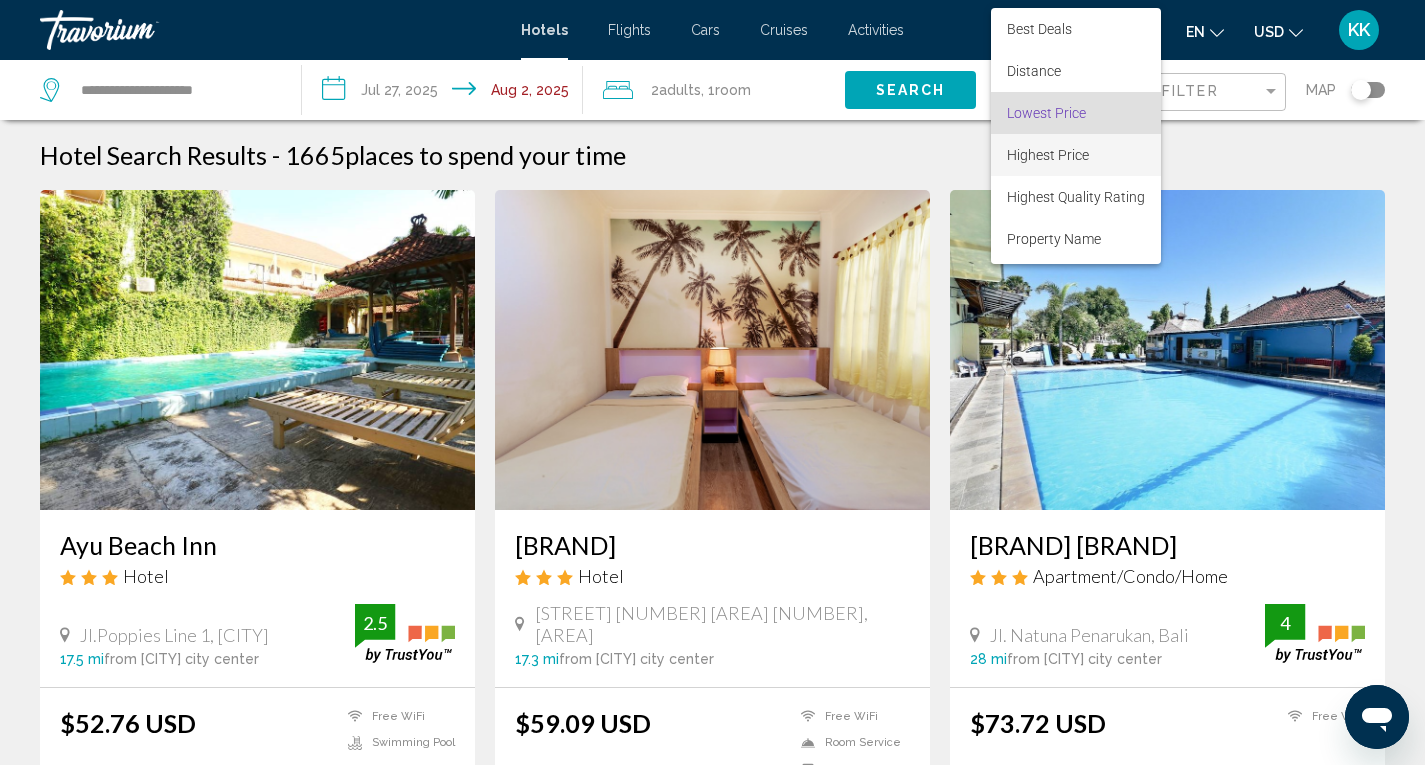 scroll, scrollTop: 22, scrollLeft: 0, axis: vertical 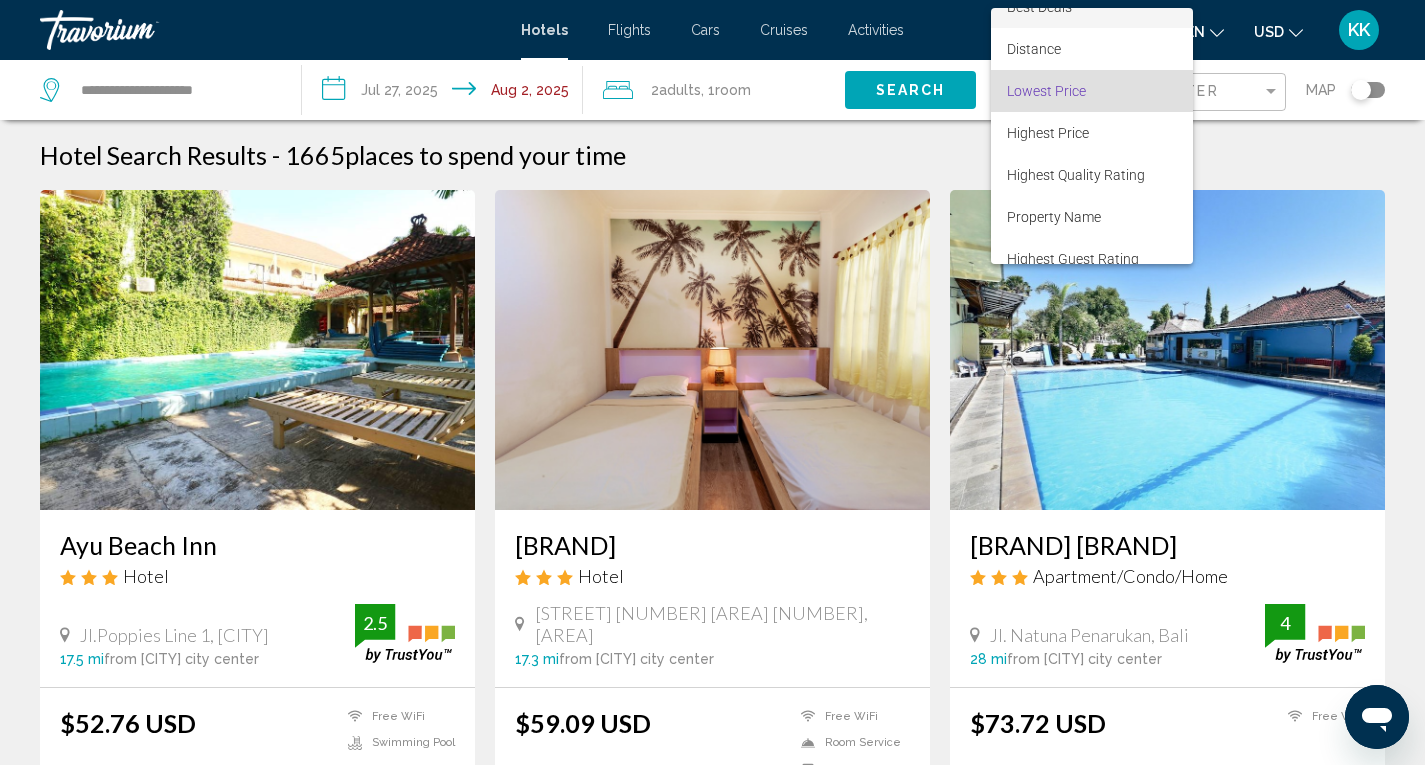 click on "Best Deals" at bounding box center (1039, 7) 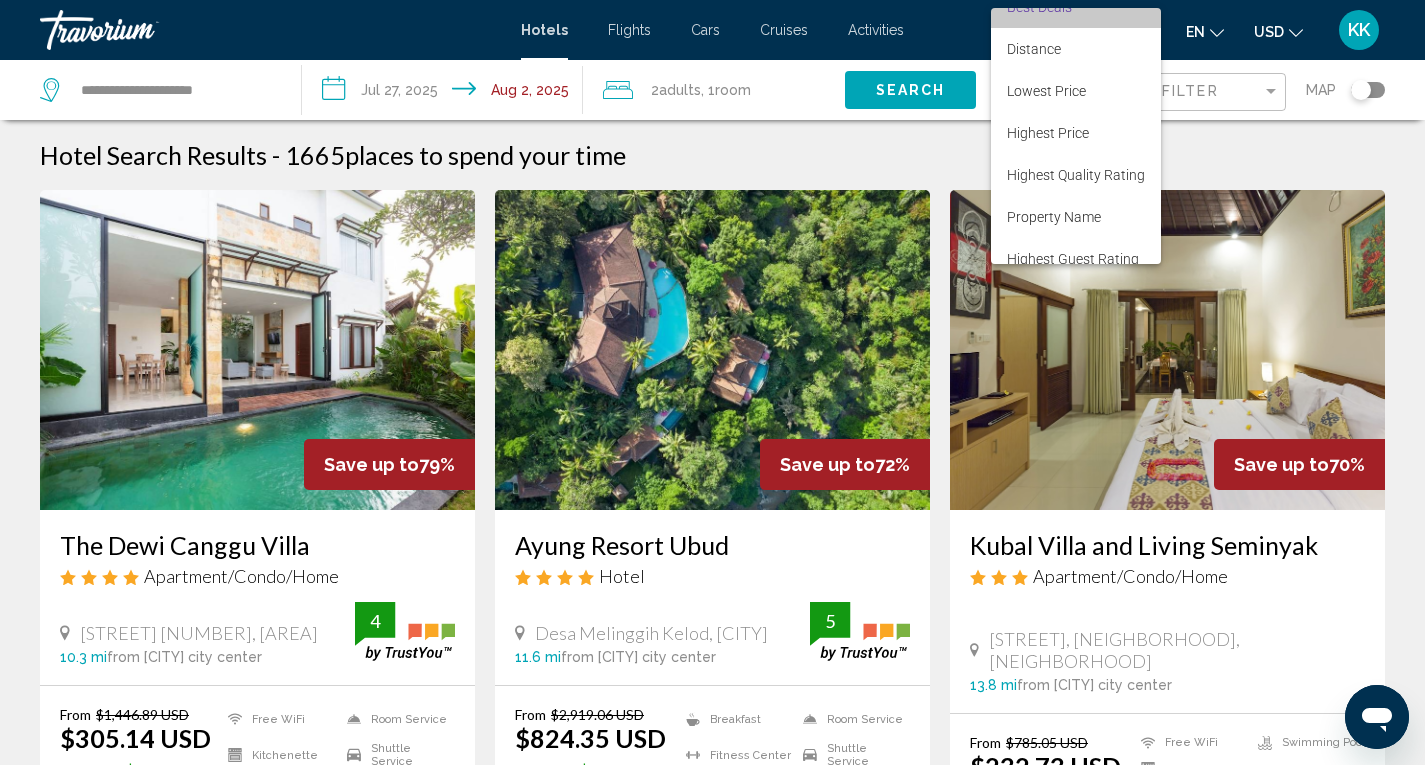 scroll, scrollTop: 0, scrollLeft: 0, axis: both 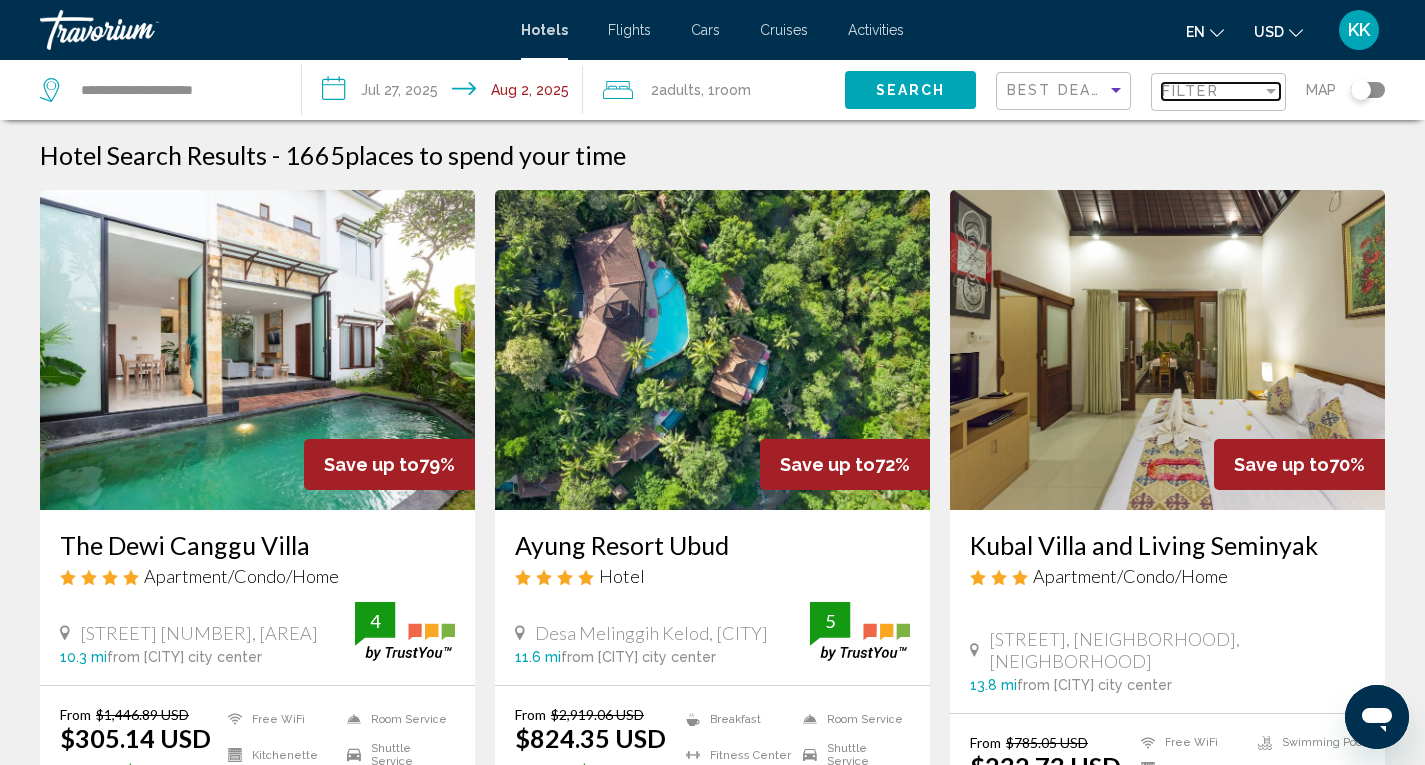 click on "Filter" at bounding box center [1190, 91] 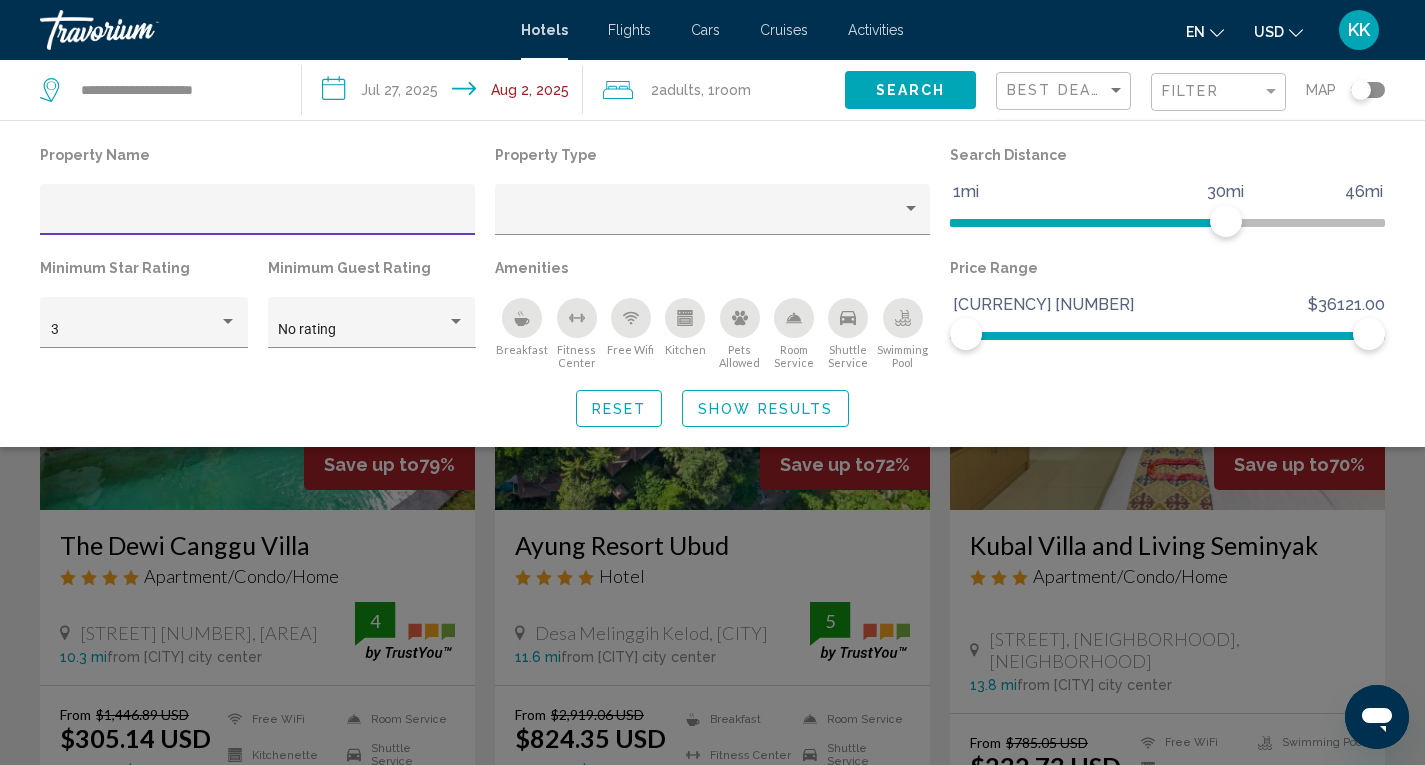 click at bounding box center (258, 217) 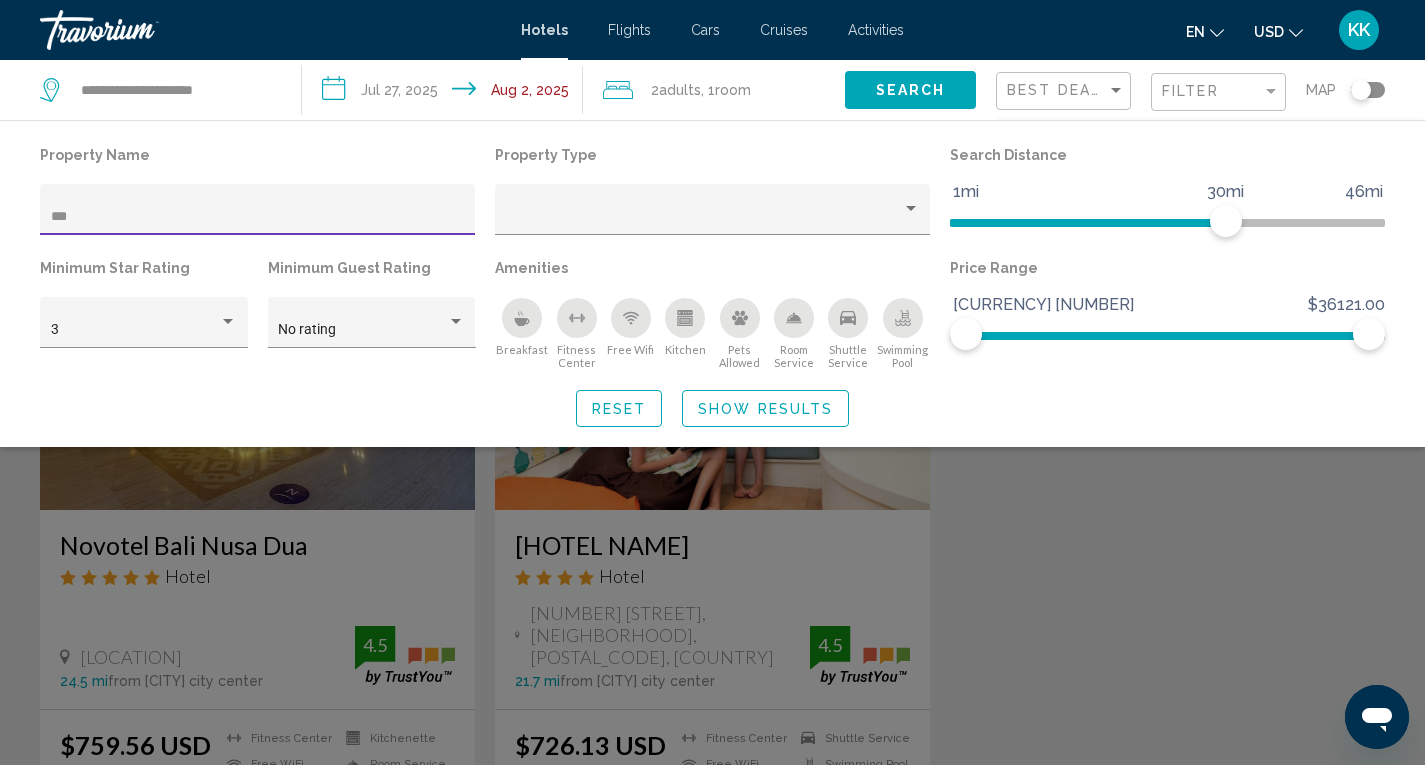 type on "***" 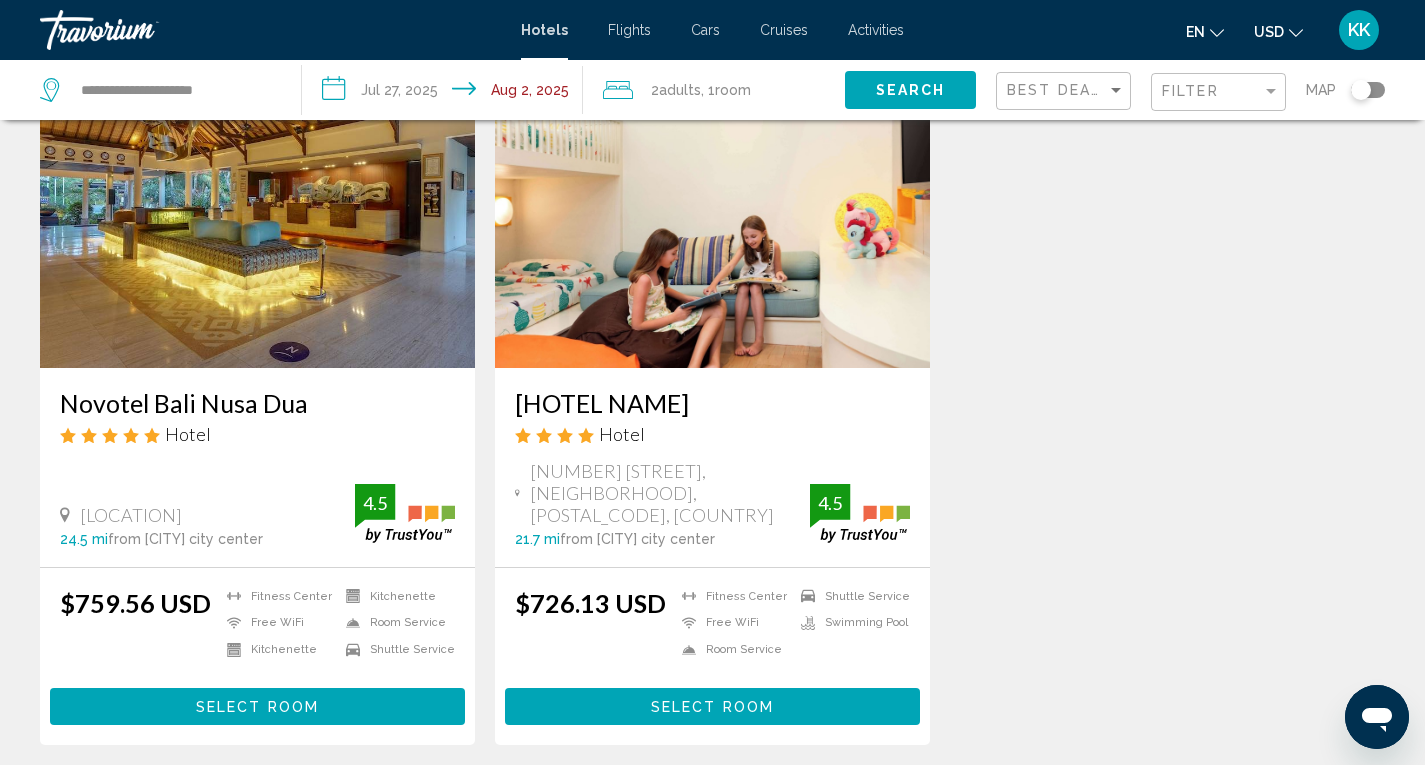 scroll, scrollTop: 0, scrollLeft: 0, axis: both 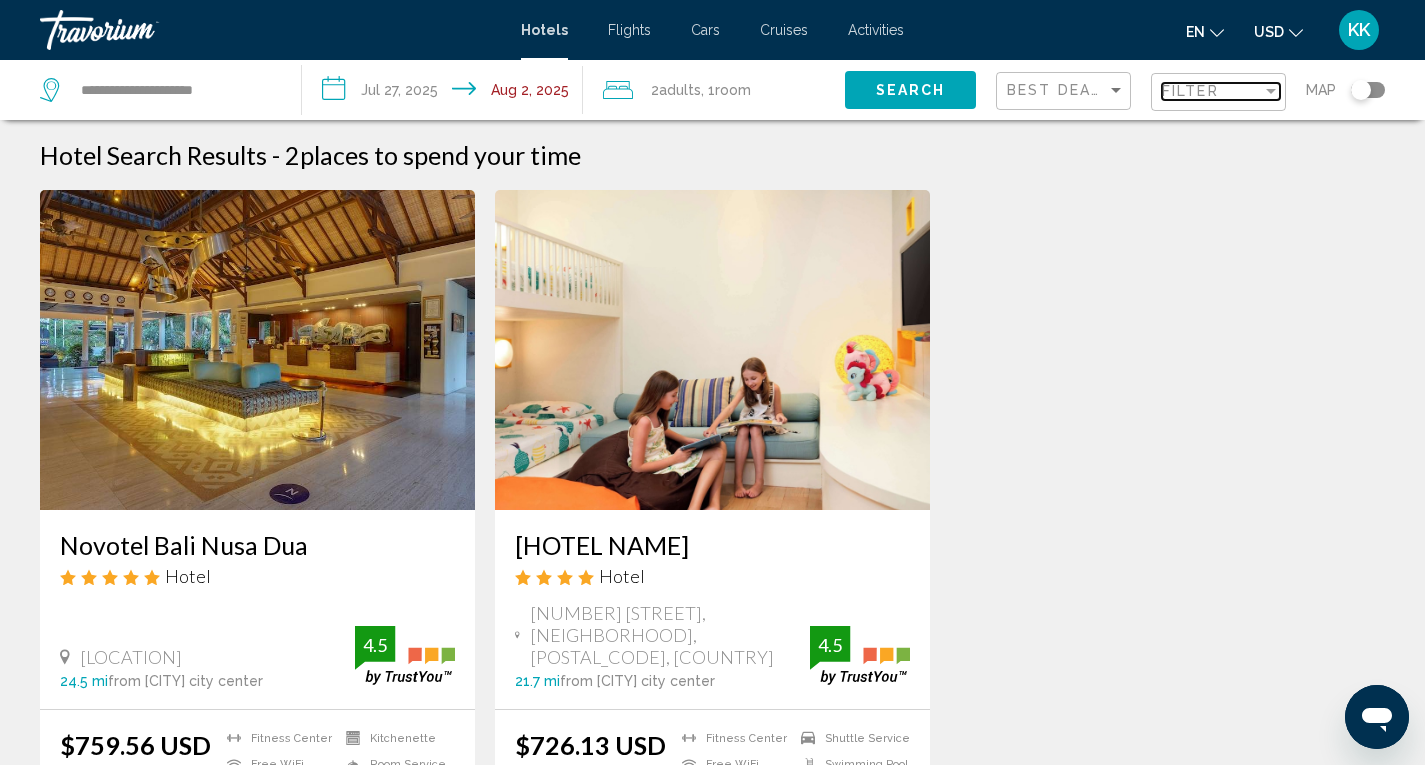 click on "Filter" at bounding box center (1190, 91) 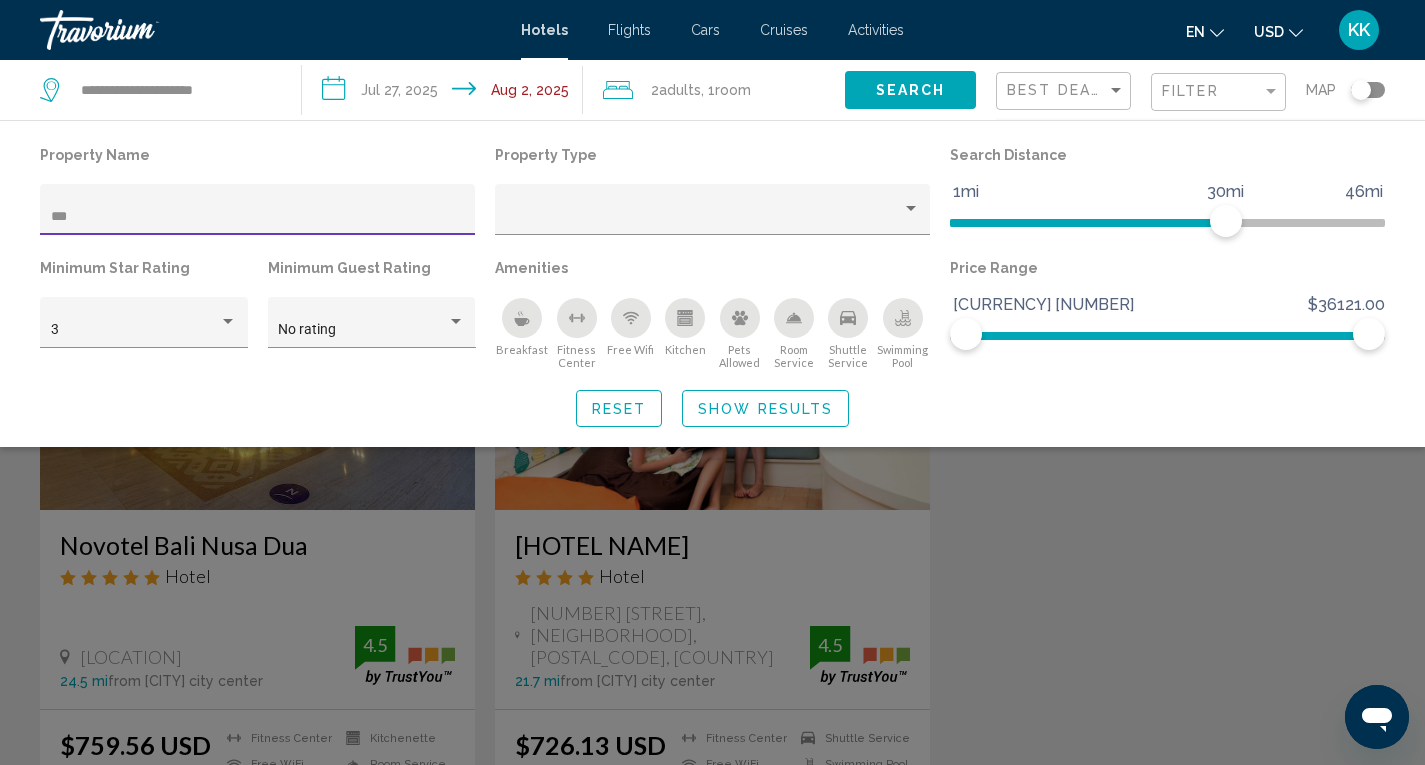 click on "***" at bounding box center (258, 217) 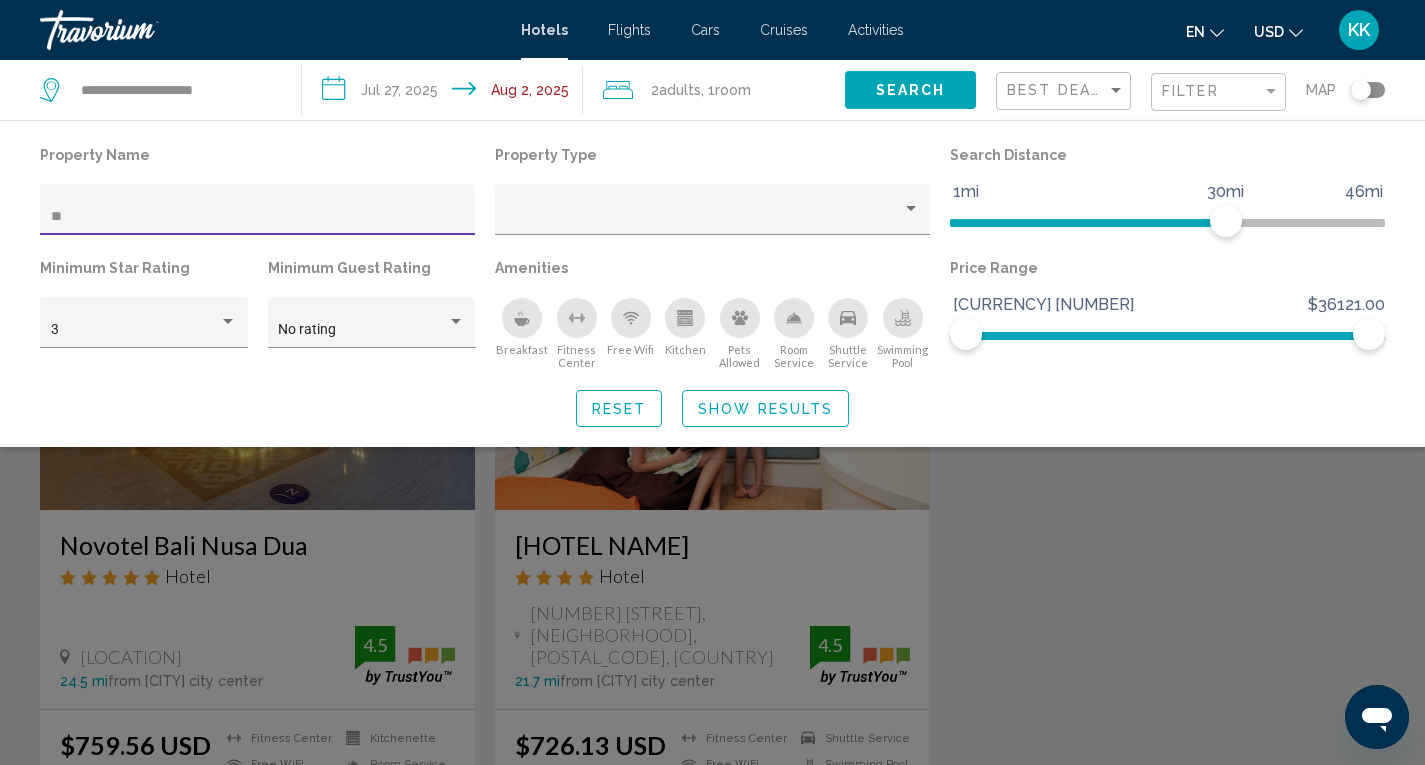 type on "*" 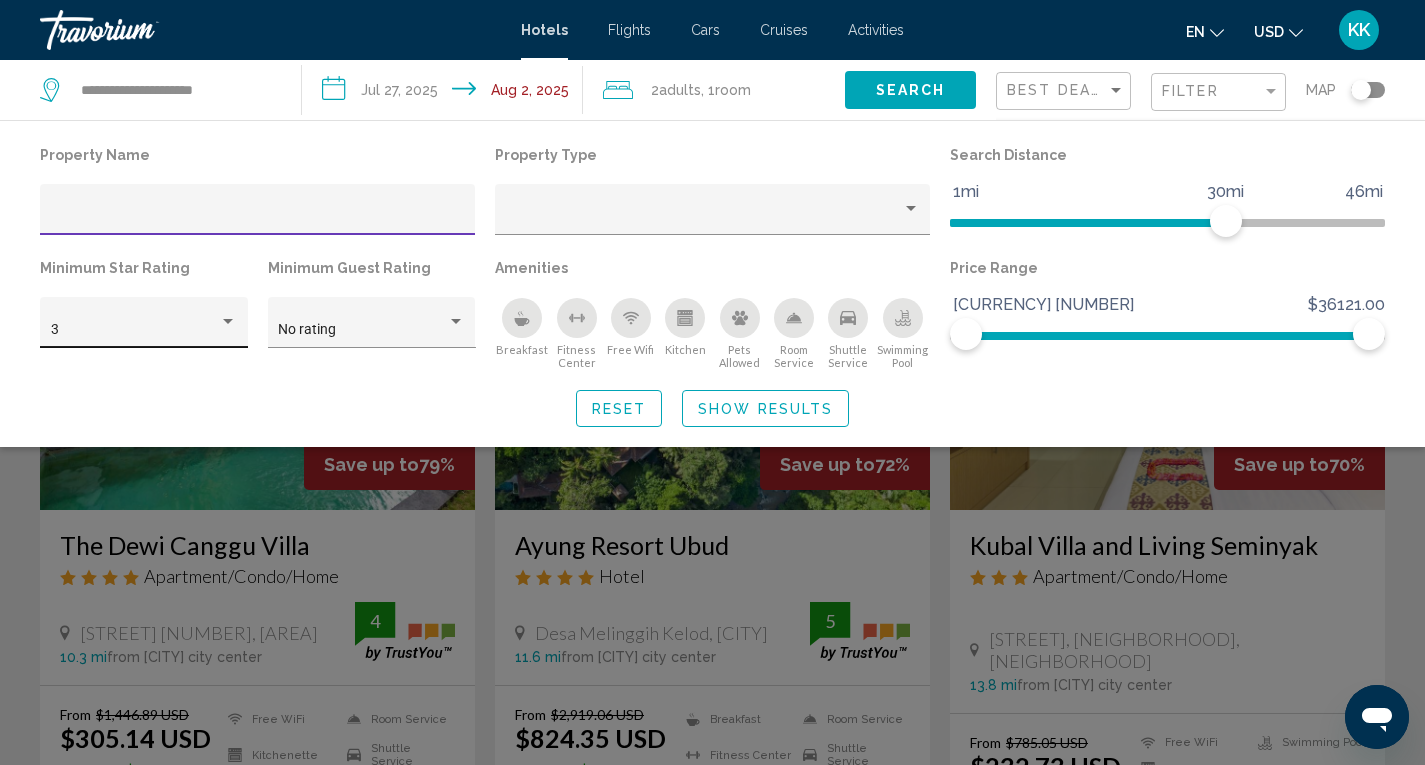 type 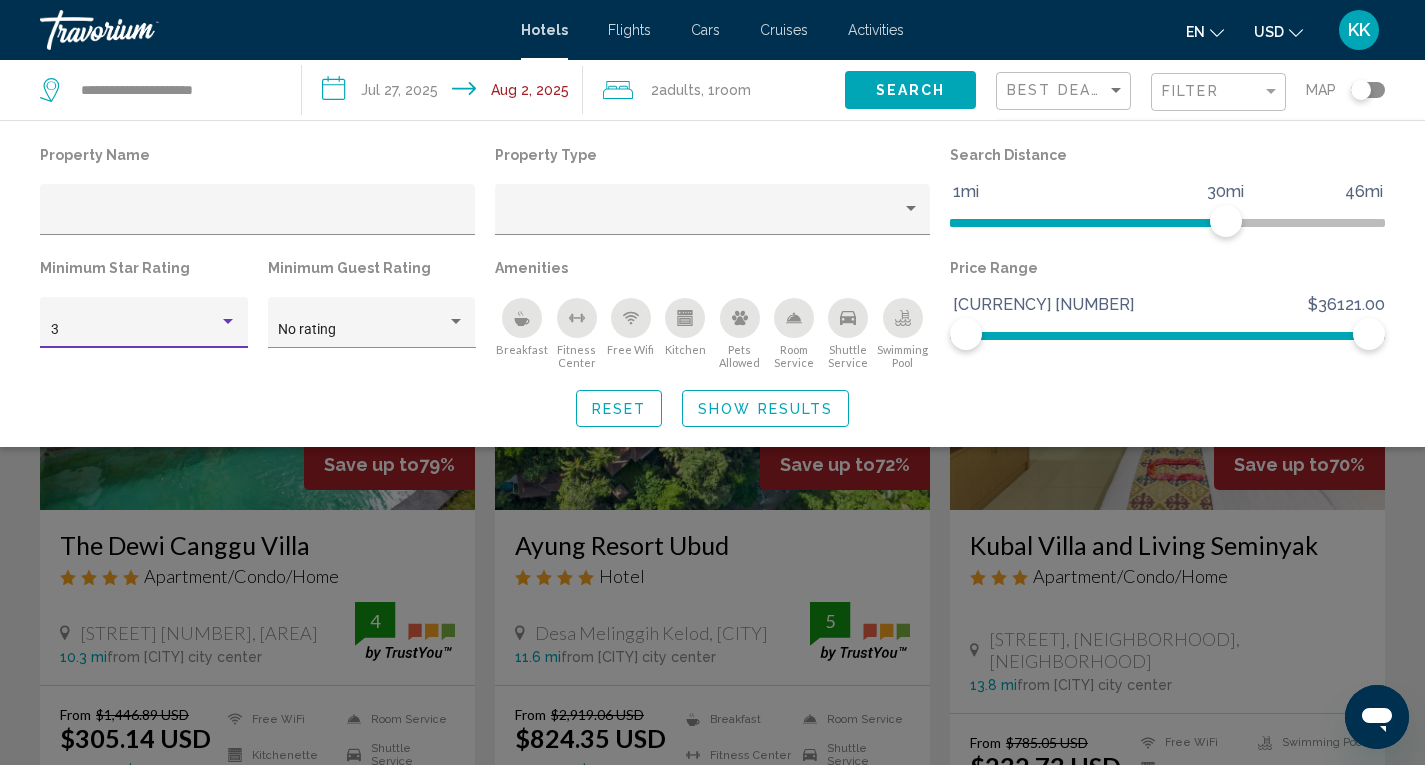 click at bounding box center [228, 322] 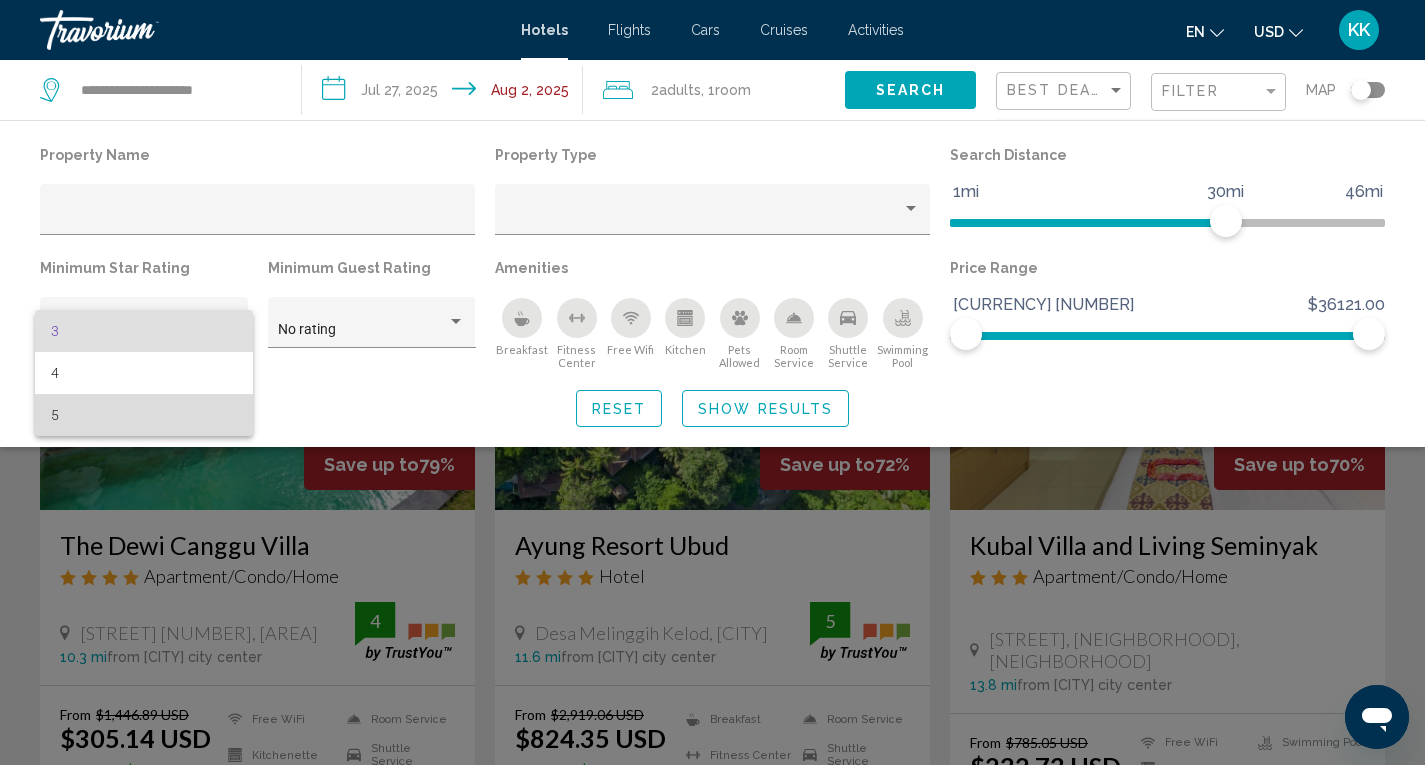 click on "5" at bounding box center (144, 415) 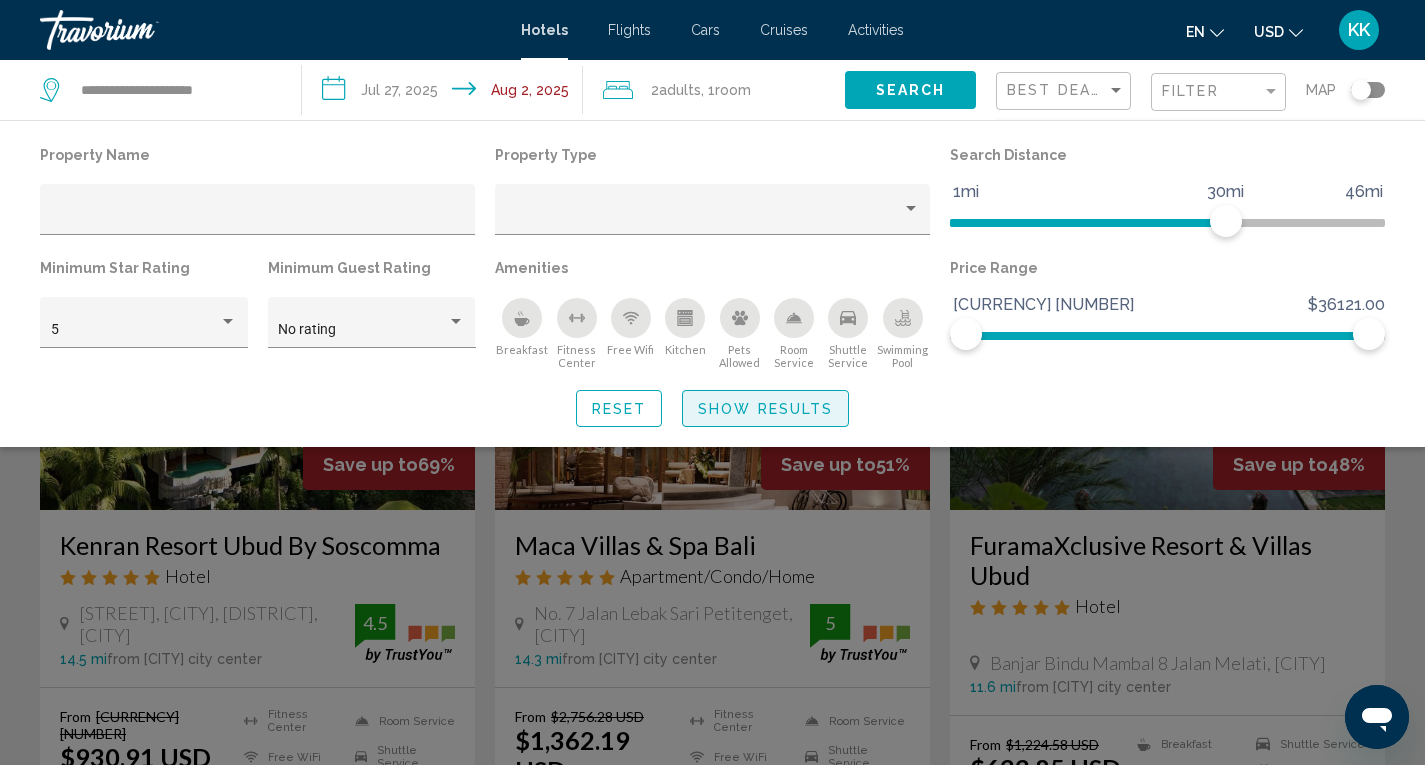 click on "Show Results" 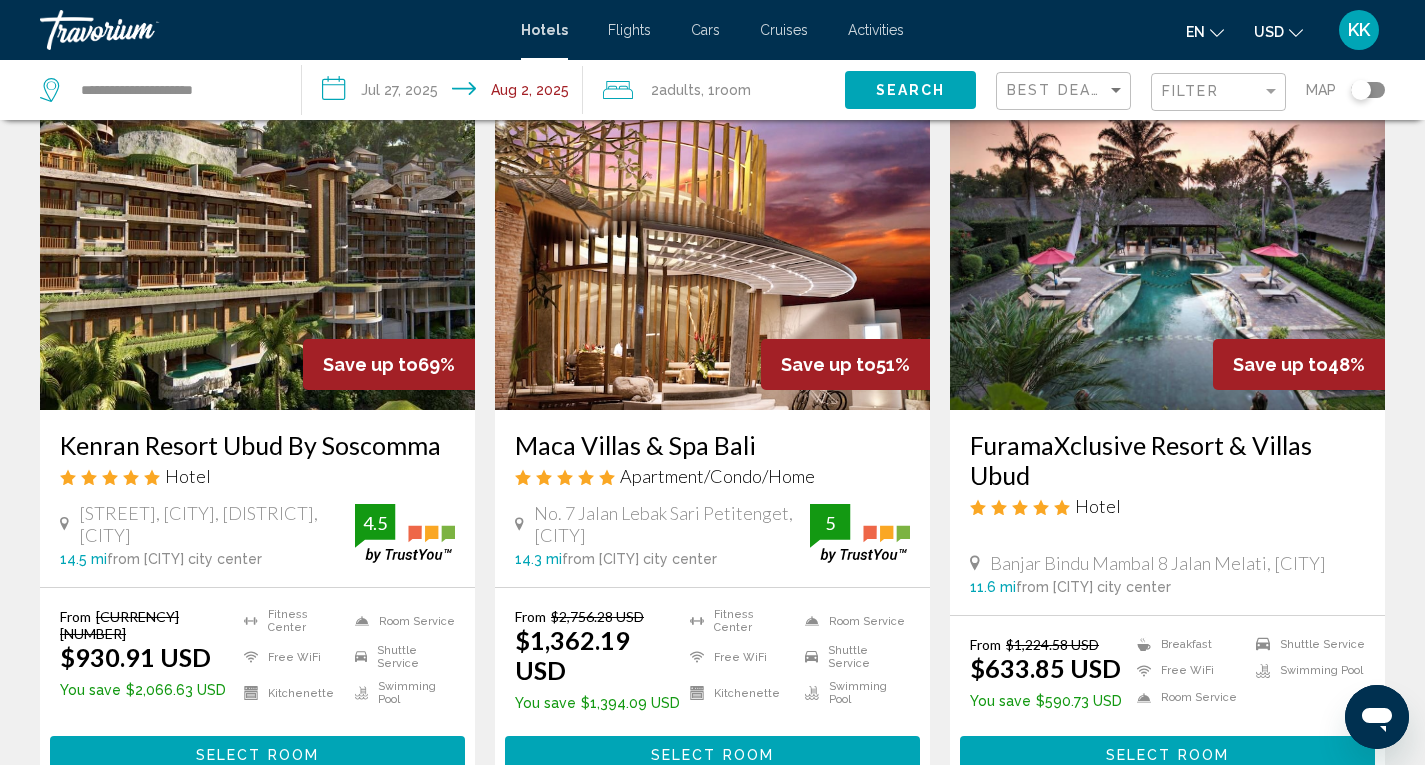 scroll, scrollTop: 0, scrollLeft: 0, axis: both 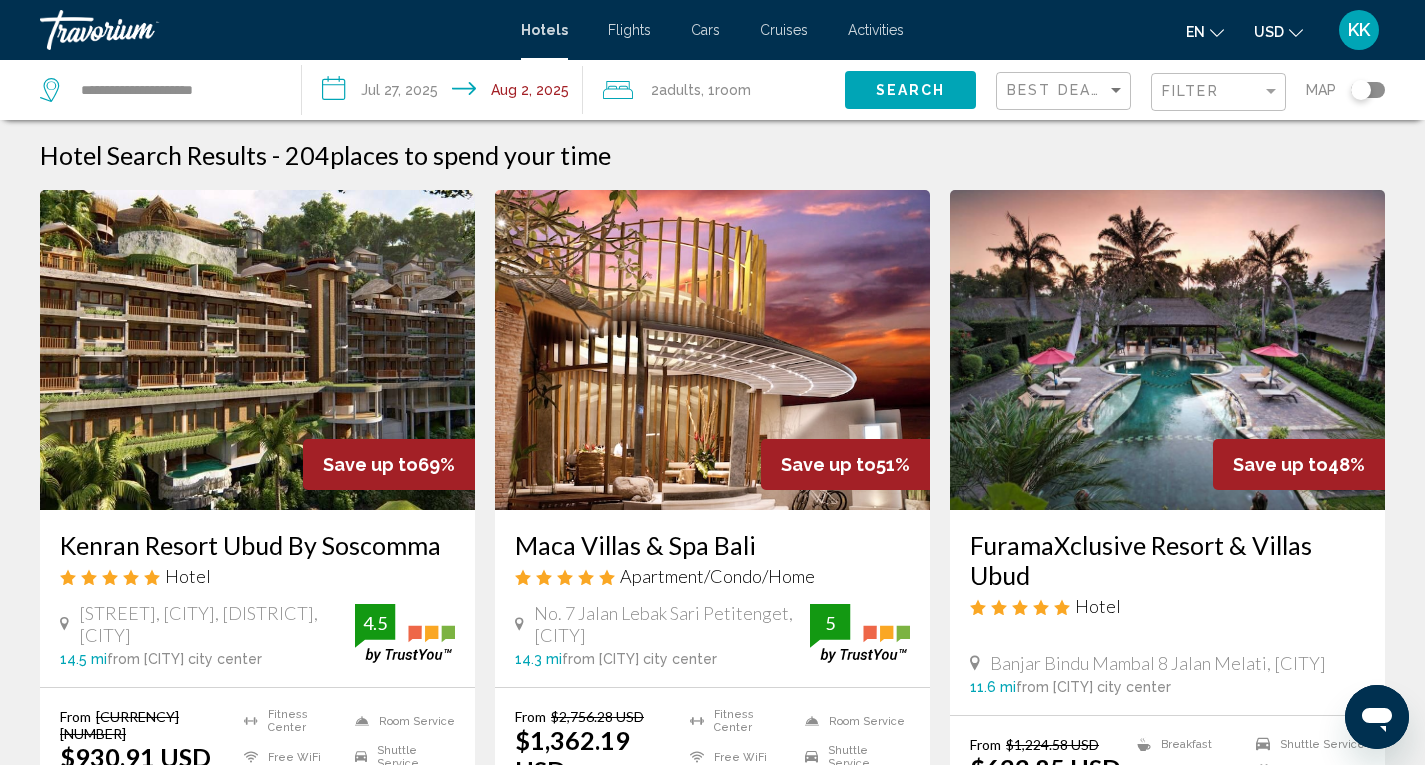 click 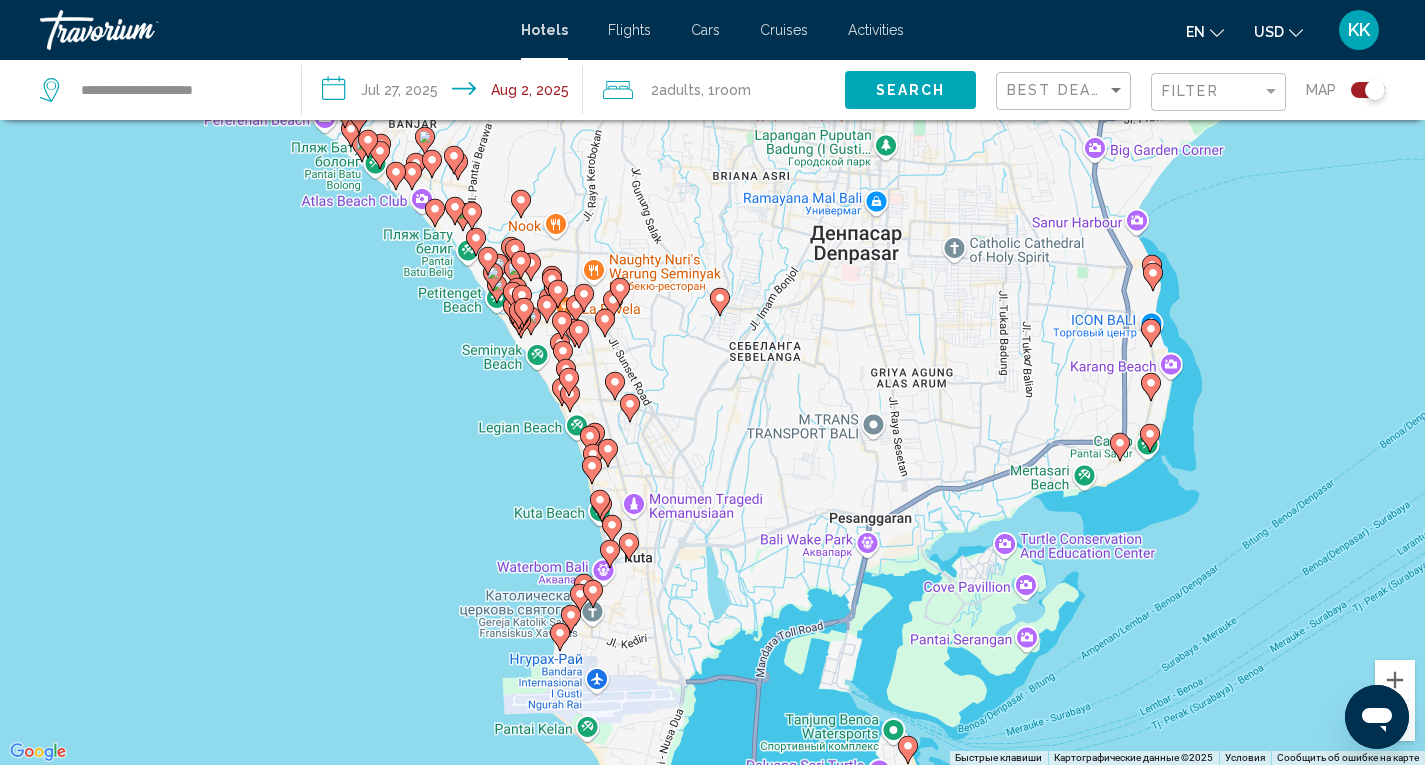 click 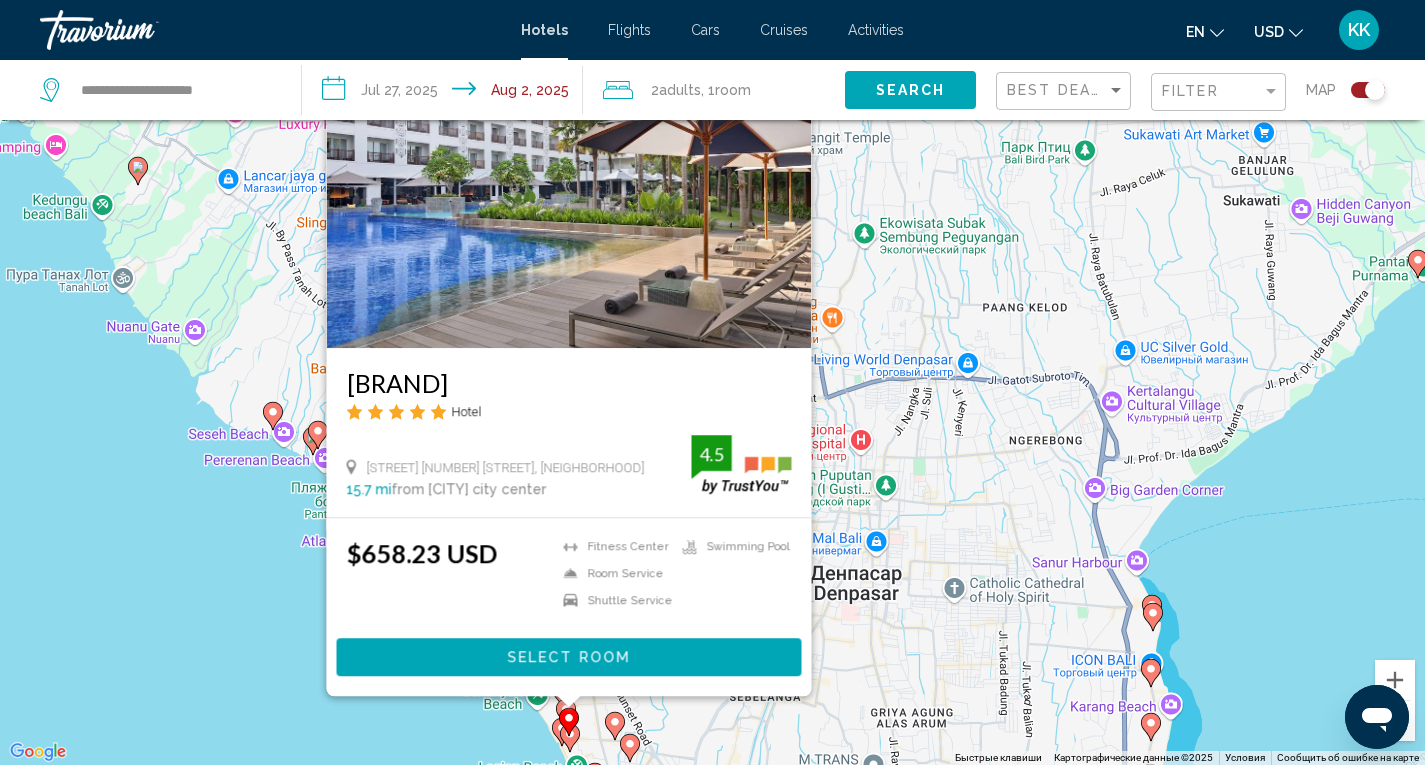 click on "Чтобы активировать перетаскивание с помощью клавиатуры, нажмите Alt + Ввод. После этого перемещайте маркер, используя клавиши со стрелками. Чтобы завершить перетаскивание, нажмите клавишу Ввод. Чтобы отменить действие, нажмите клавишу Esc. Grand Mercure Bali Seminyak Hotel [STREET] [NUMBER] [STREET], [NEIGHBORHOOD] [NUMBER] mi from Bali Island city center from hotel [RATING] [PRICE] Fitness Center Room Service Shuttle Service Swimming Pool [RATING] Select Room" at bounding box center (712, 382) 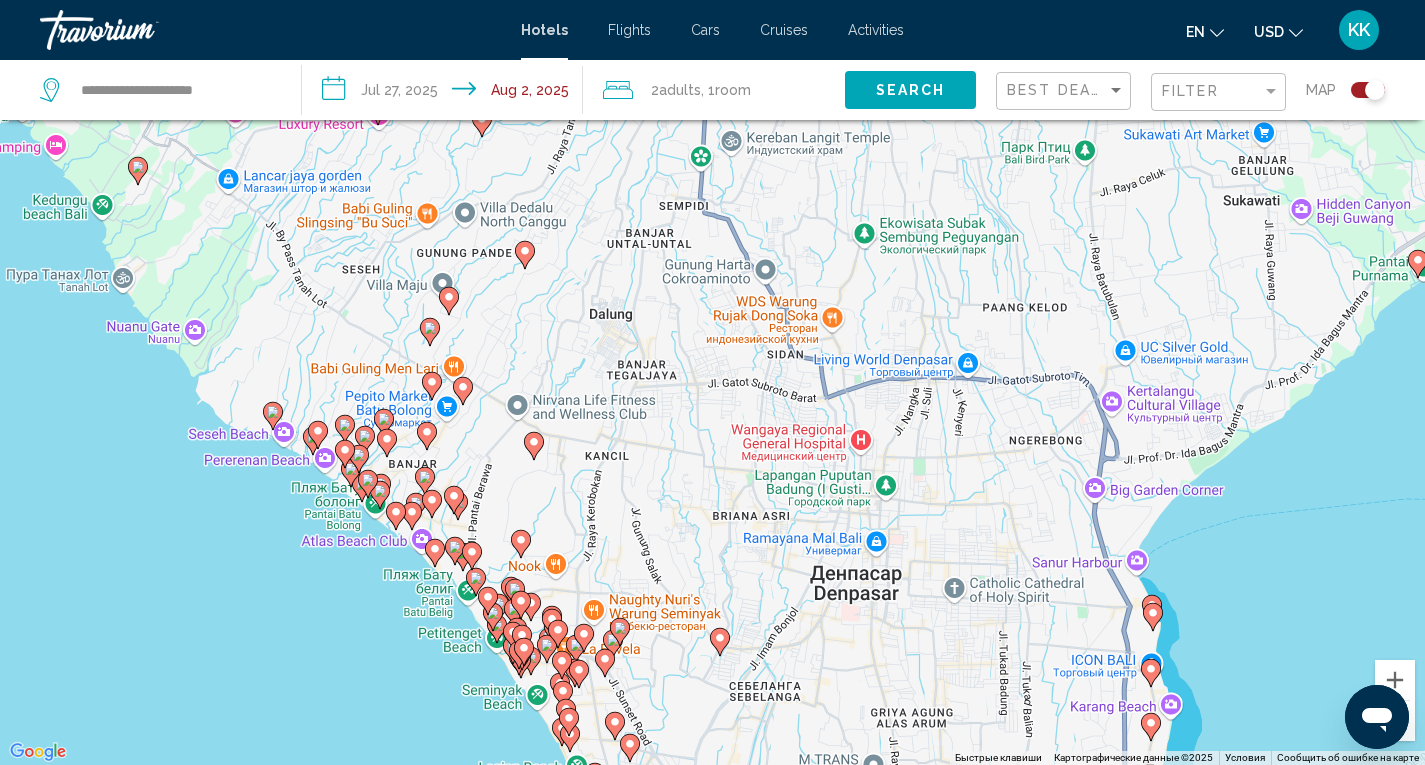 click 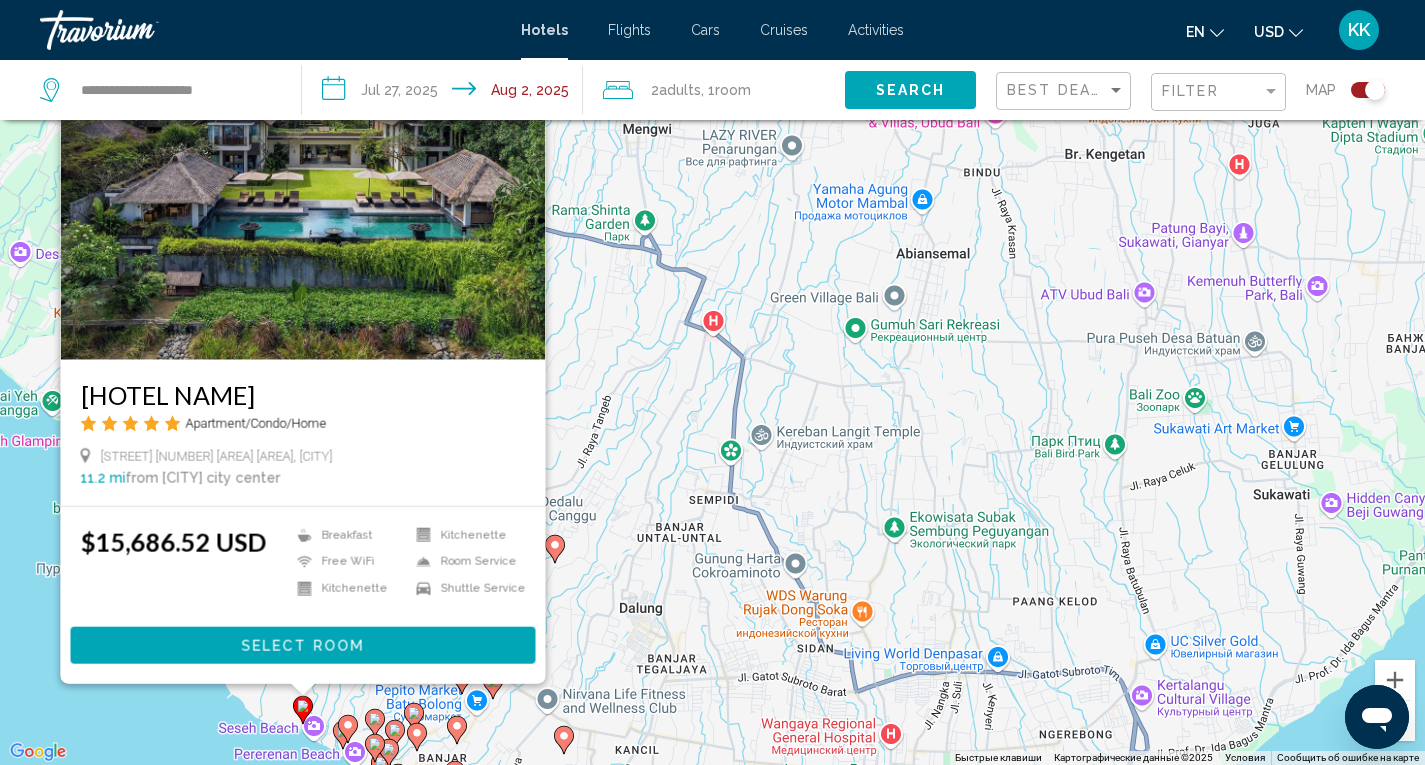 click on "Чтобы активировать перетаскивание с помощью клавиатуры, нажмите Alt + Ввод. После этого перемещайте маркер, используя клавиши со стрелками. Чтобы завершить перетаскивание, нажмите клавишу Ввод. Чтобы отменить действие, нажмите клавишу Esc.  Seseh Beach Villas
Apartment/Condo/Home
Jalan Pantai Seseh. Banjar Seseh, [CITY] 11.2 mi  from Bali Island city center from hotel $15,686.52 USD
Breakfast
Free WiFi
Kitchenette" at bounding box center (712, 382) 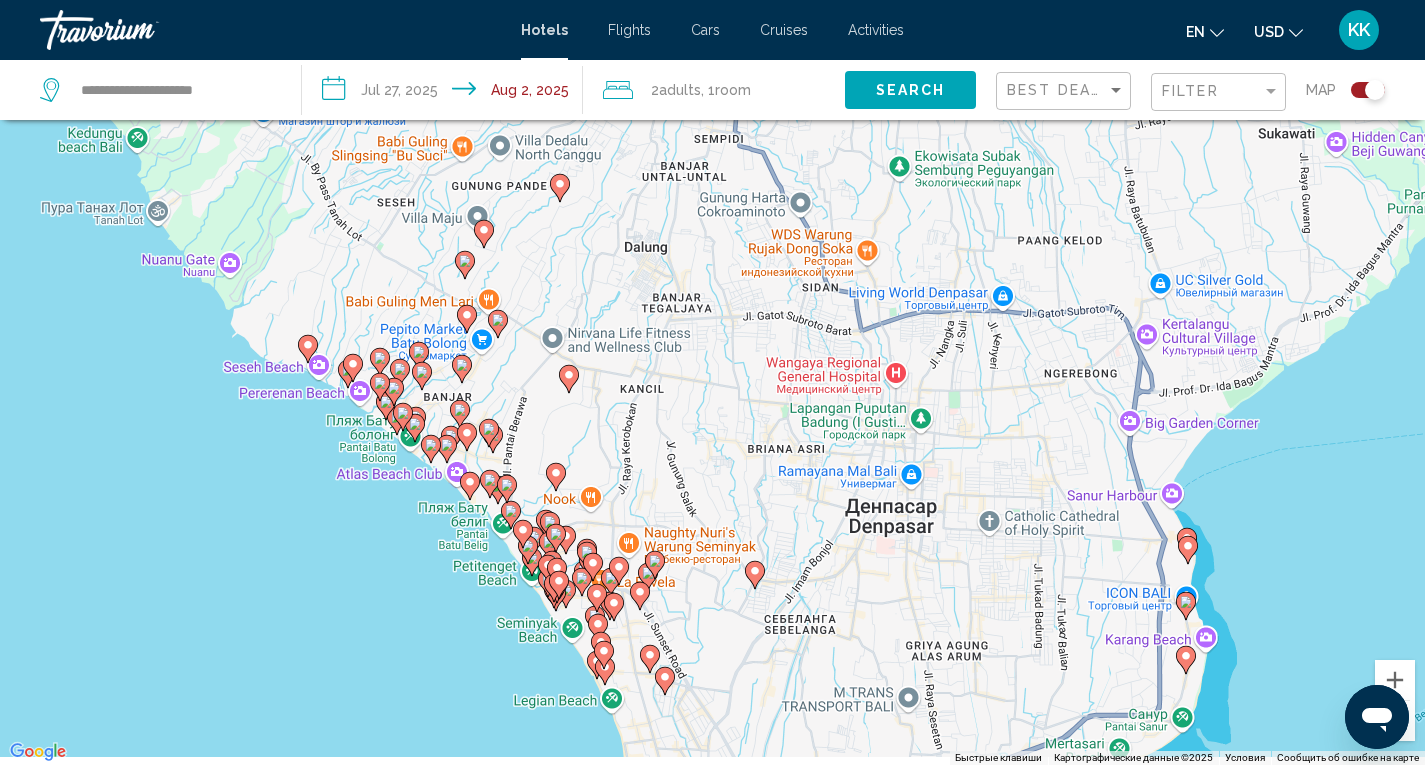 drag, startPoint x: 603, startPoint y: 614, endPoint x: 578, endPoint y: 311, distance: 304.0296 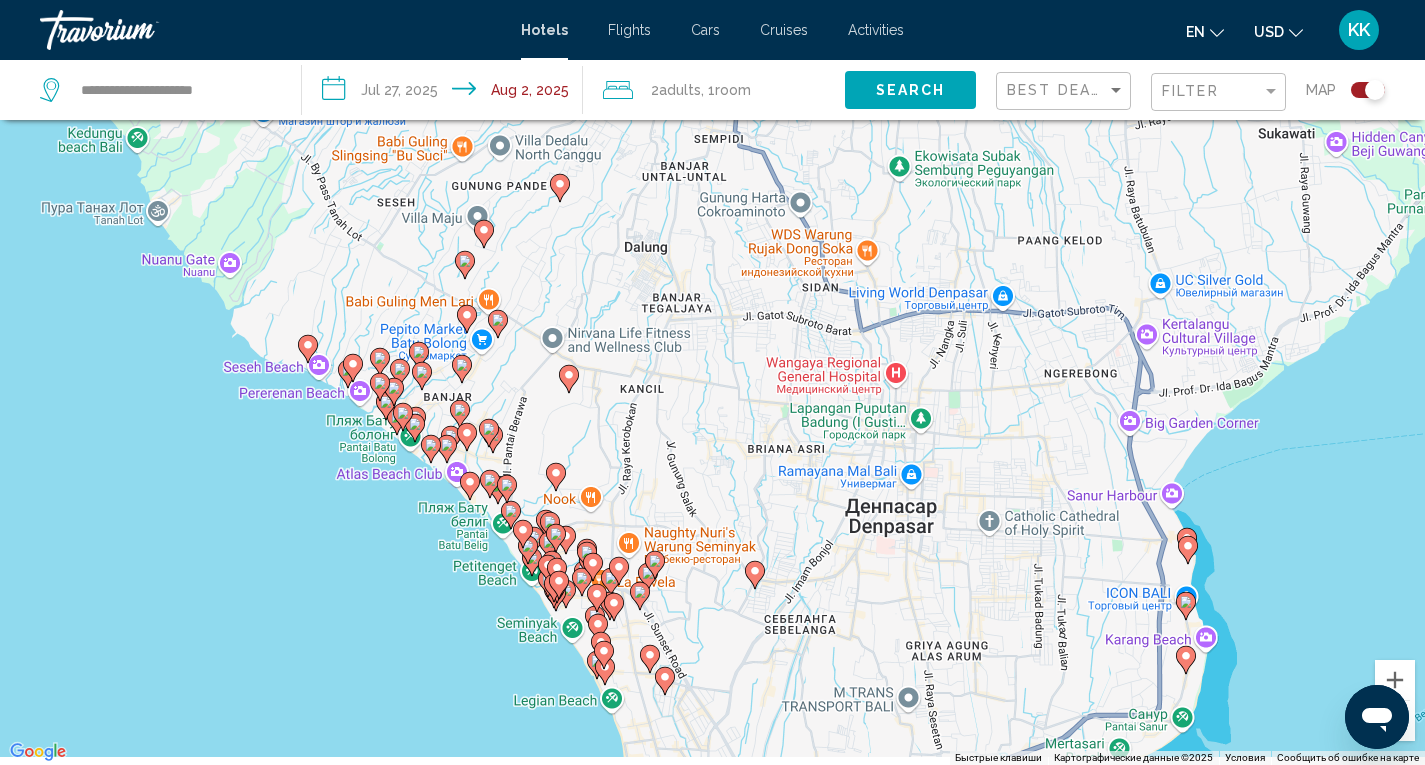 click on "Чтобы активировать перетаскивание с помощью клавиатуры, нажмите Alt + Ввод. После этого перемещайте маркер, используя клавиши со стрелками. Чтобы завершить перетаскивание, нажмите клавишу Ввод. Чтобы отменить действие, нажмите клавишу Esc." at bounding box center (712, 382) 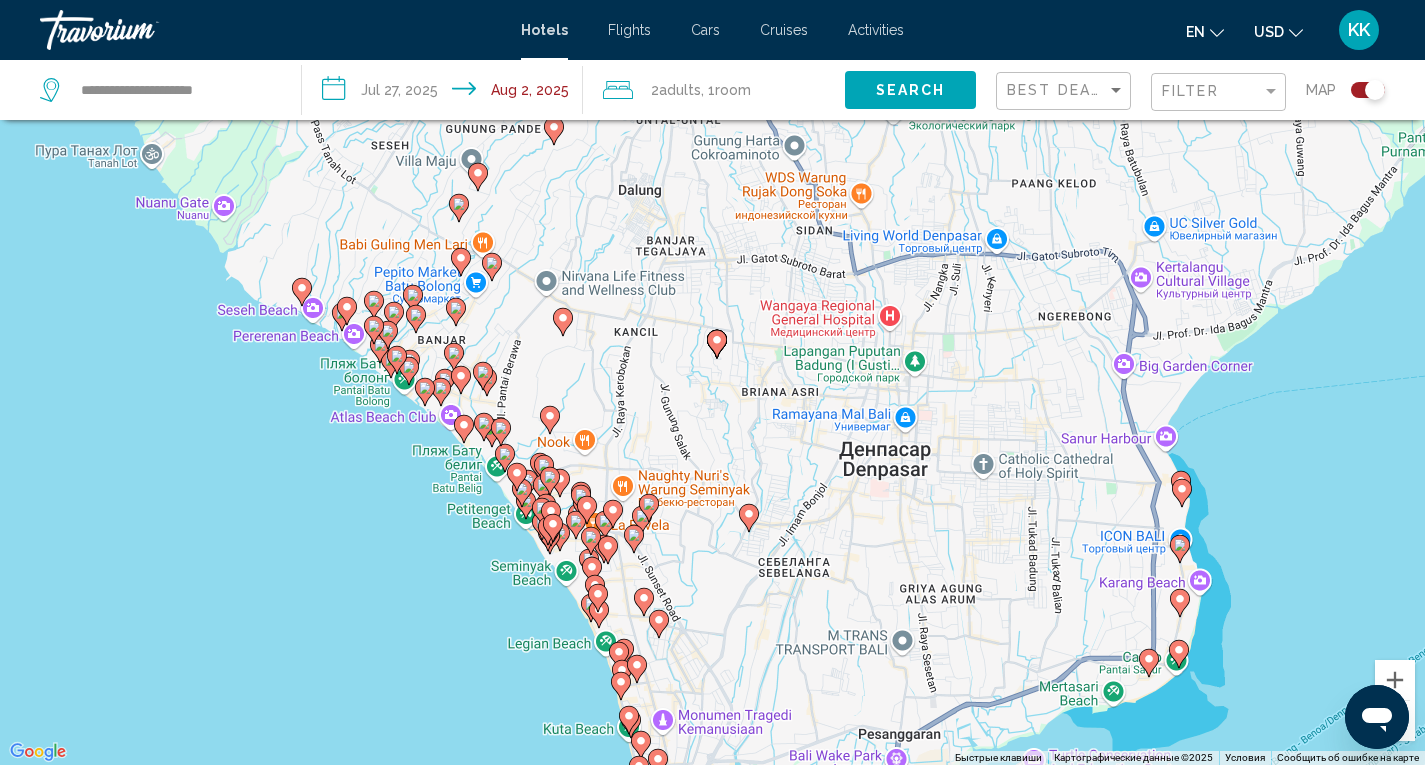 drag, startPoint x: 591, startPoint y: 532, endPoint x: 583, endPoint y: 470, distance: 62.514 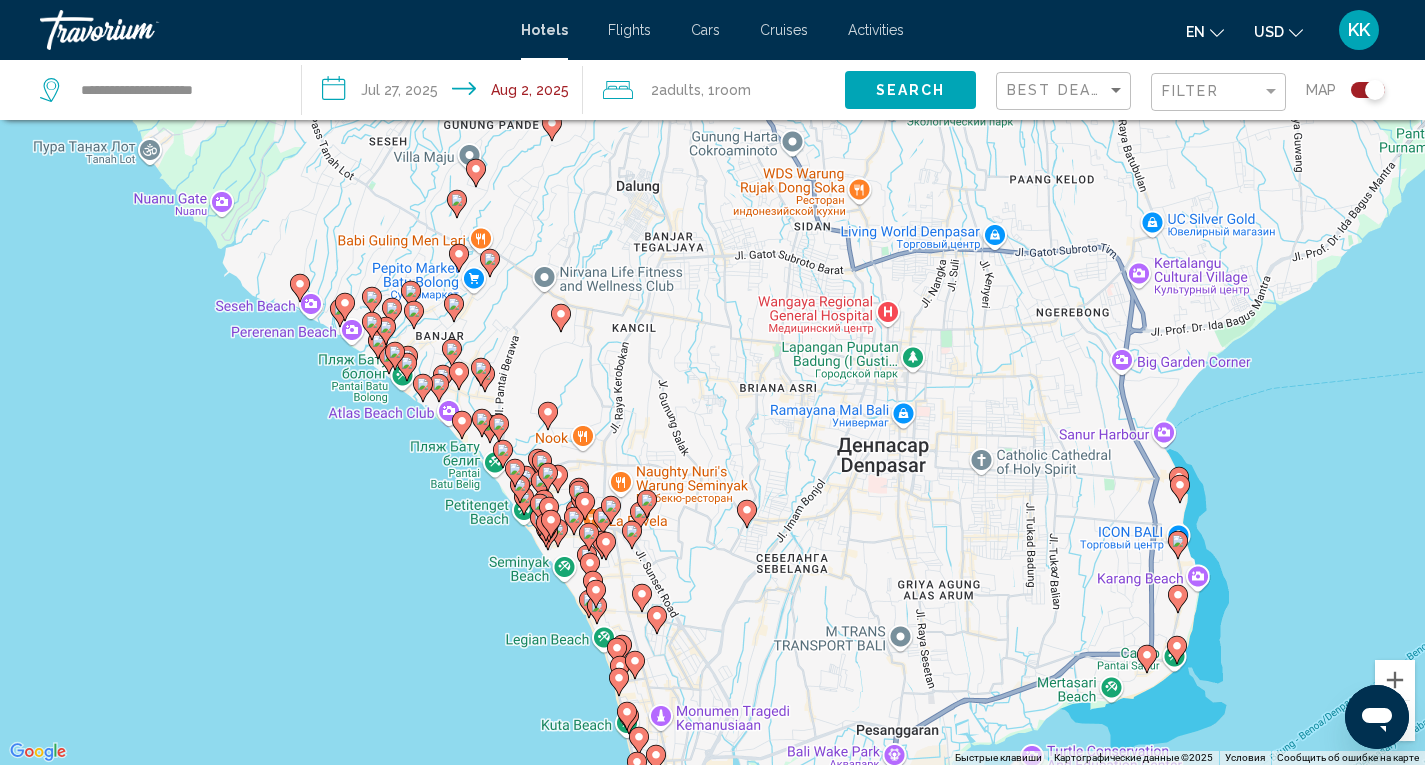 click 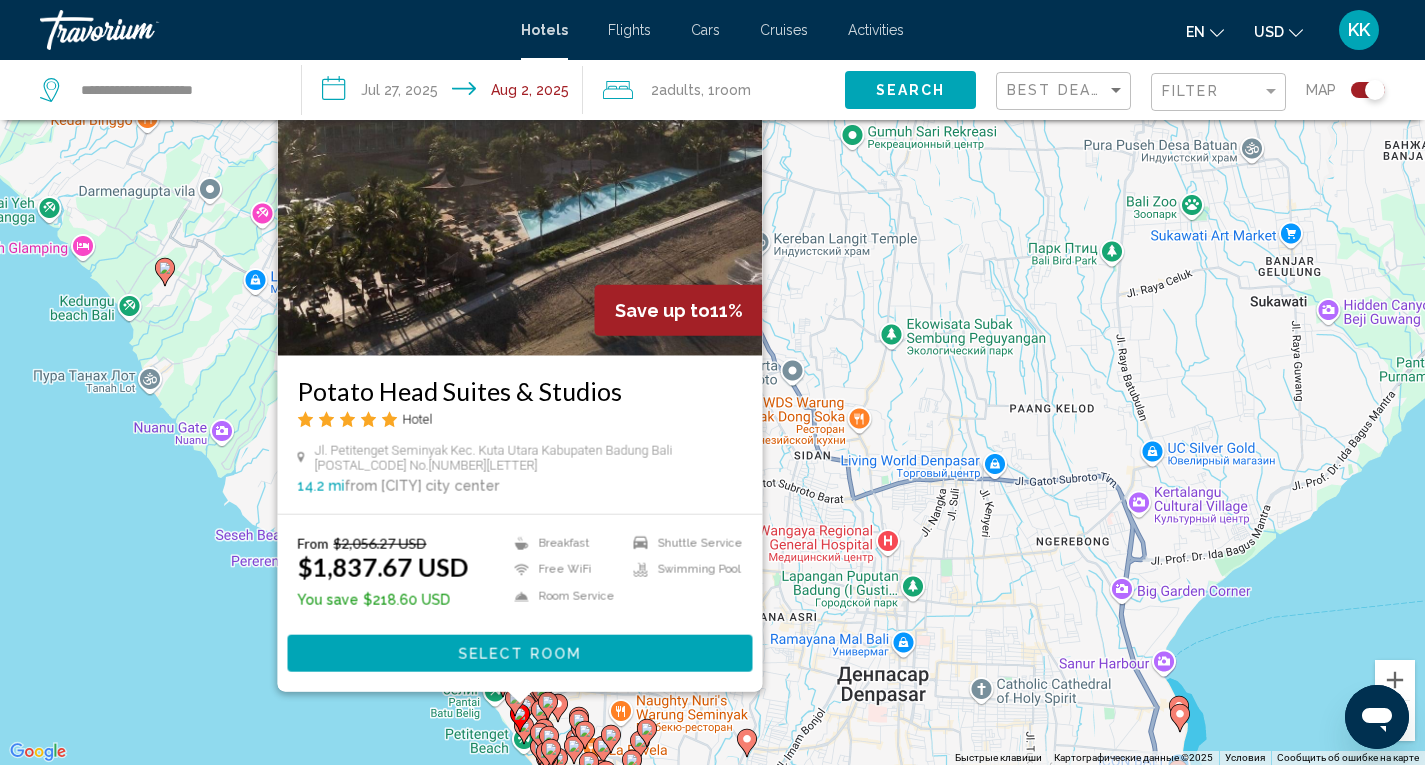 click on "Чтобы активировать перетаскивание с помощью клавиатуры, нажмите Alt + Ввод. После этого перемещайте маркер, используя клавиши со стрелками. Чтобы завершить перетаскивание, нажмите клавишу Ввод. Чтобы отменить действие, нажмите клавишу Esc. Save up to  11%   Potato Head Suites & Studios
Hotel
Jl. Petitenget Seminyak Kec. Kuta Utara Kabupaten Badung Bali 80361 No.51B 14.2 mi  from [CITY] city center from hotel From $2,056.27 USD $1,837.67 USD  You save  $218.60 USD
Breakfast
Free WiFi
Room Service" at bounding box center (712, 382) 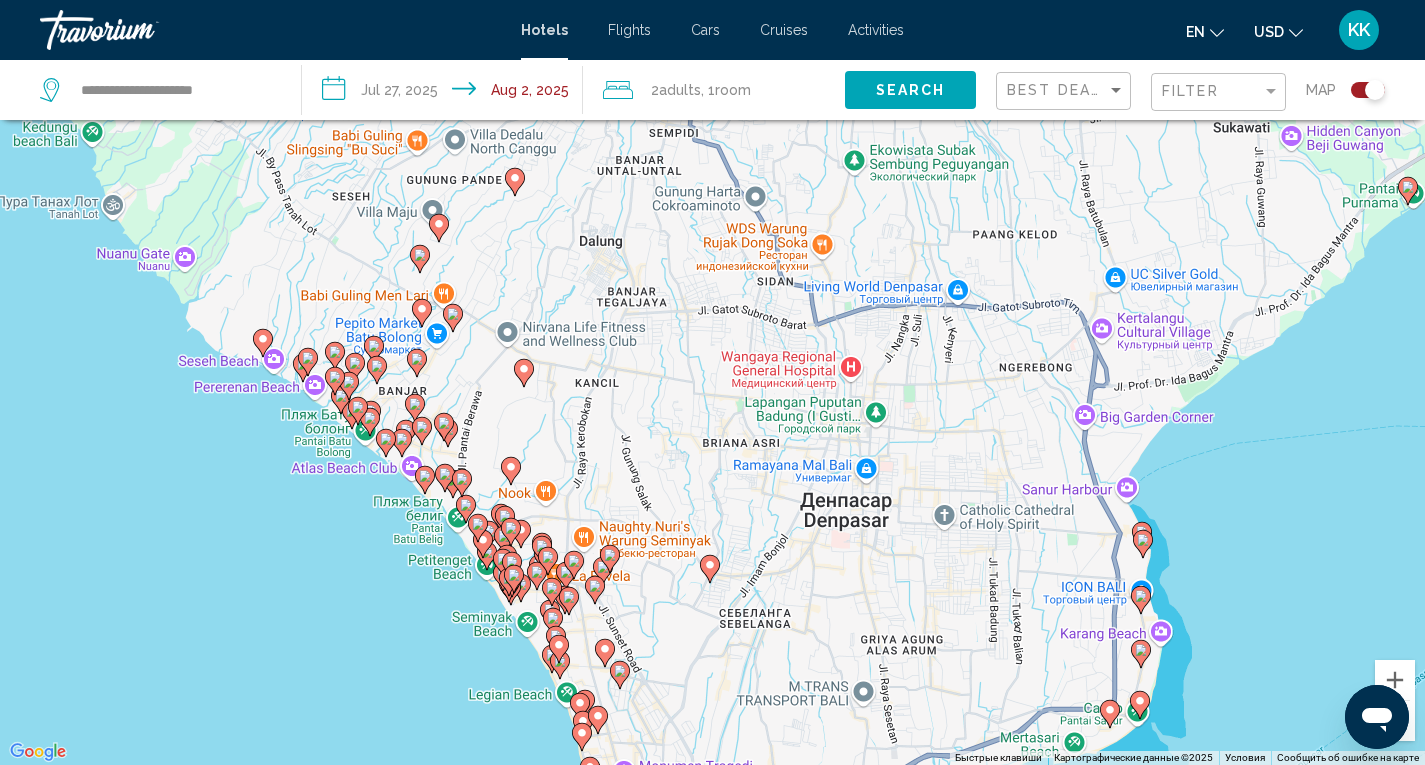 drag, startPoint x: 729, startPoint y: 618, endPoint x: 691, endPoint y: 425, distance: 196.70537 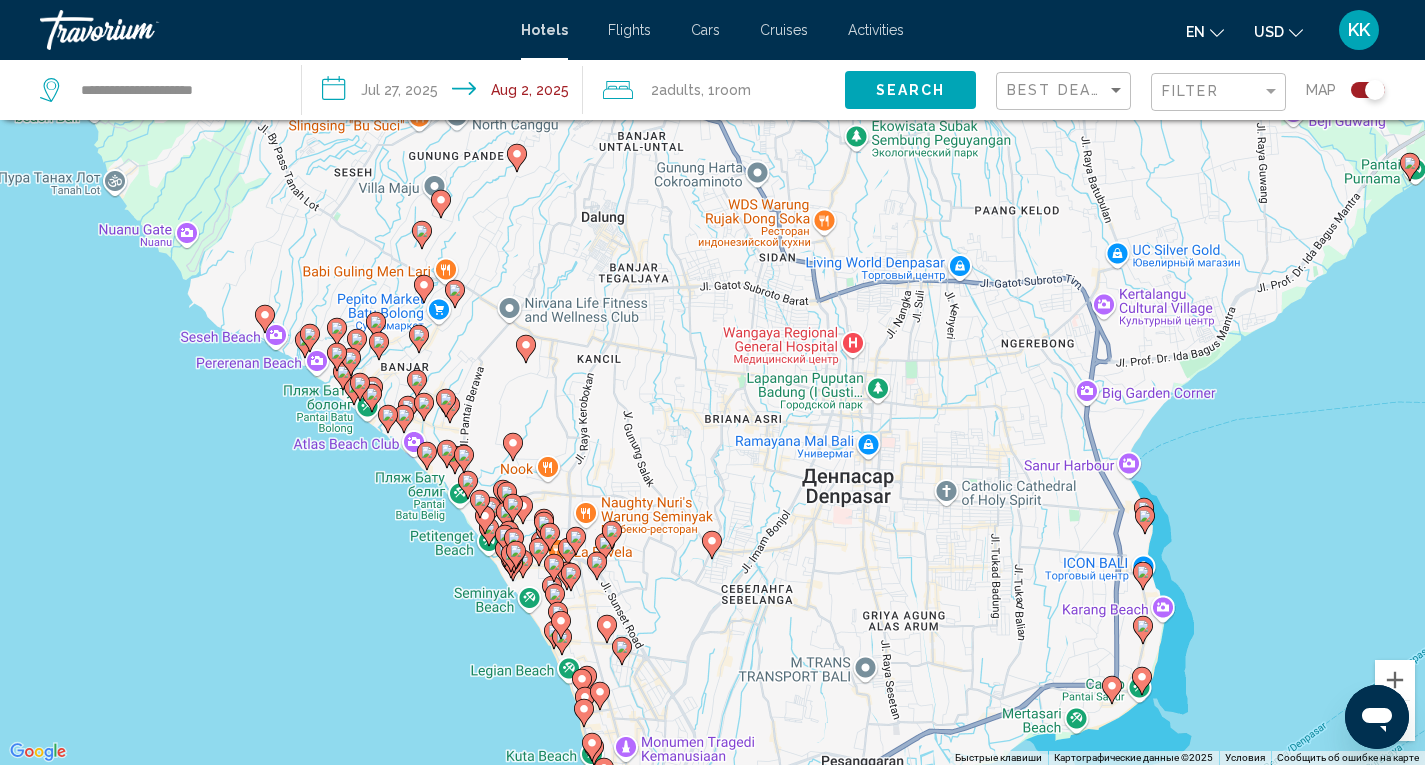 click 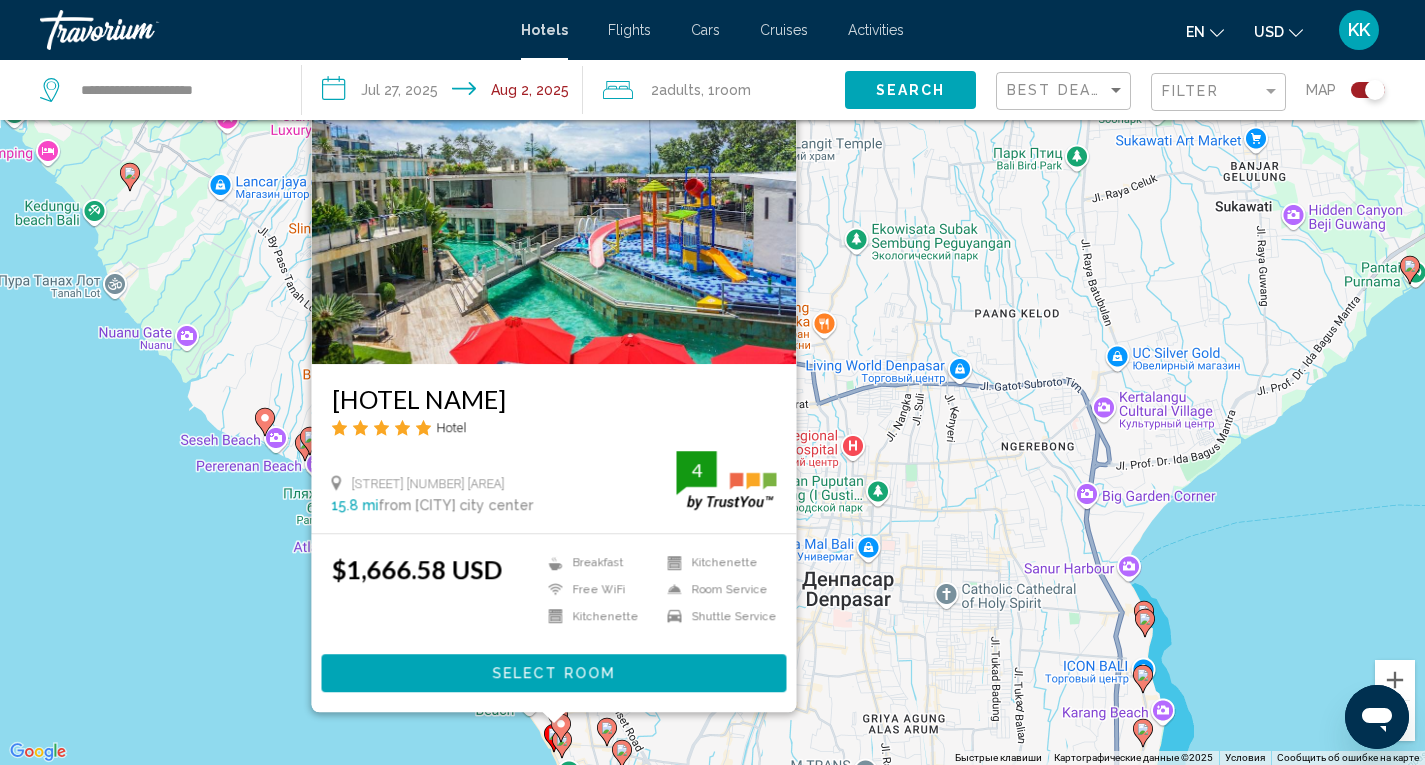 click on "Чтобы активировать перетаскивание с помощью клавиатуры, нажмите Alt + Ввод. После этого перемещайте маркер, используя клавиши со стрелками. Чтобы завершить перетаскивание, нажмите клавишу Ввод. Чтобы отменить действие, нажмите клавишу Esc.  FuramaXclusive Ocean Beach Seminyak Bali
Hotel
[STREET] [NUMBER] [AREA] [NUMBER] mi  from [CITY] Island city center from hotel [NUMBER] [CURRENCY]
Breakfast
Free WiFi
Kitchenette" at bounding box center [712, 382] 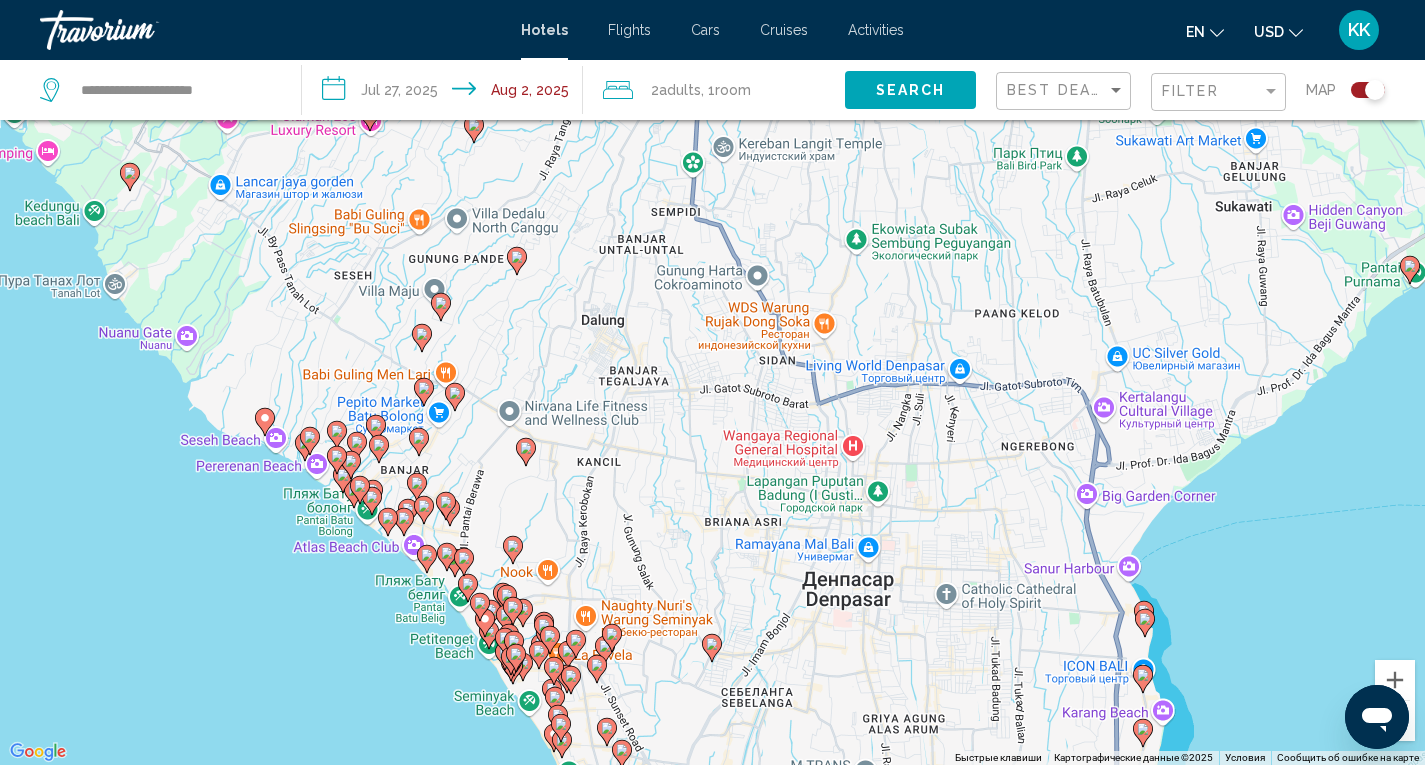 click 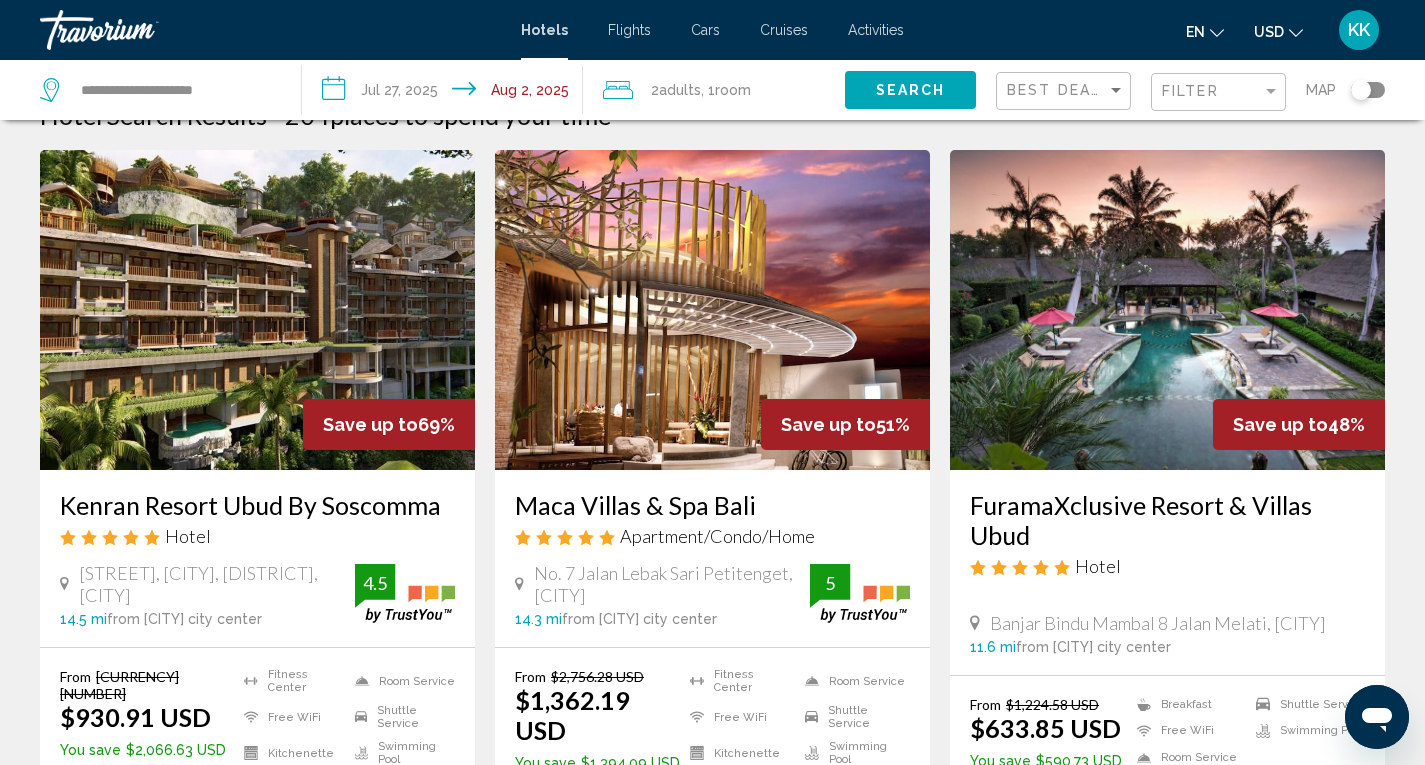 scroll, scrollTop: 0, scrollLeft: 0, axis: both 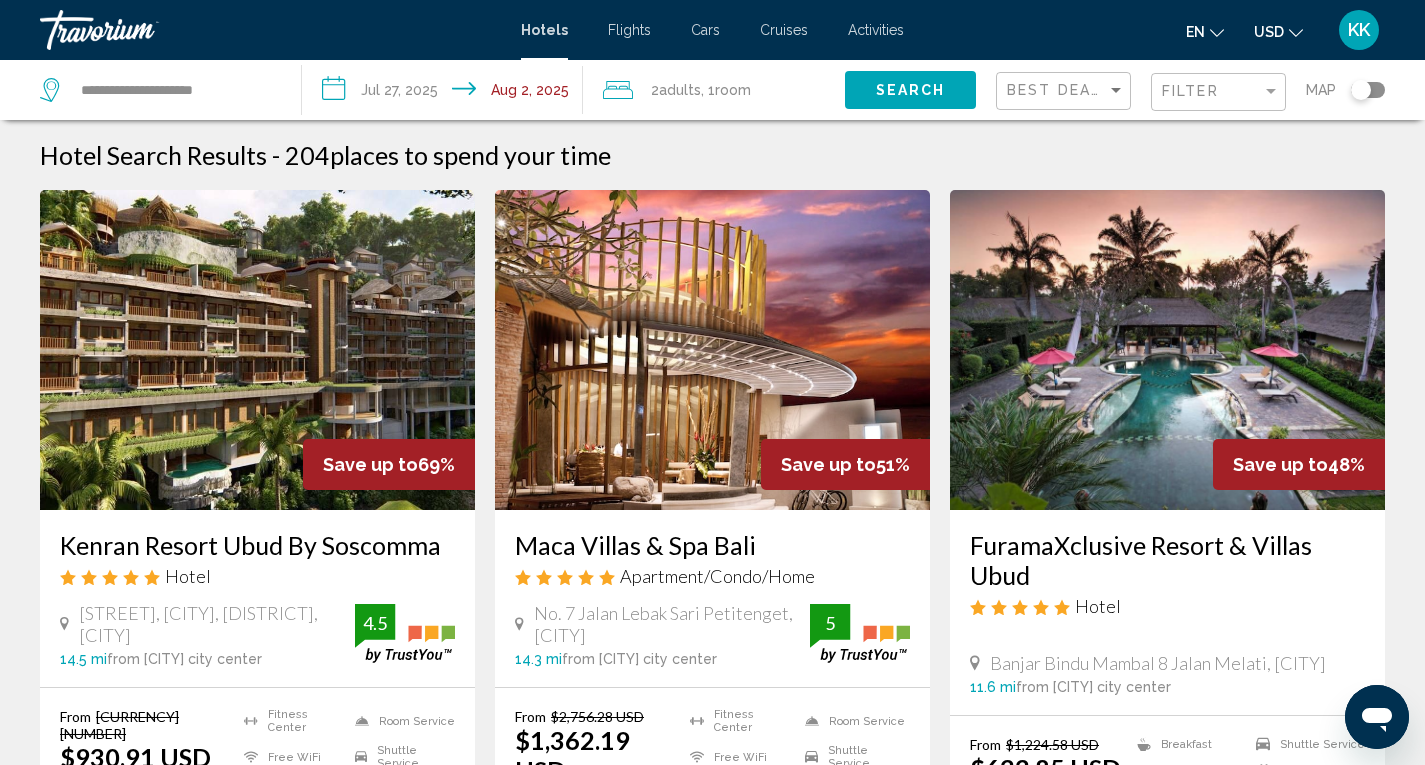 click on "Hotel Search Results  -   [NUMBER]  places to spend your time" at bounding box center (712, 155) 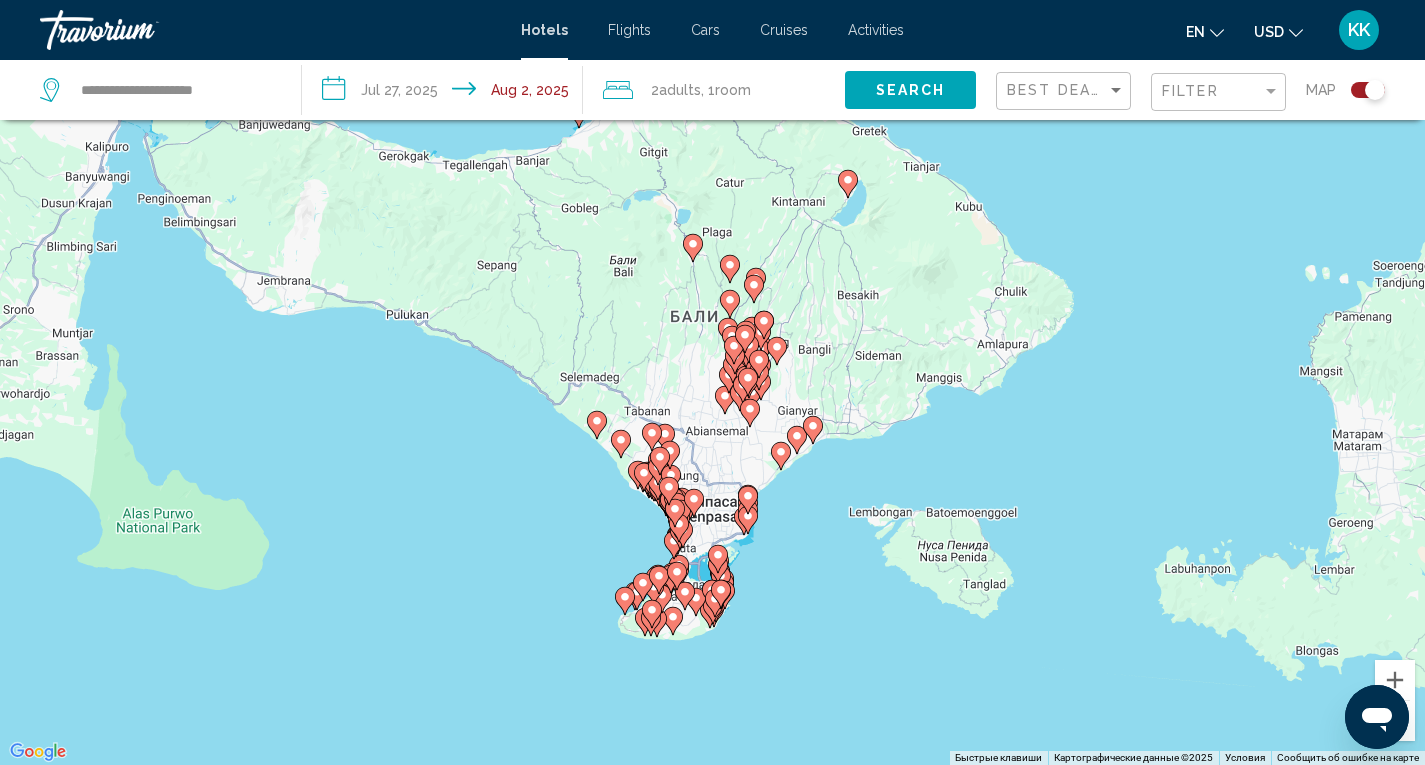 click 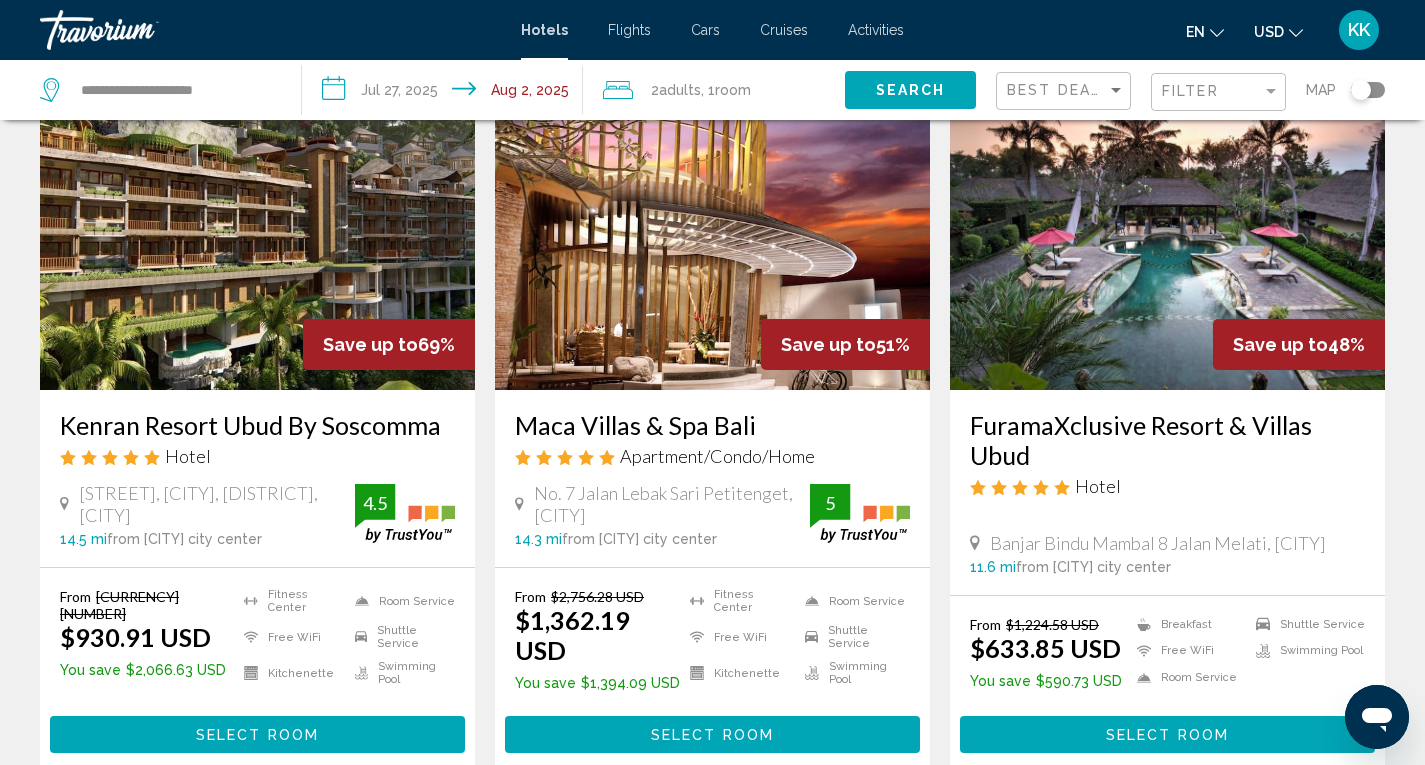 scroll, scrollTop: 140, scrollLeft: 0, axis: vertical 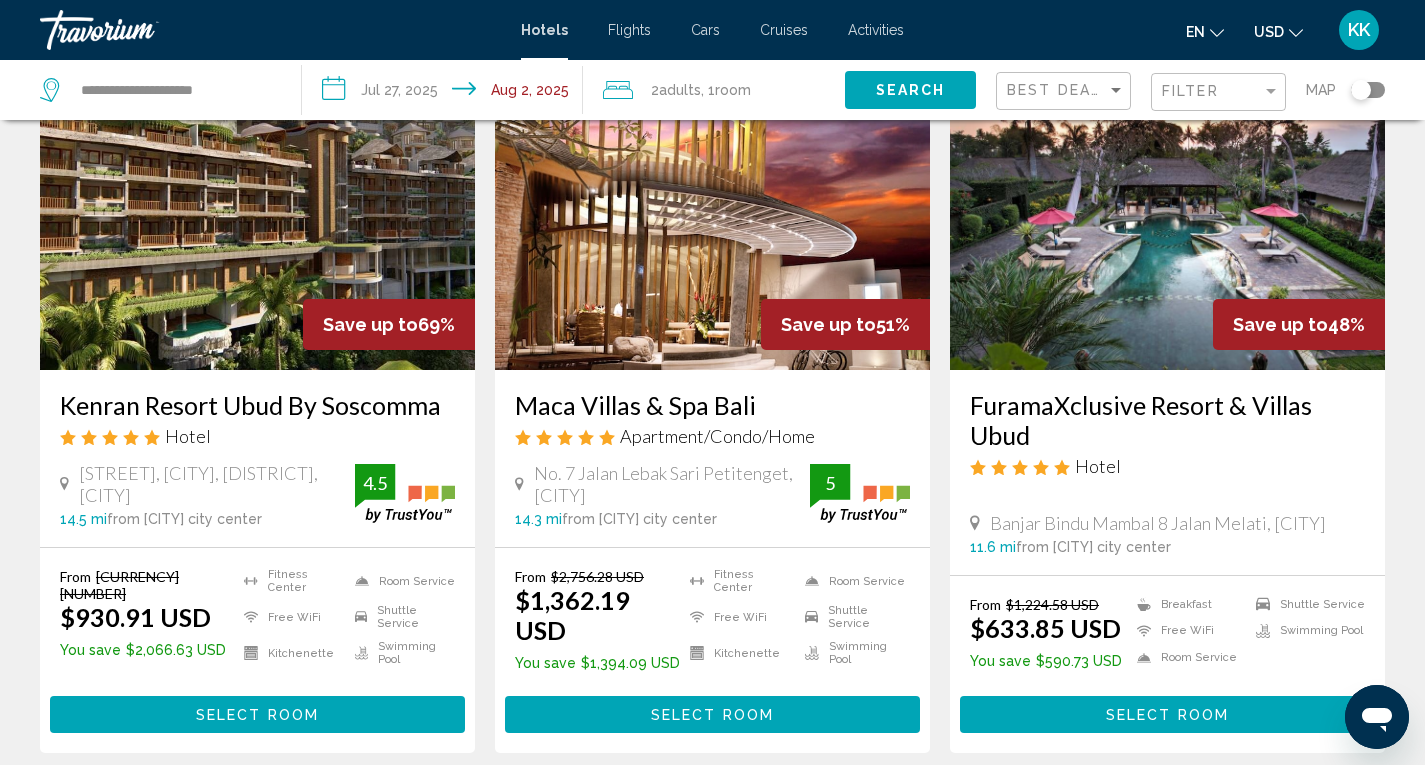 click on "Best Deals" 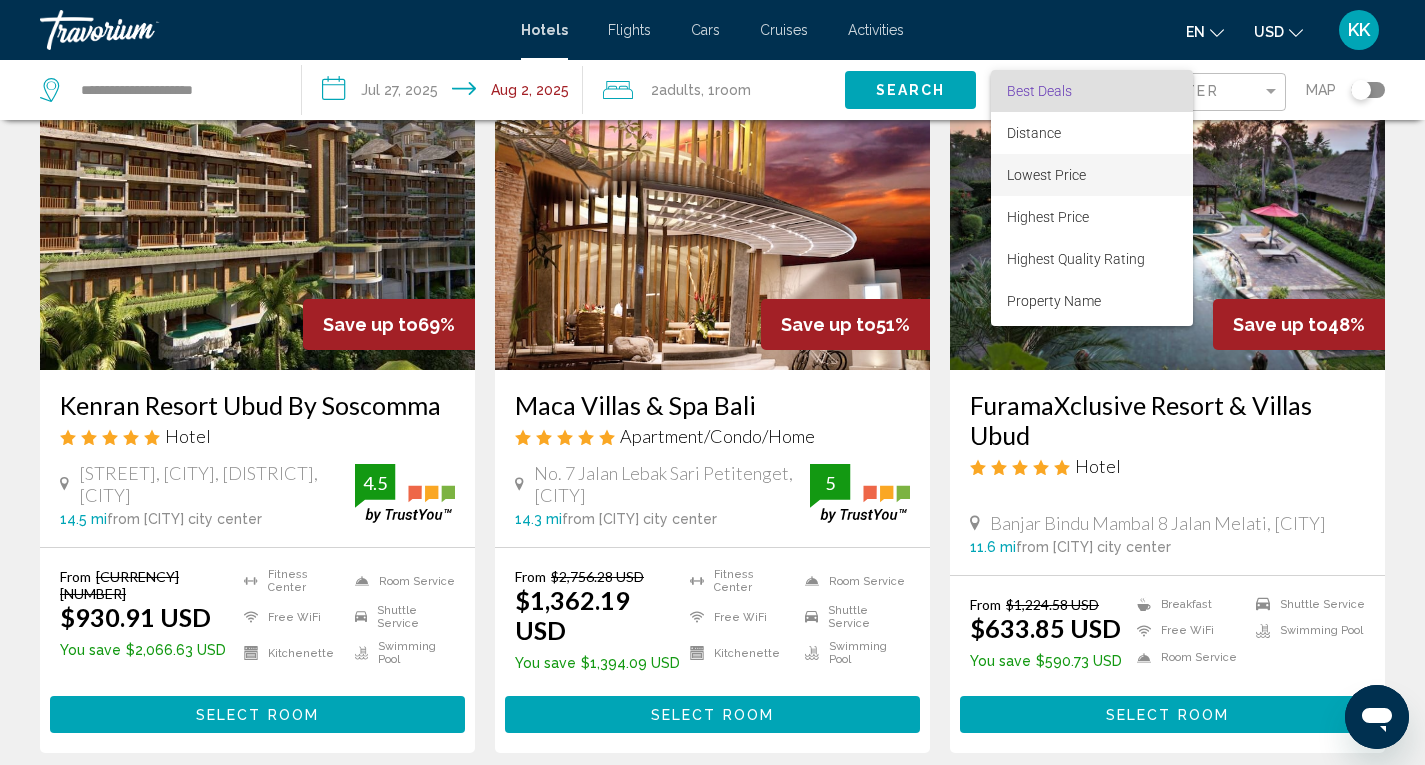click on "Lowest Price" at bounding box center (1092, 175) 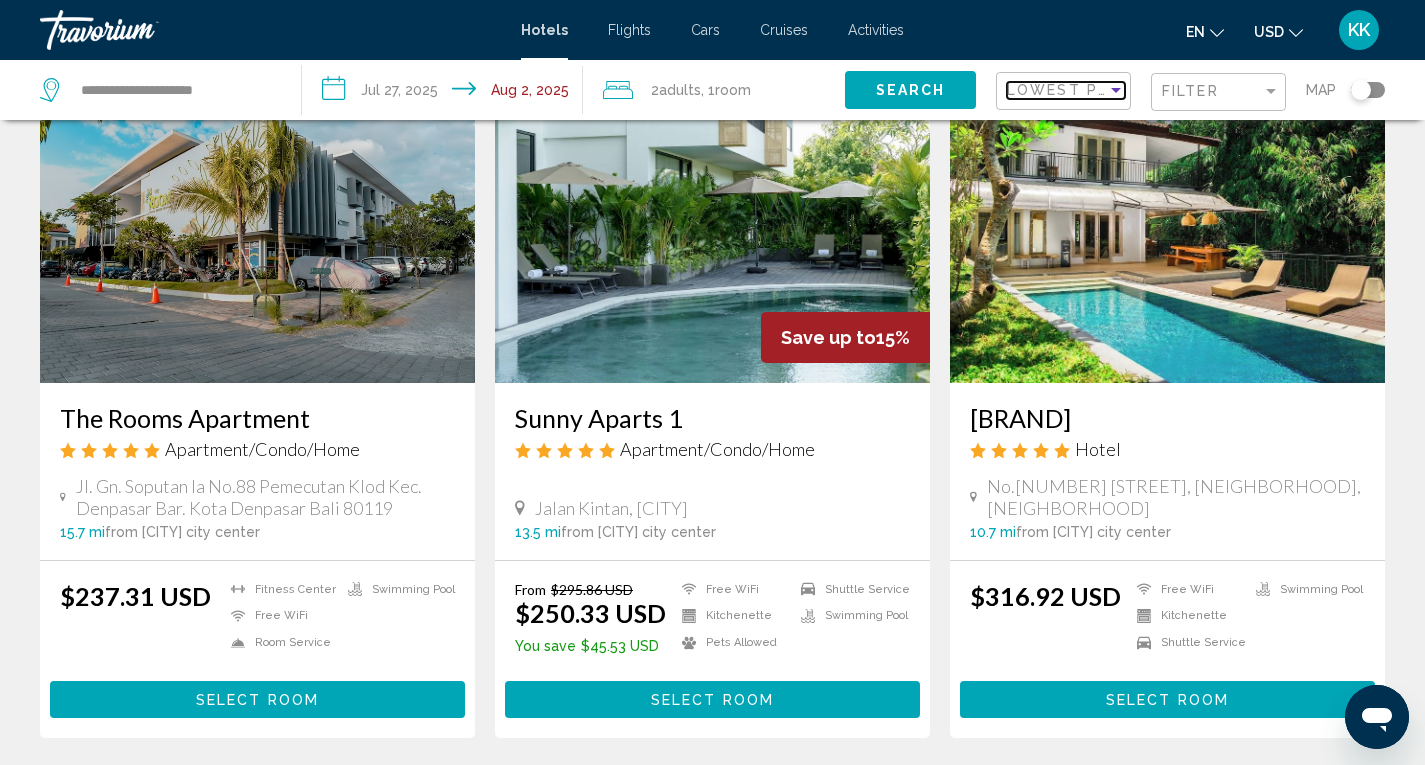 scroll, scrollTop: 0, scrollLeft: 0, axis: both 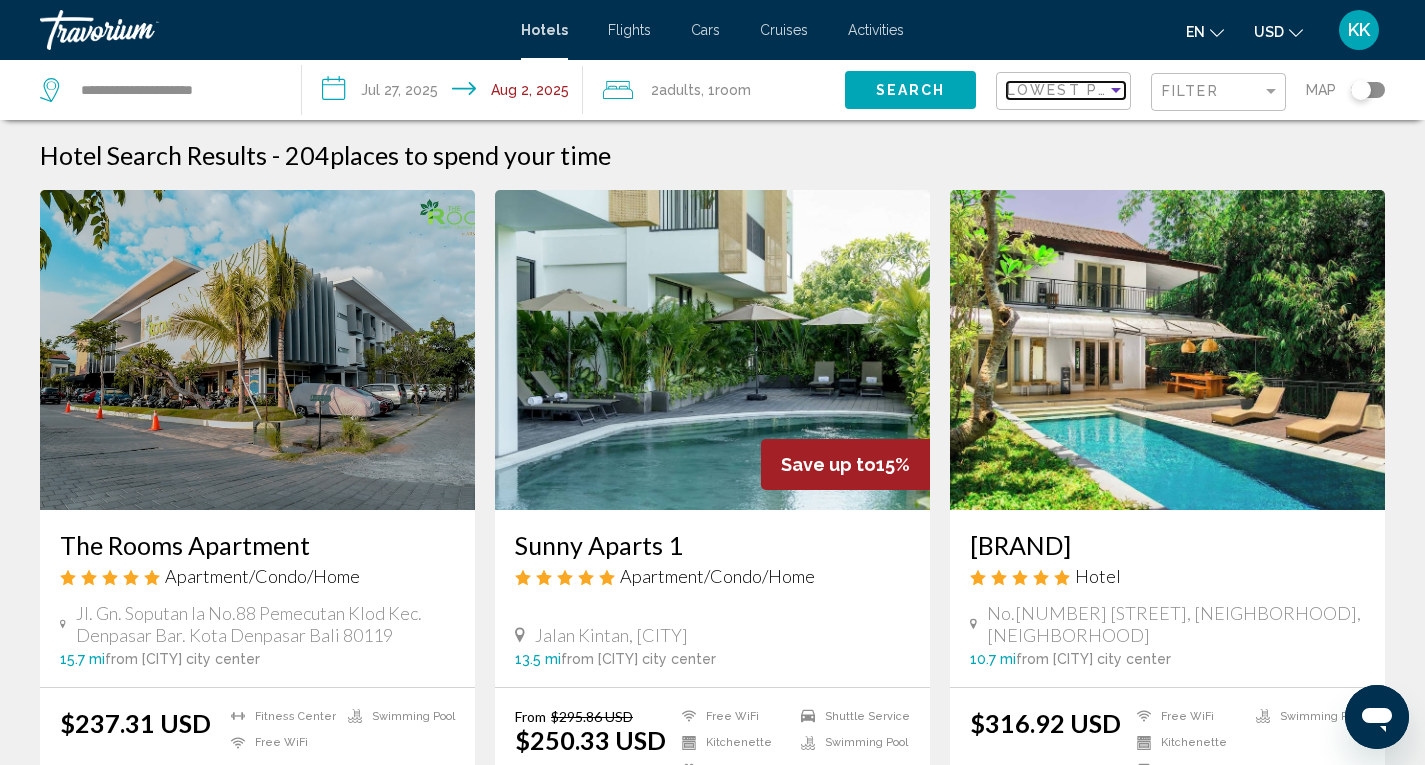 click on "Lowest Price" at bounding box center (1071, 90) 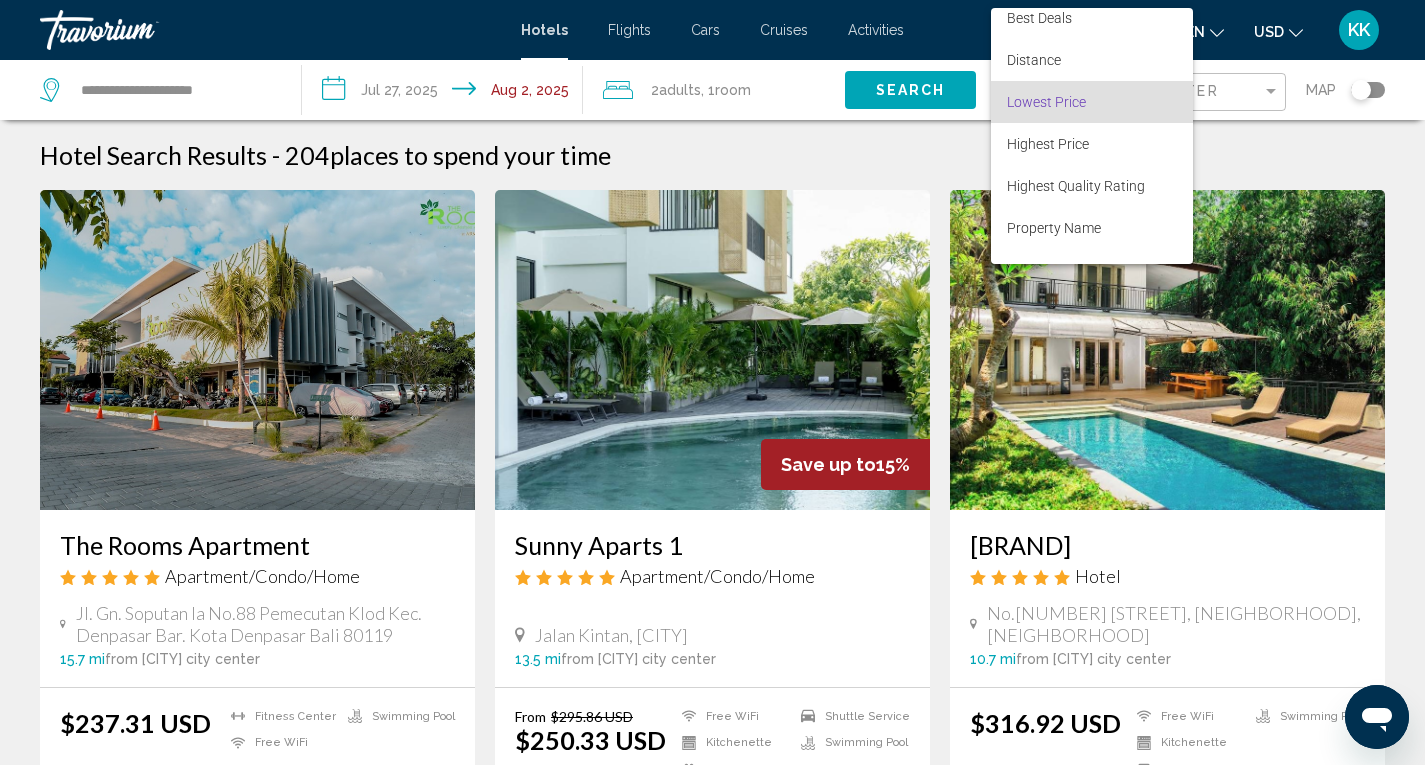 scroll, scrollTop: 0, scrollLeft: 0, axis: both 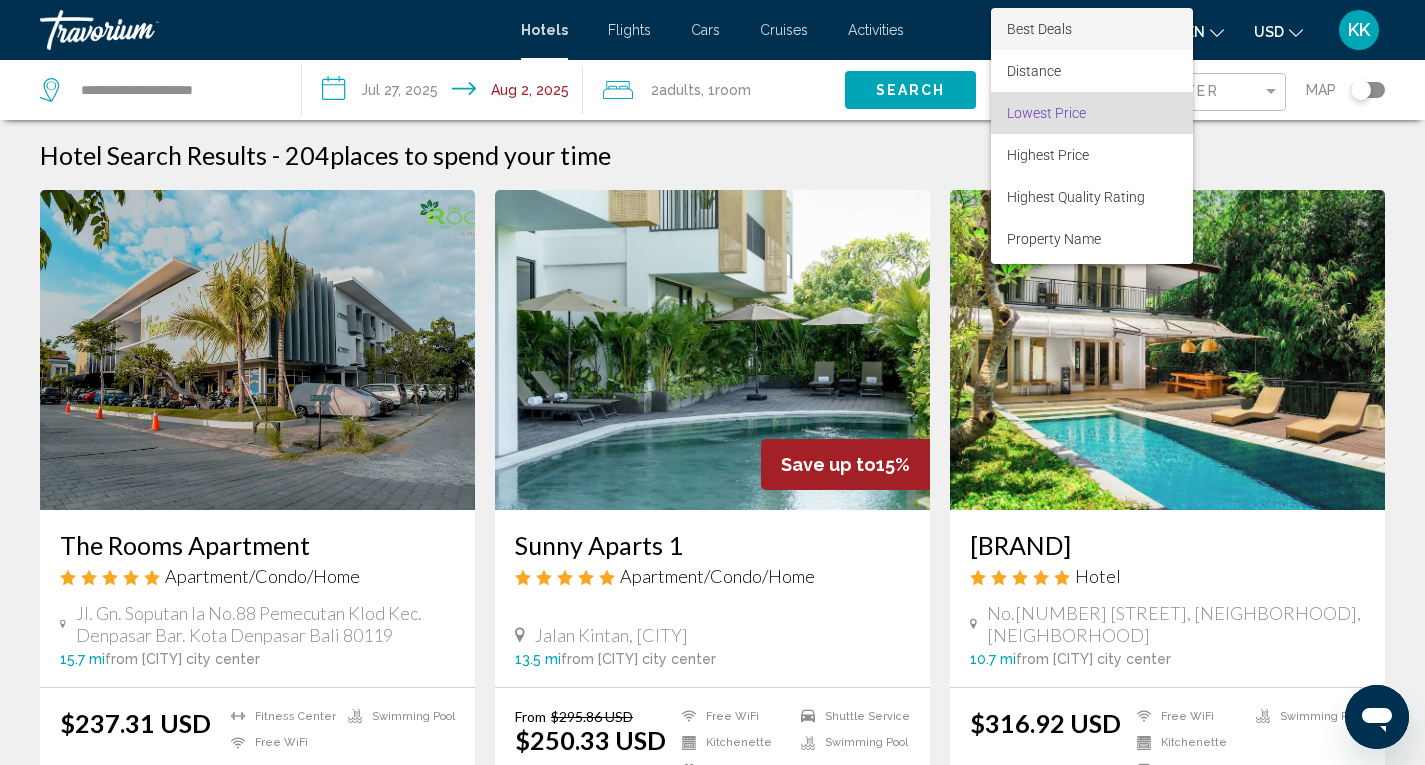 click on "Best Deals" at bounding box center (1039, 29) 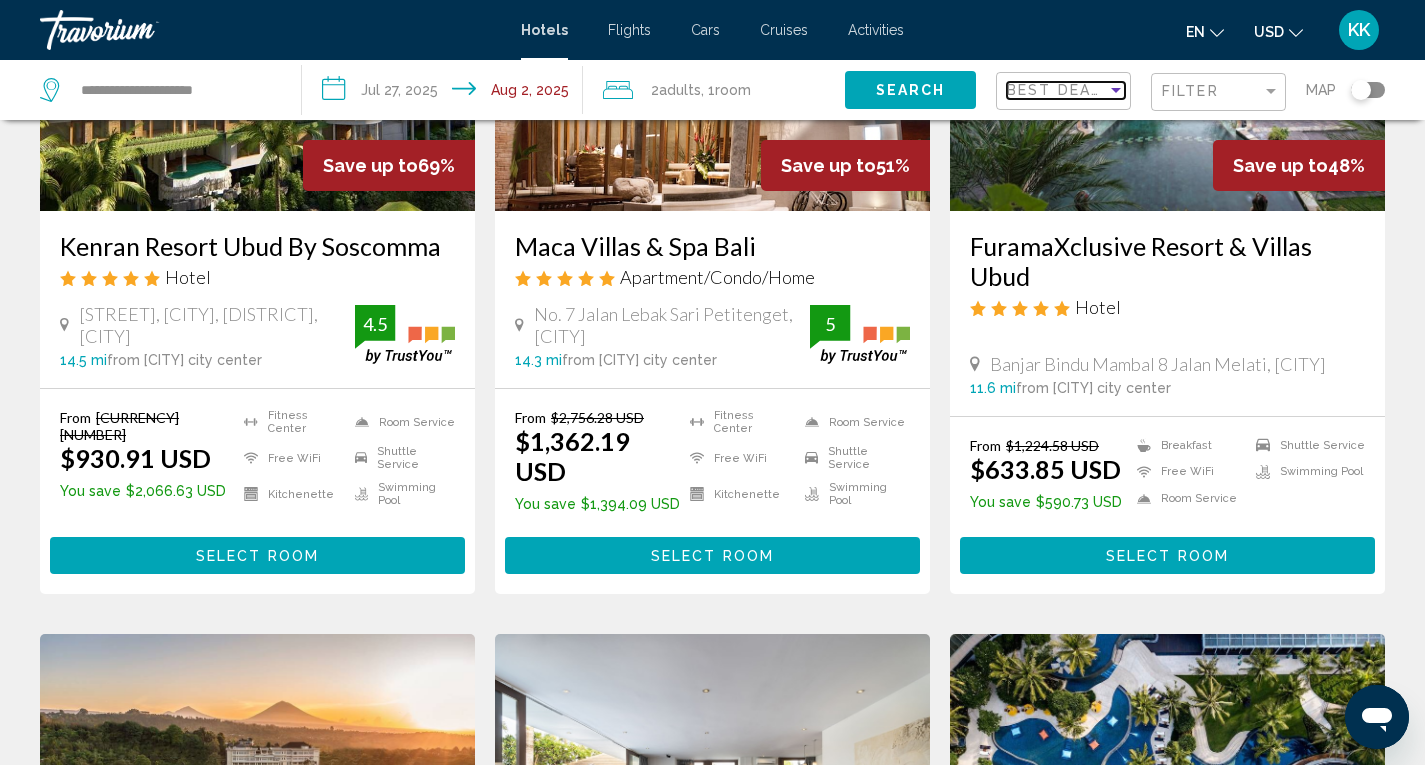 scroll, scrollTop: 0, scrollLeft: 0, axis: both 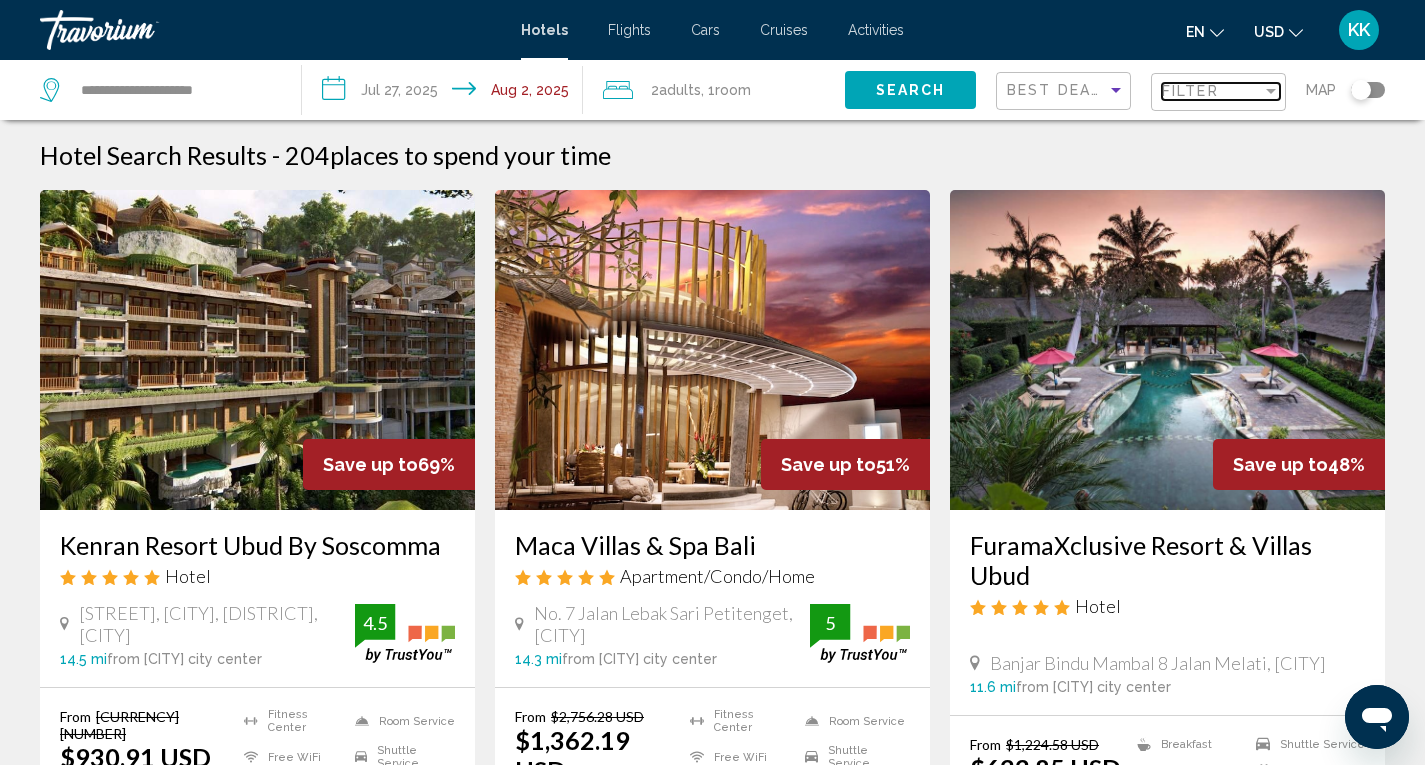 click on "Filter" at bounding box center (1212, 91) 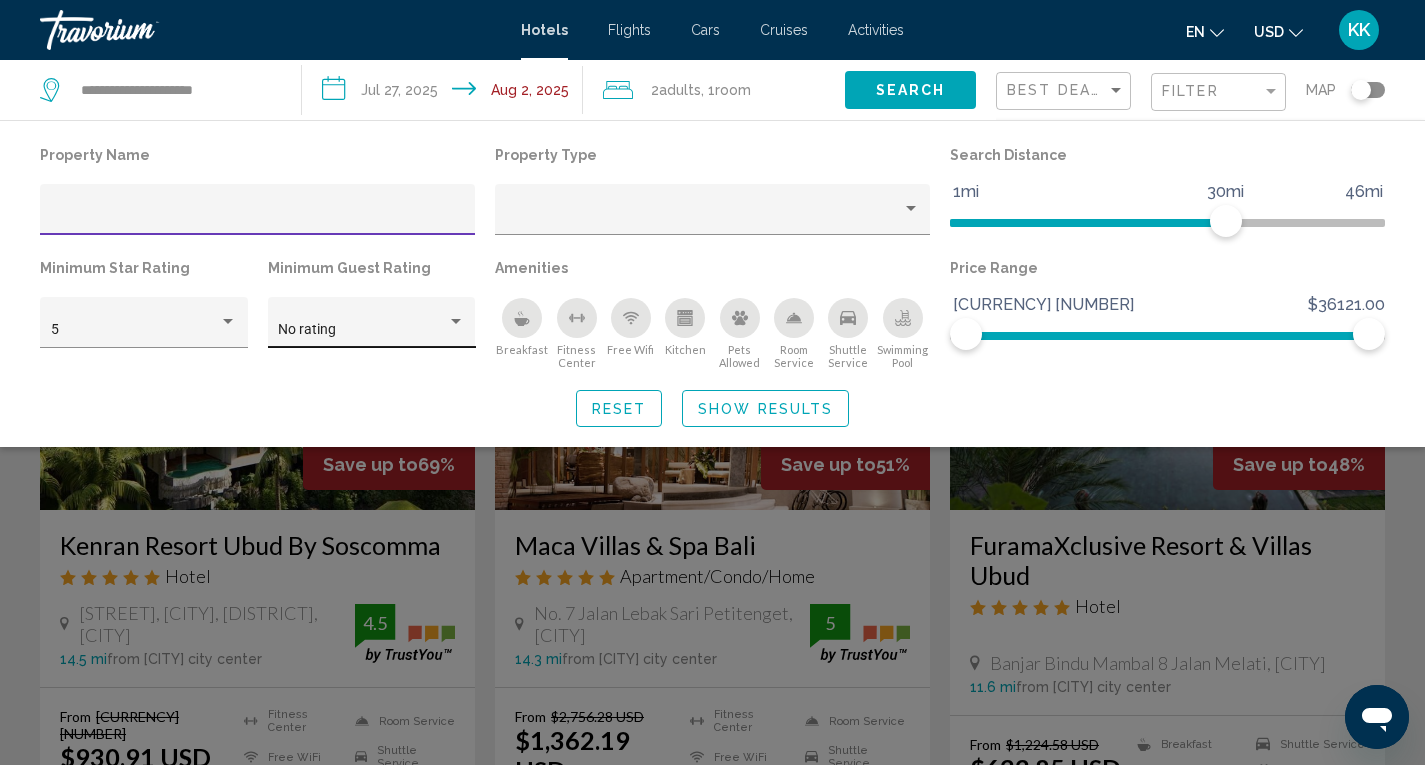 click on "No rating" at bounding box center [362, 330] 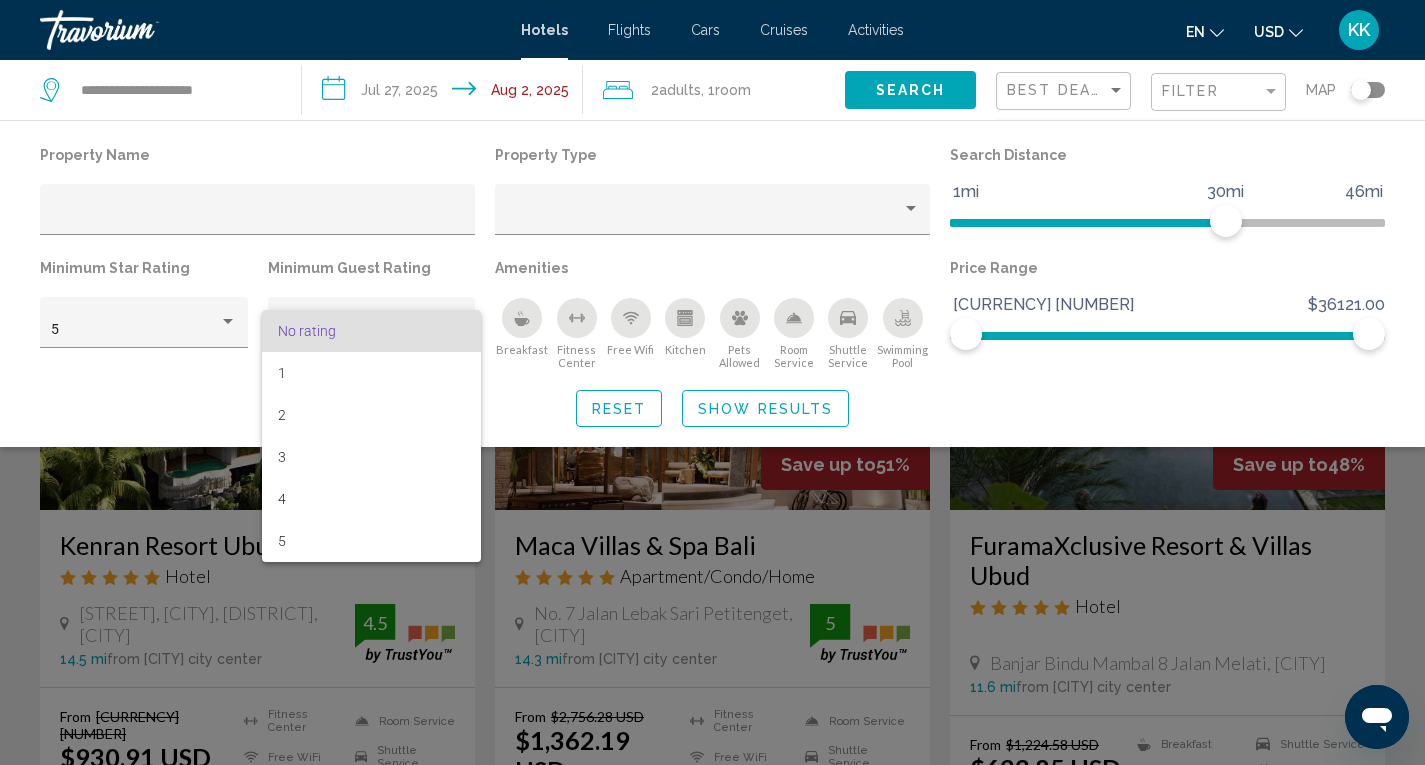 click at bounding box center (712, 382) 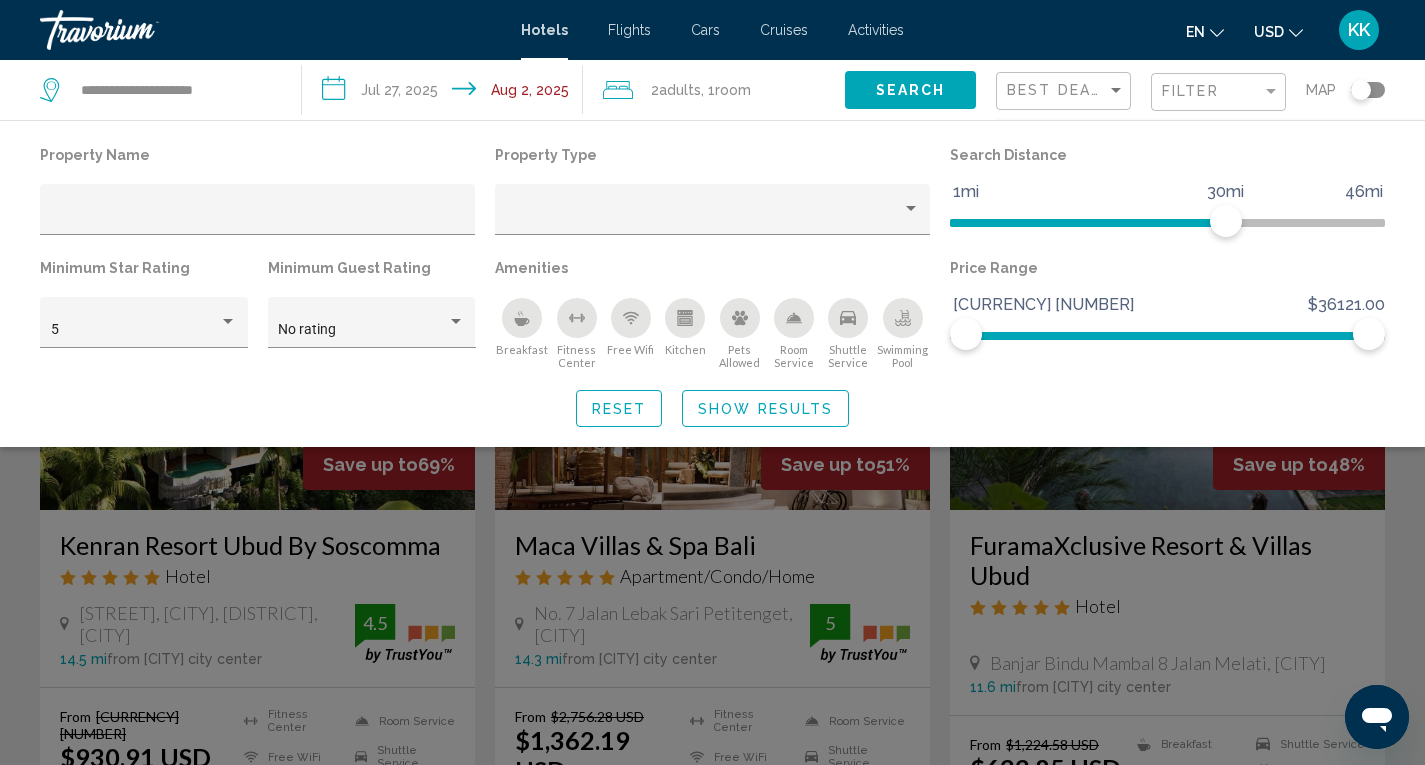 click on "Show Results" 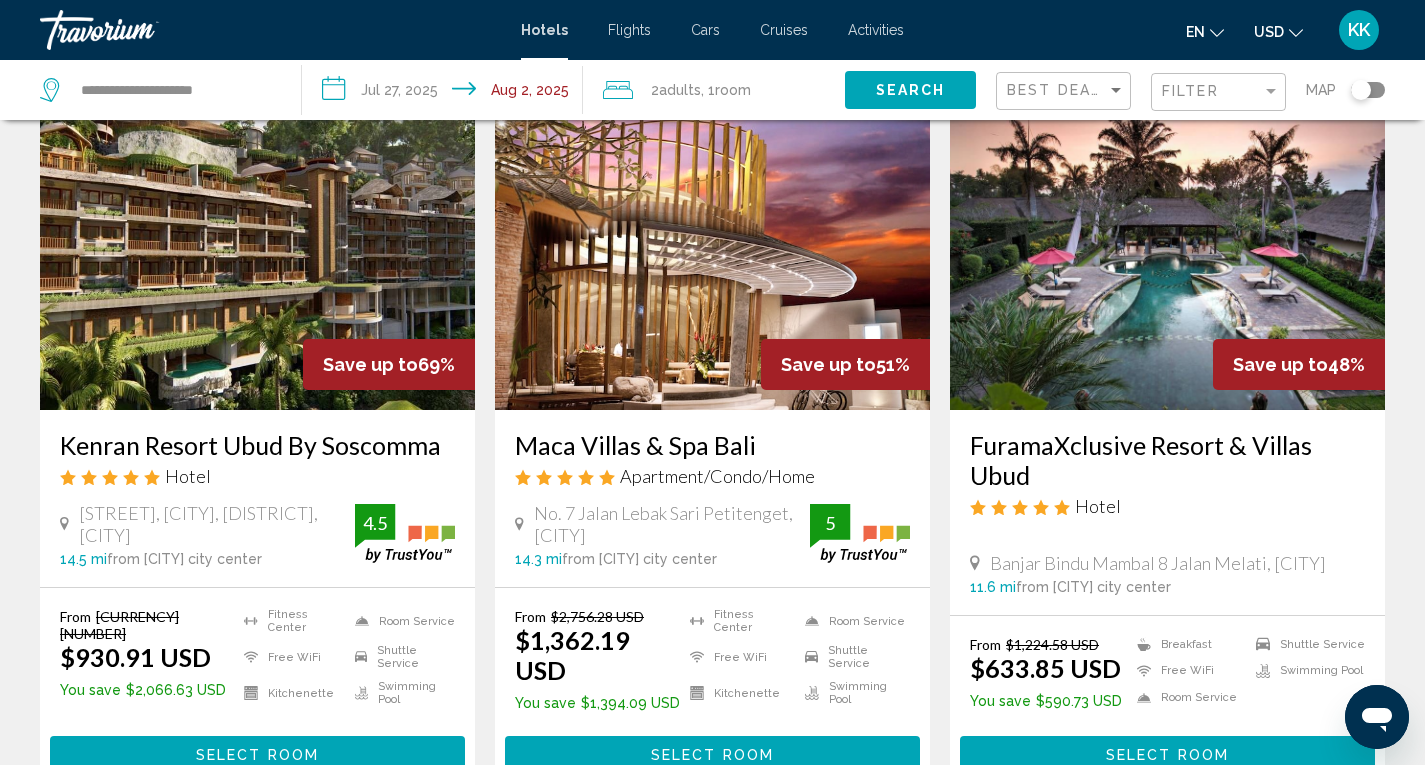 scroll, scrollTop: 0, scrollLeft: 0, axis: both 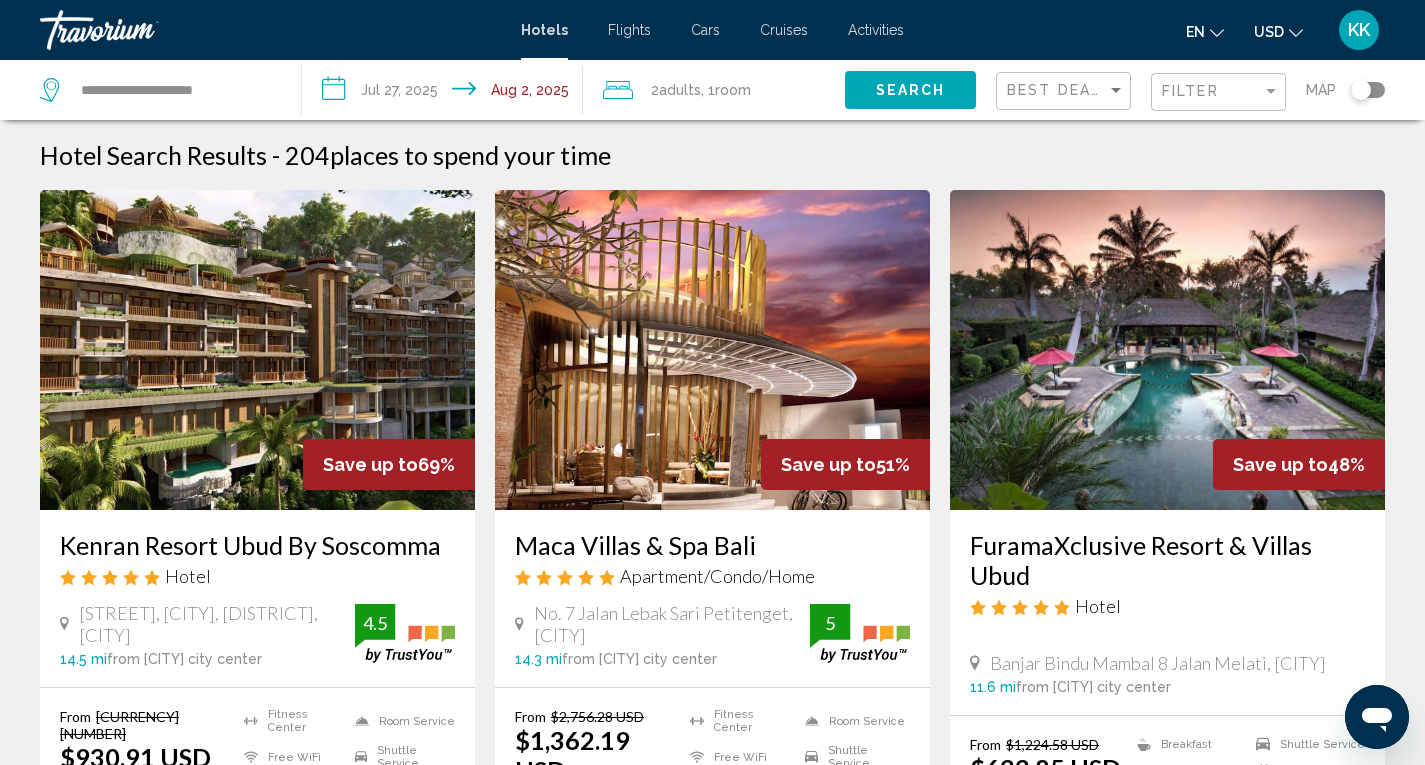 click on "**********" at bounding box center (712, 1669) 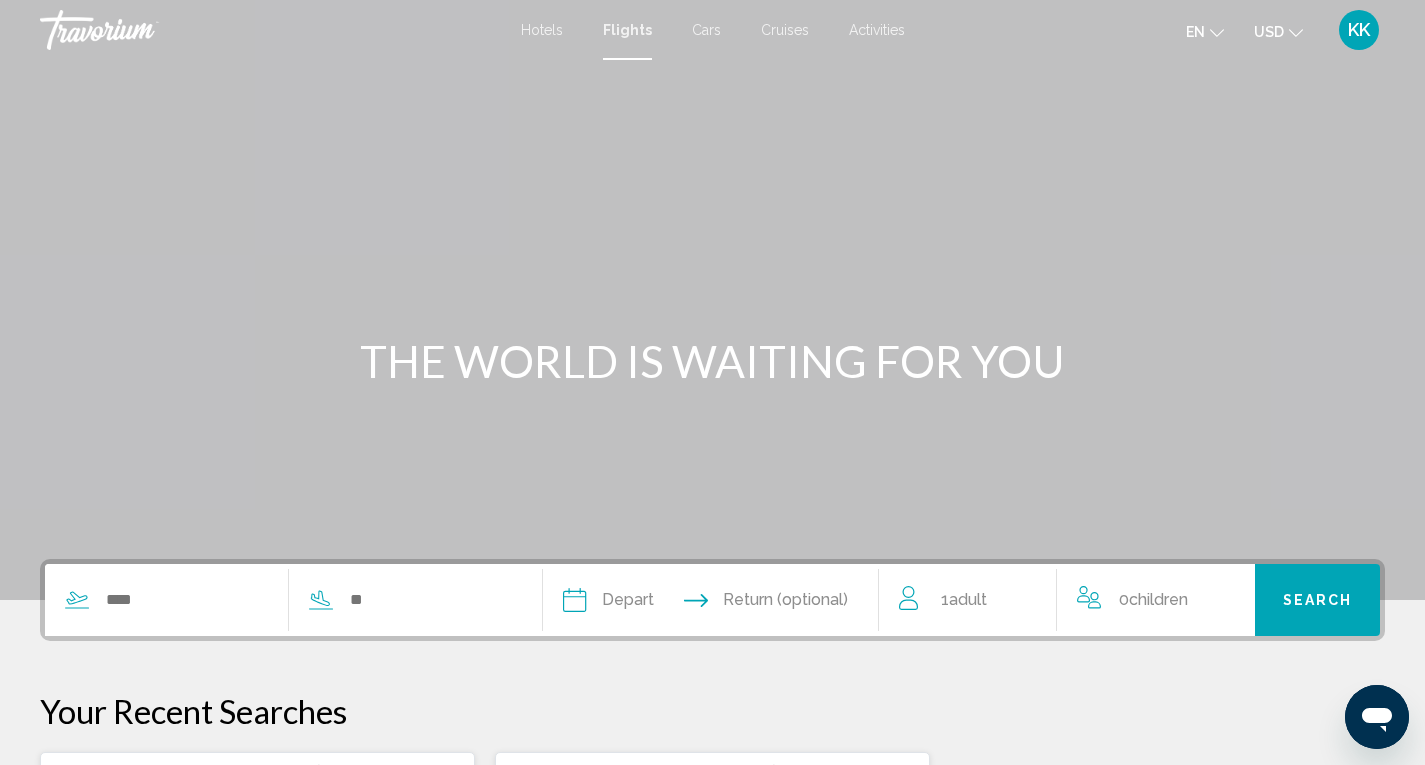 click at bounding box center [278, 600] 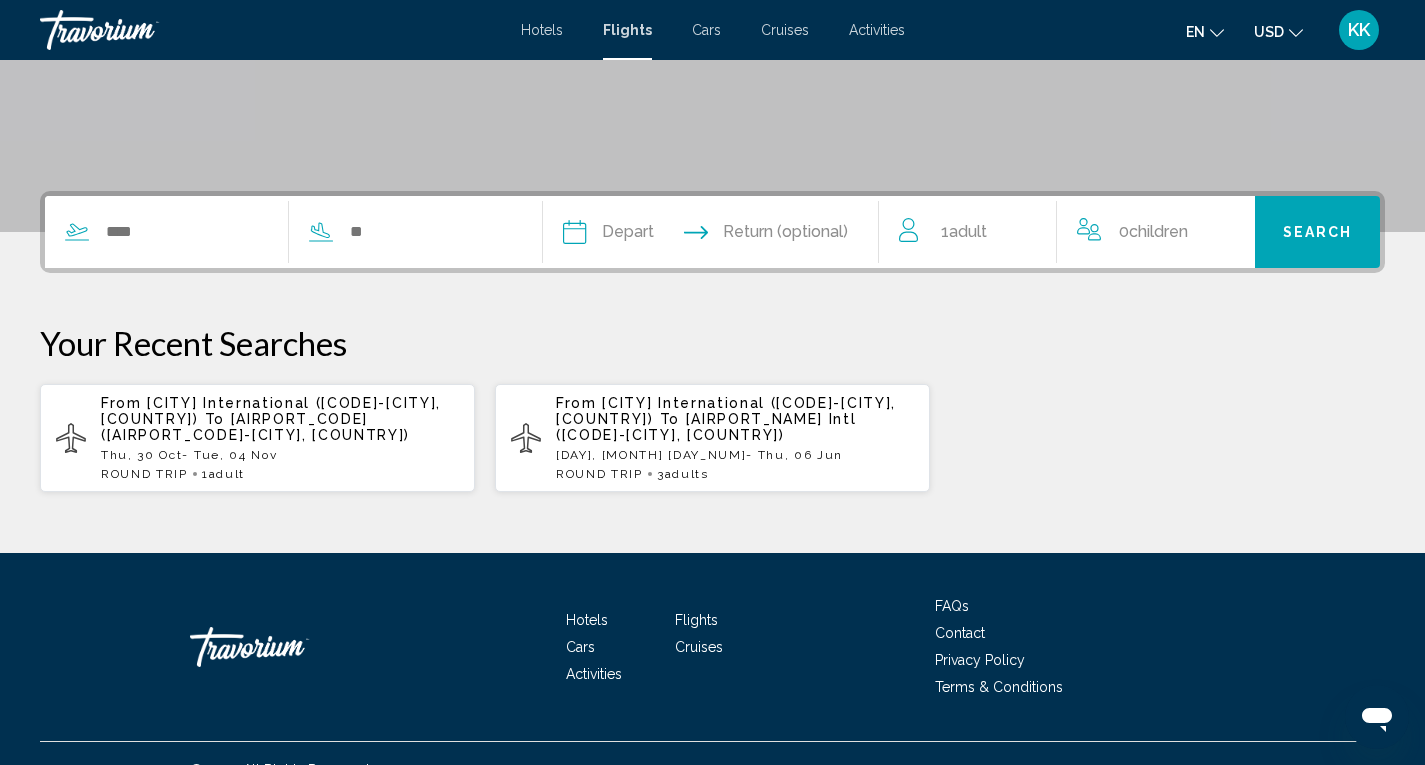 scroll, scrollTop: 401, scrollLeft: 0, axis: vertical 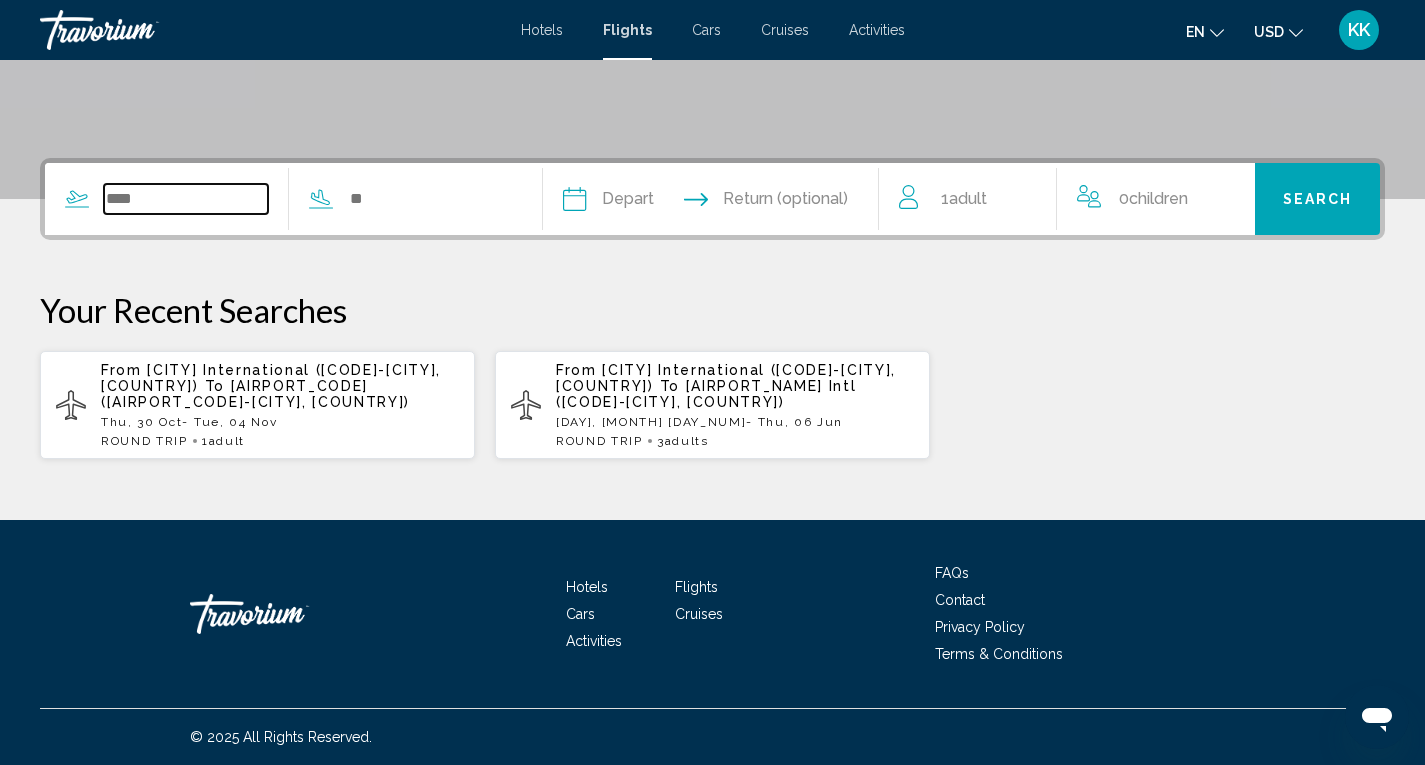 click at bounding box center (186, 199) 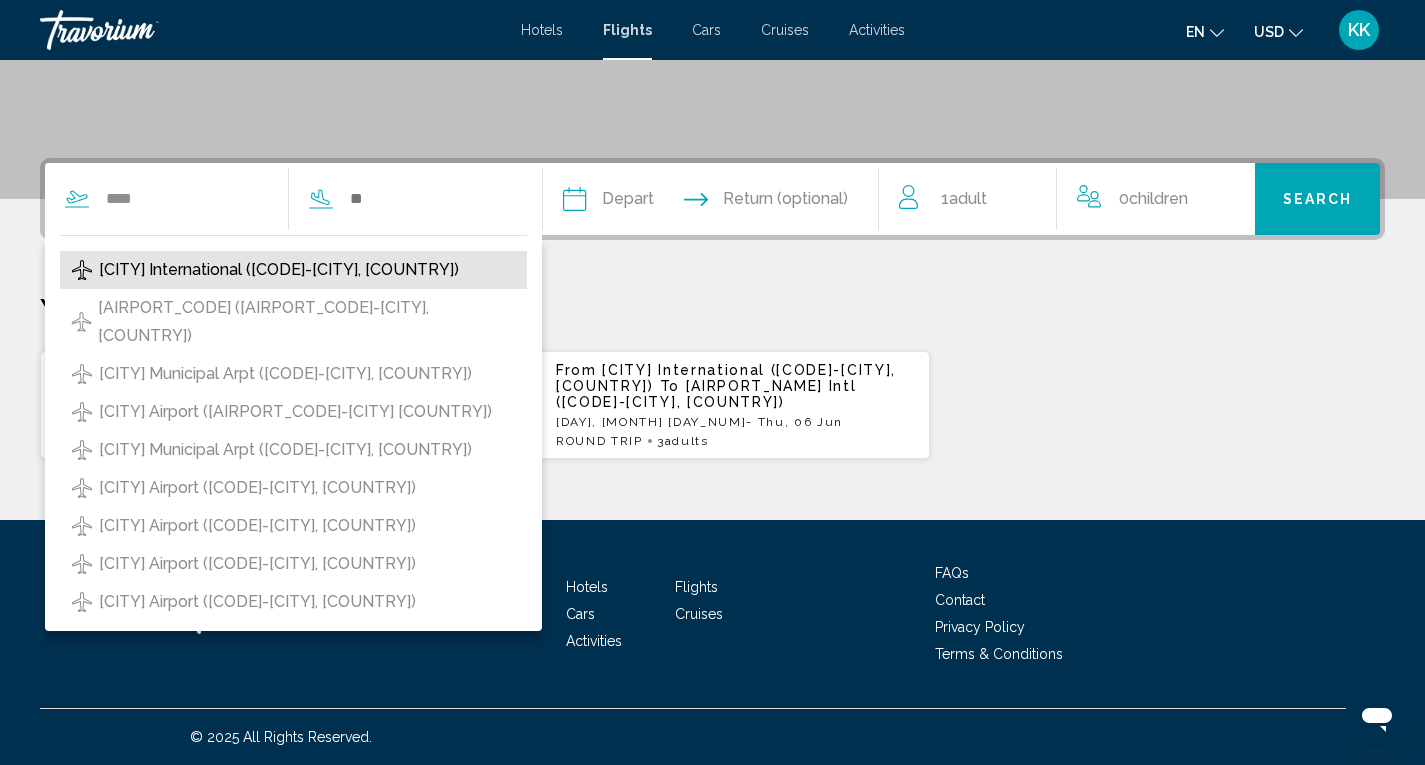 click on "[CITY] International ([CODE]-[CITY], [COUNTRY])" at bounding box center [279, 270] 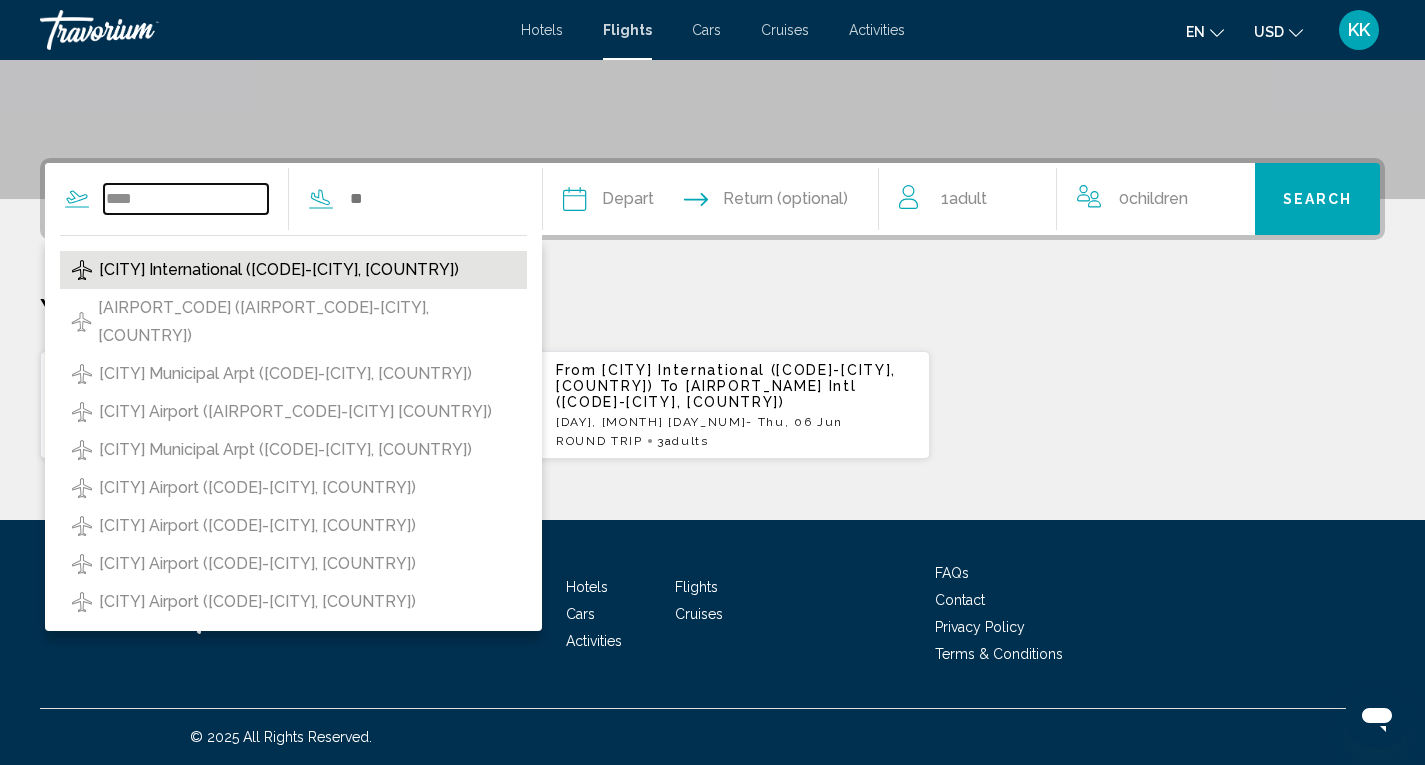 type on "**********" 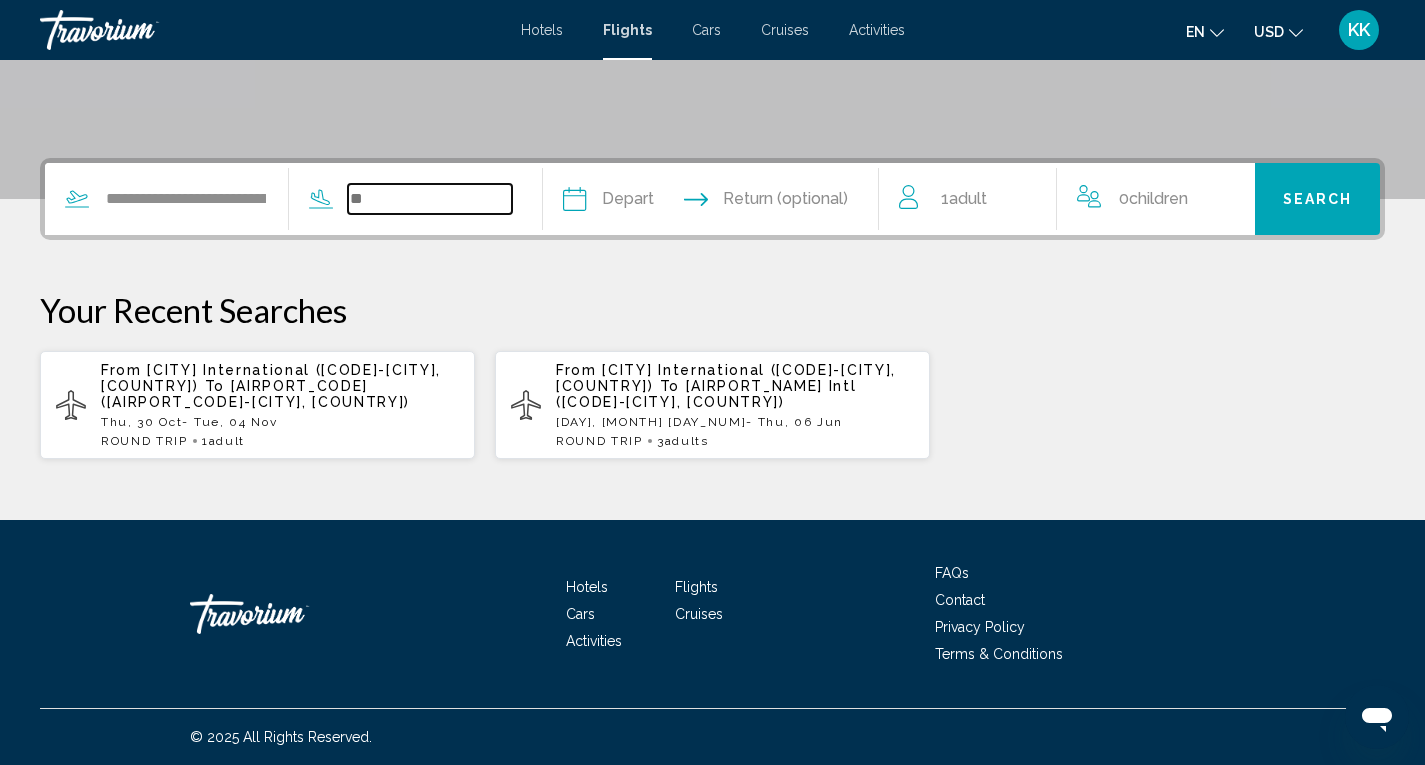 click at bounding box center [430, 199] 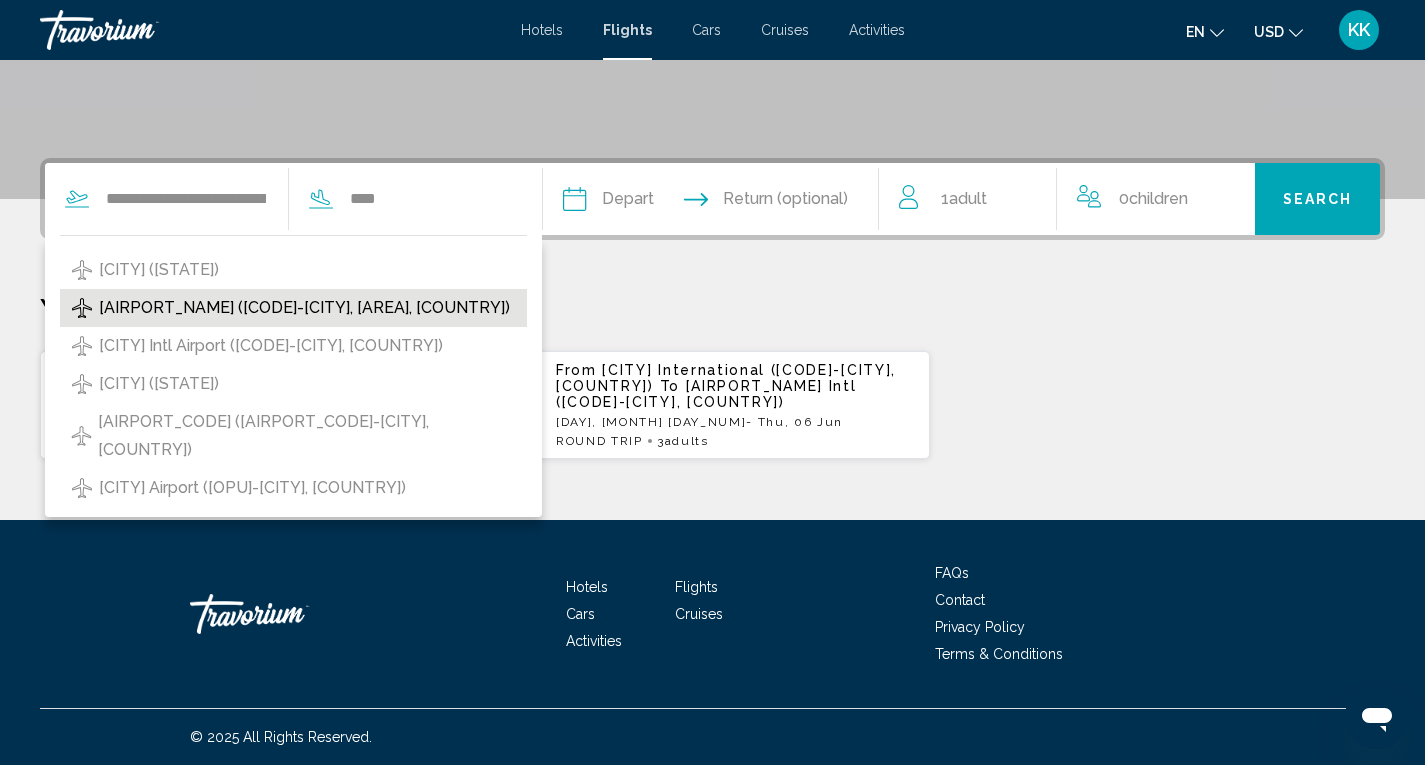 click on "[AIRPORT_NAME] ([CODE]-[CITY], [AREA], [COUNTRY])" at bounding box center (304, 308) 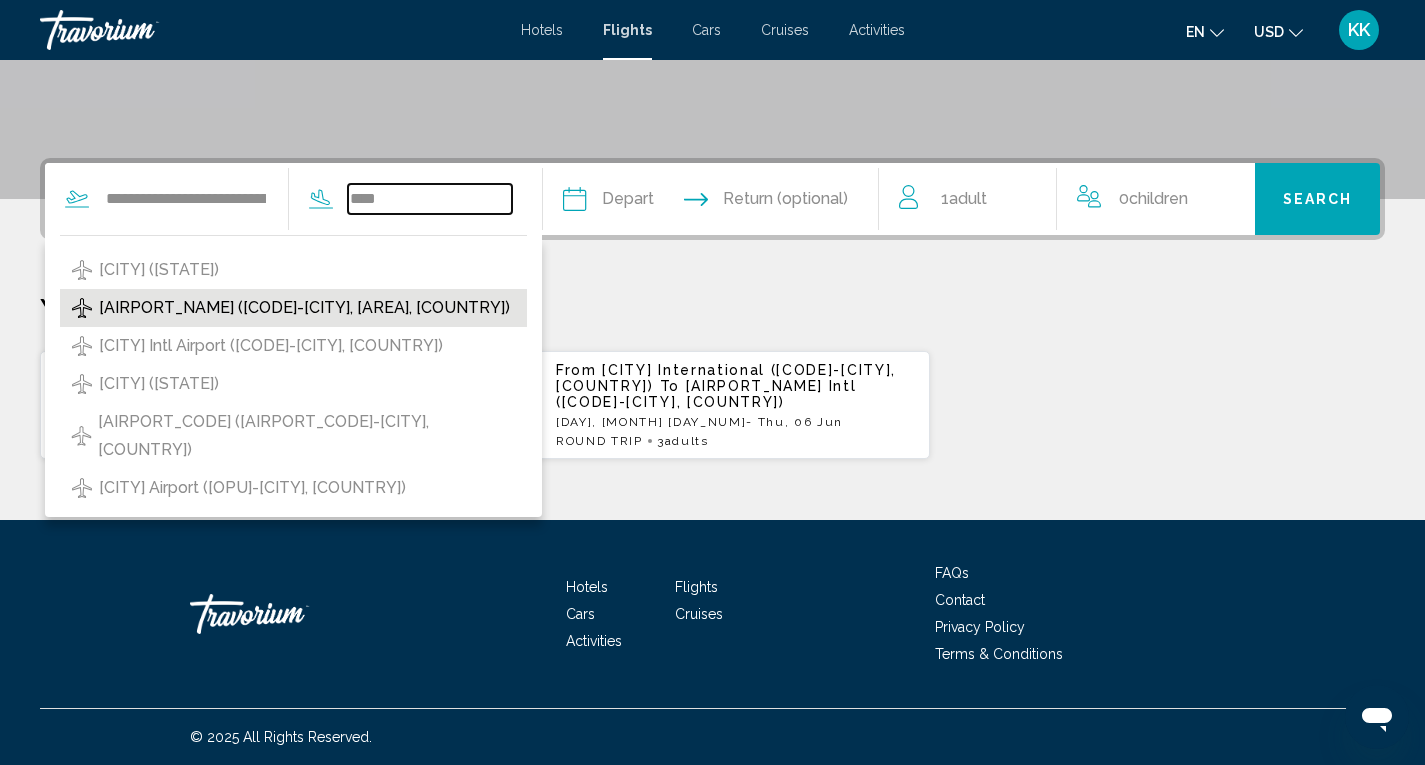 type on "**********" 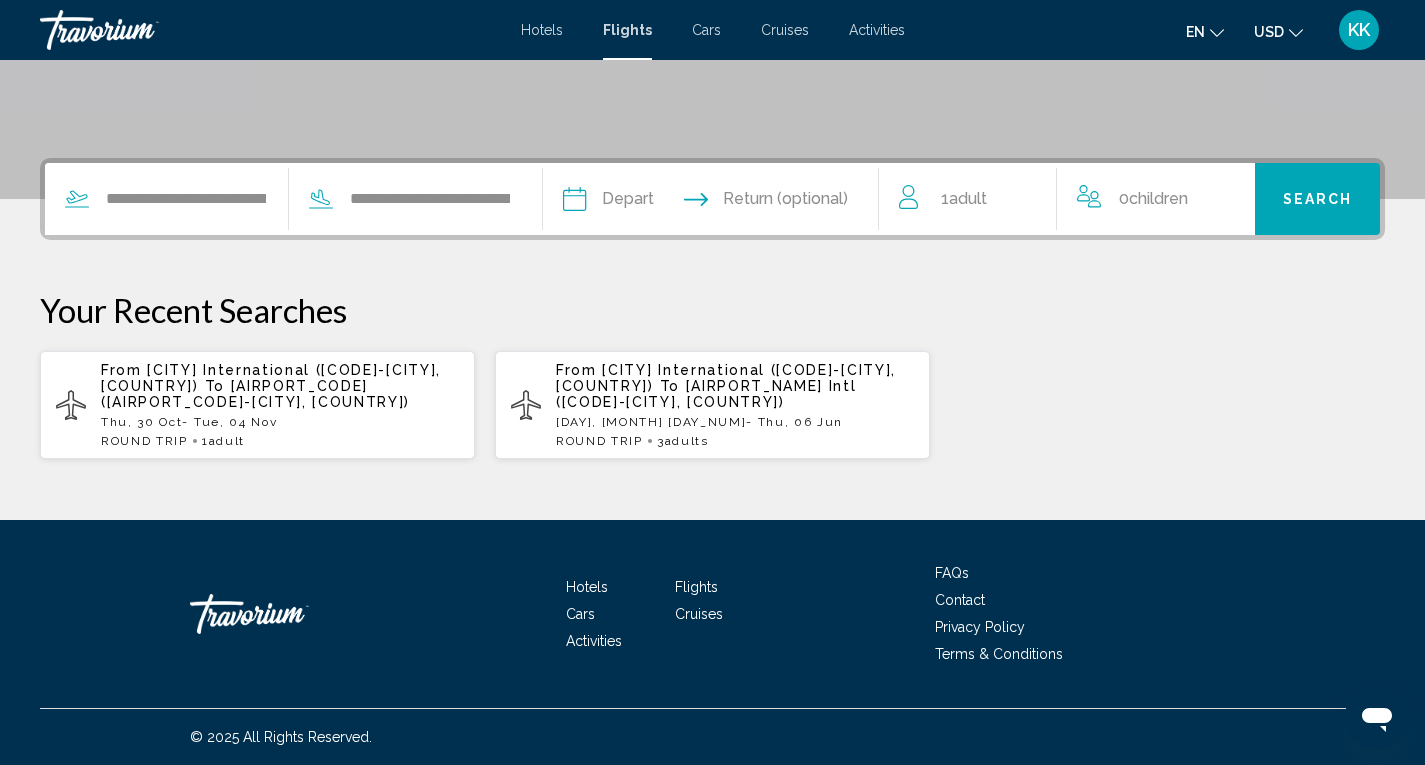 click at bounding box center (641, 202) 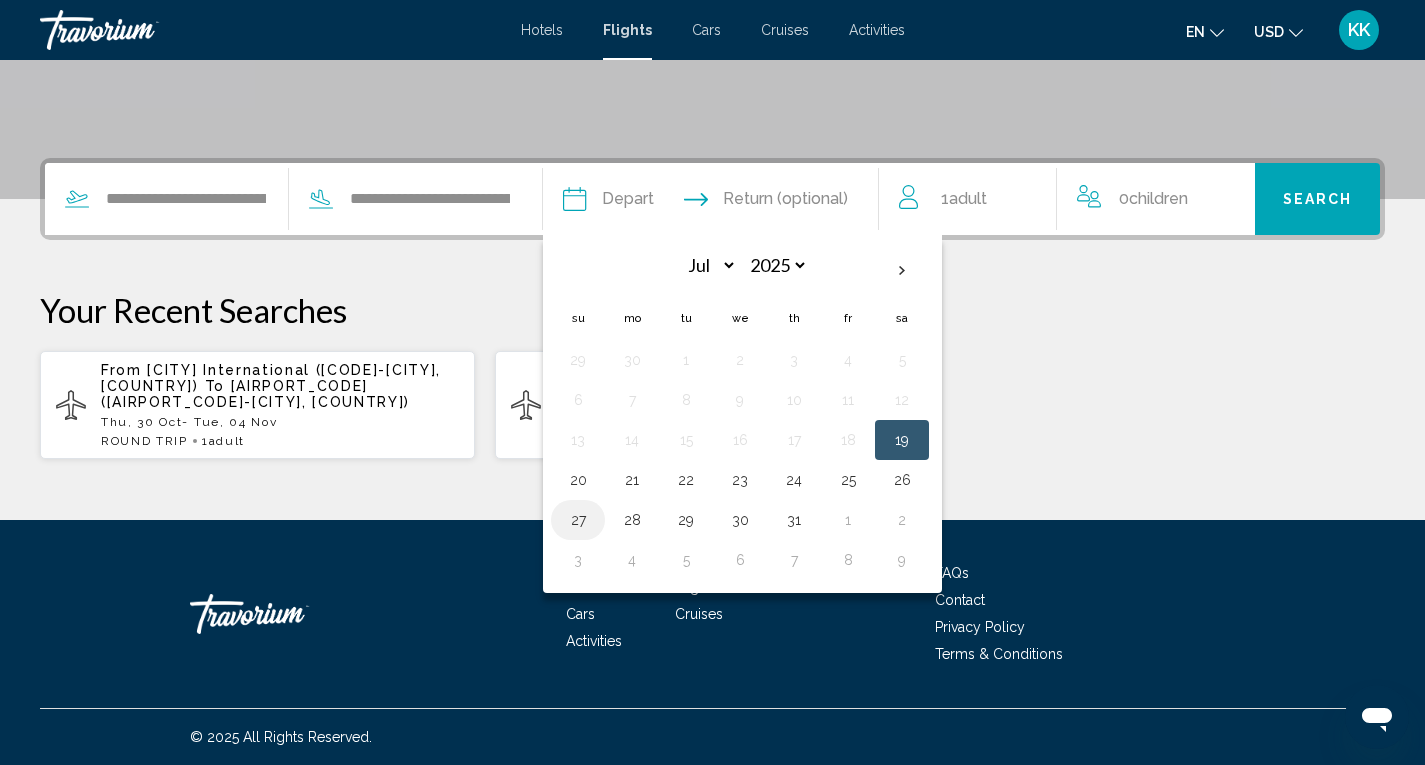 click on "27" at bounding box center [578, 520] 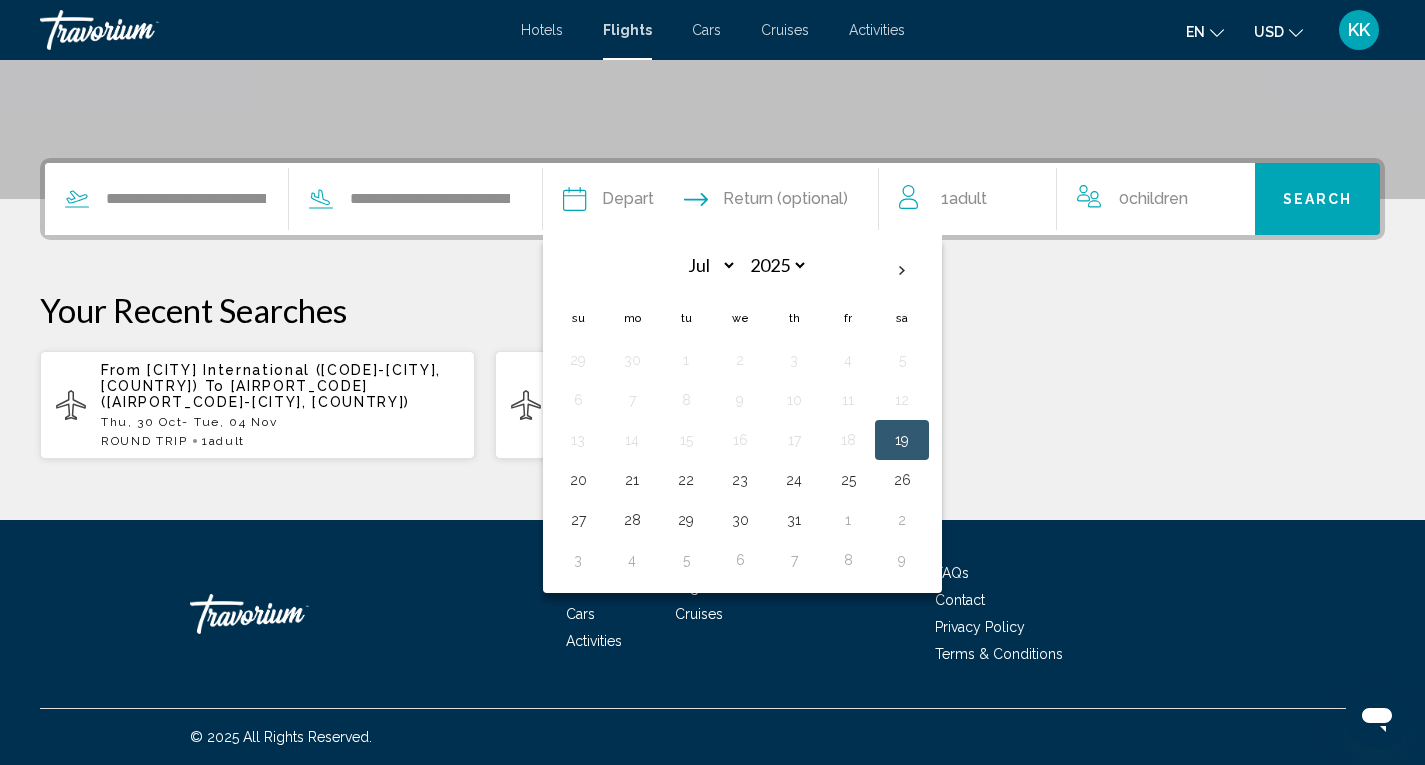 select on "*" 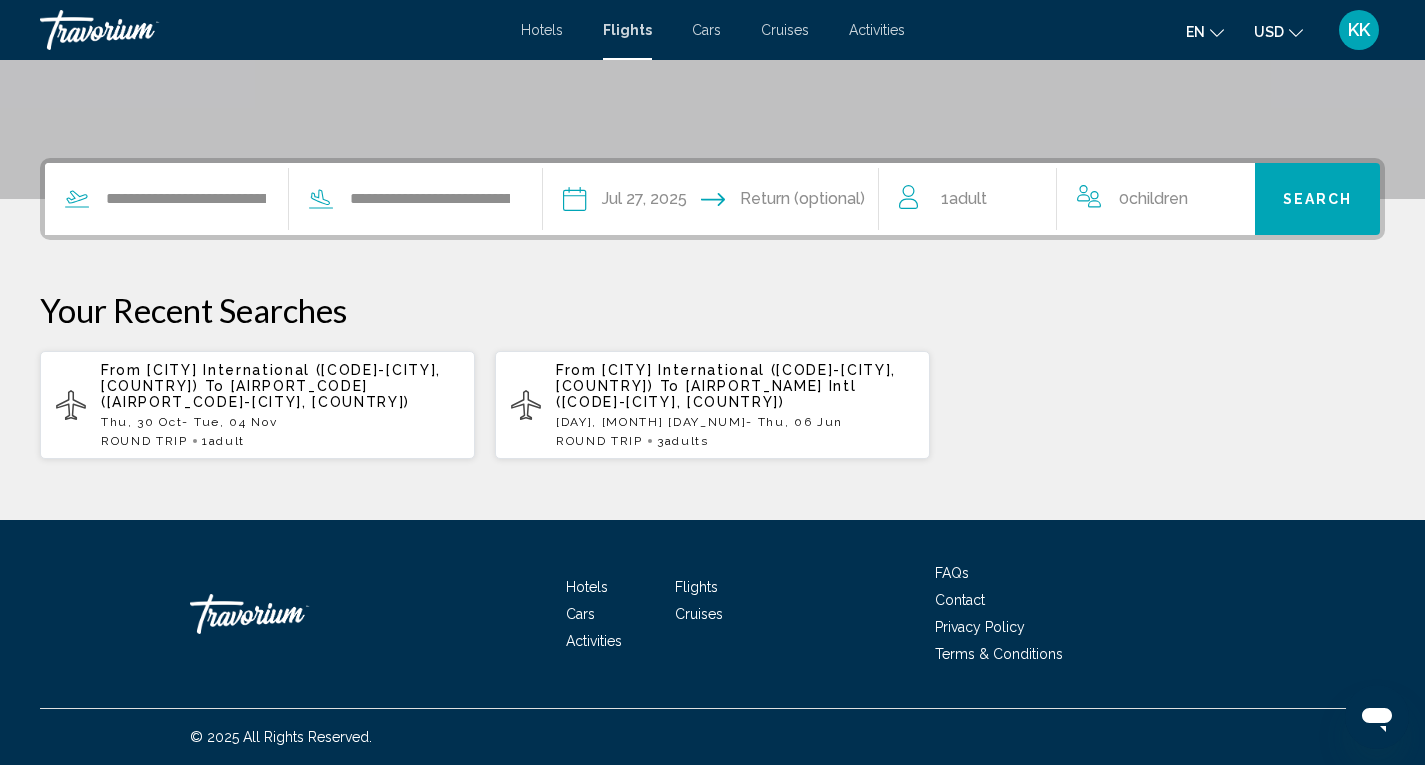 click at bounding box center [804, 202] 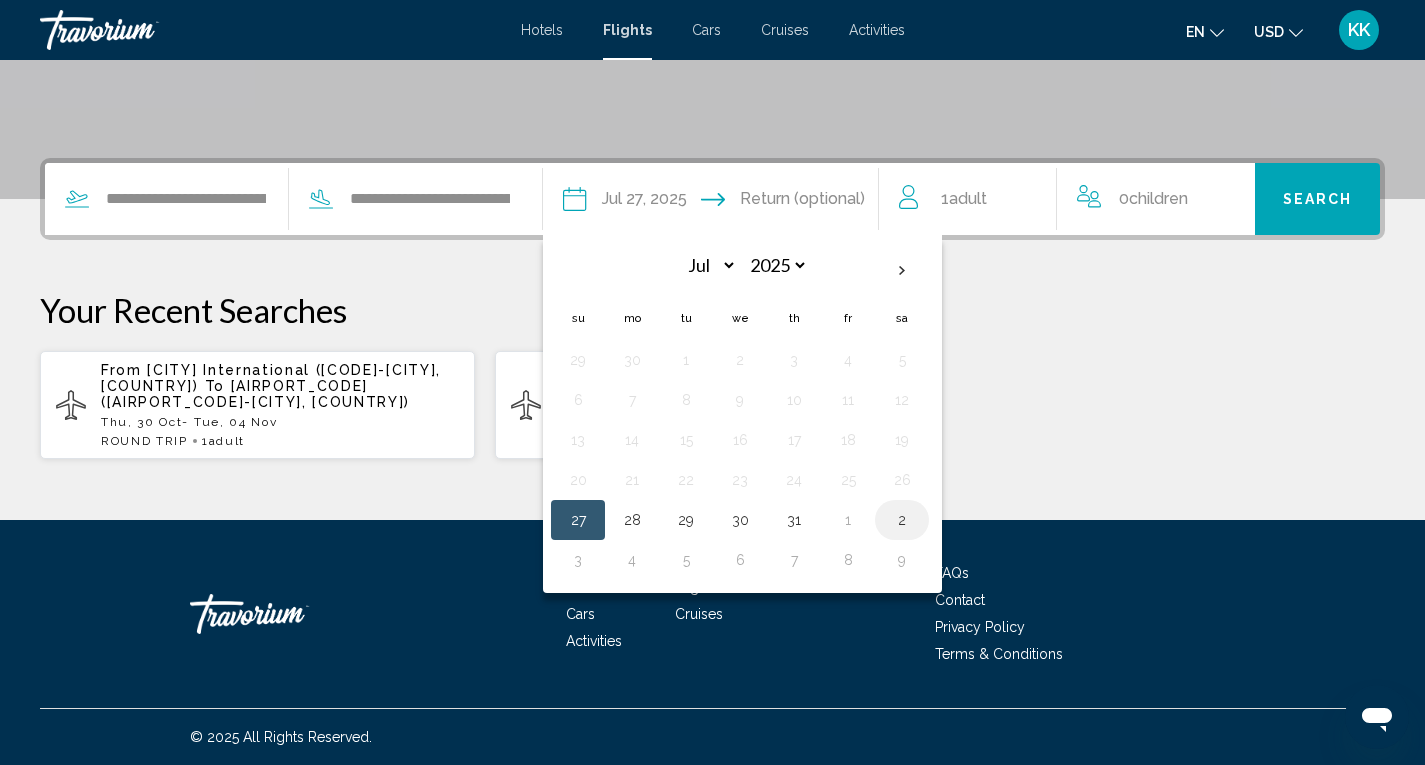 click on "2" at bounding box center (902, 520) 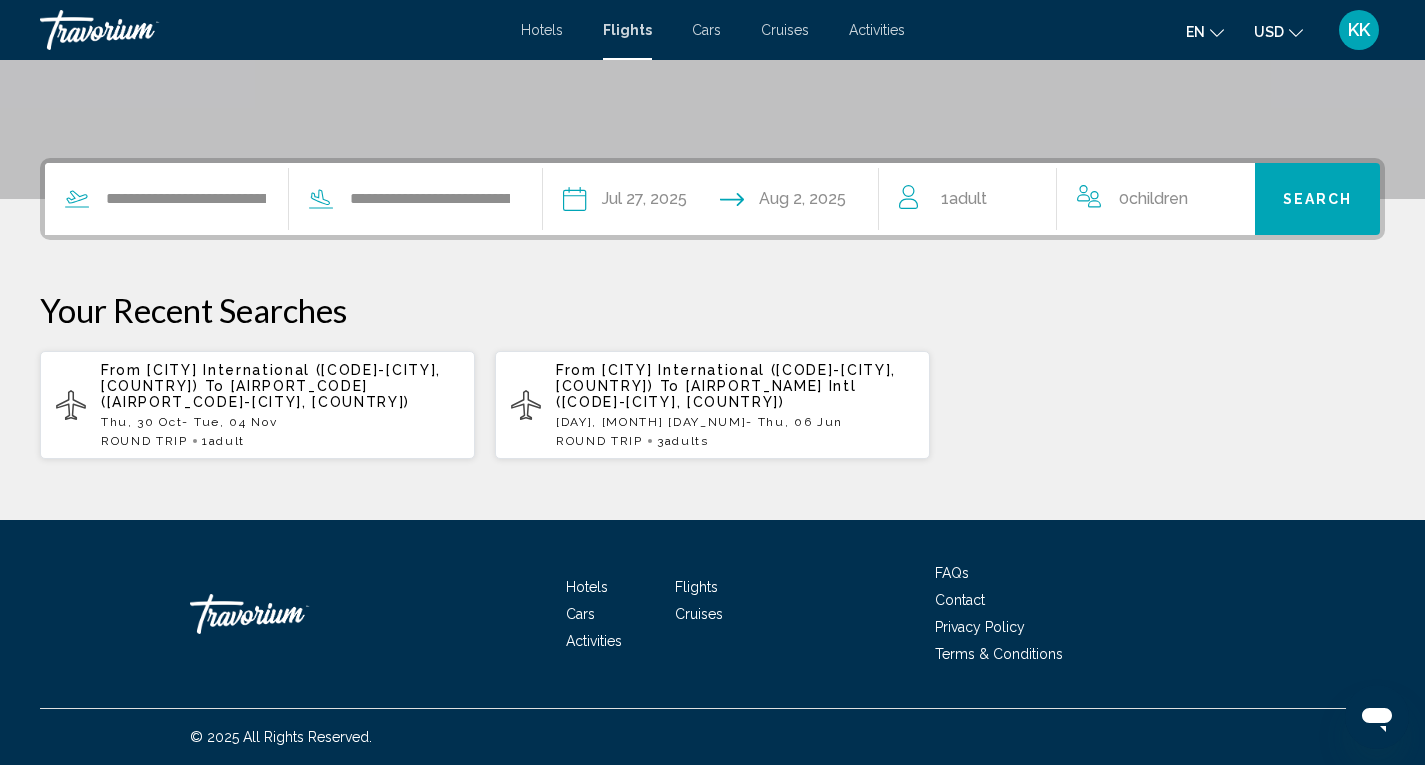 click on "Search" at bounding box center [1318, 200] 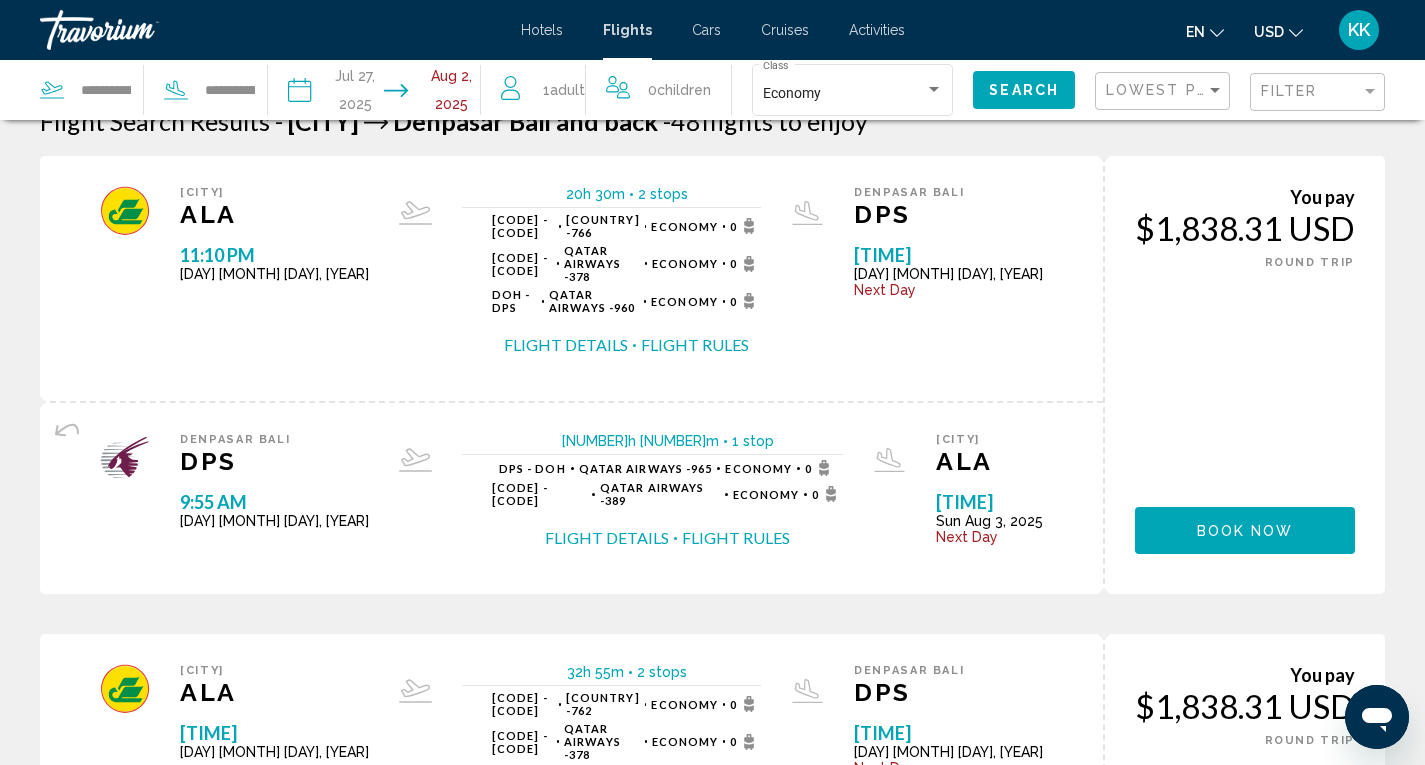 scroll, scrollTop: 0, scrollLeft: 0, axis: both 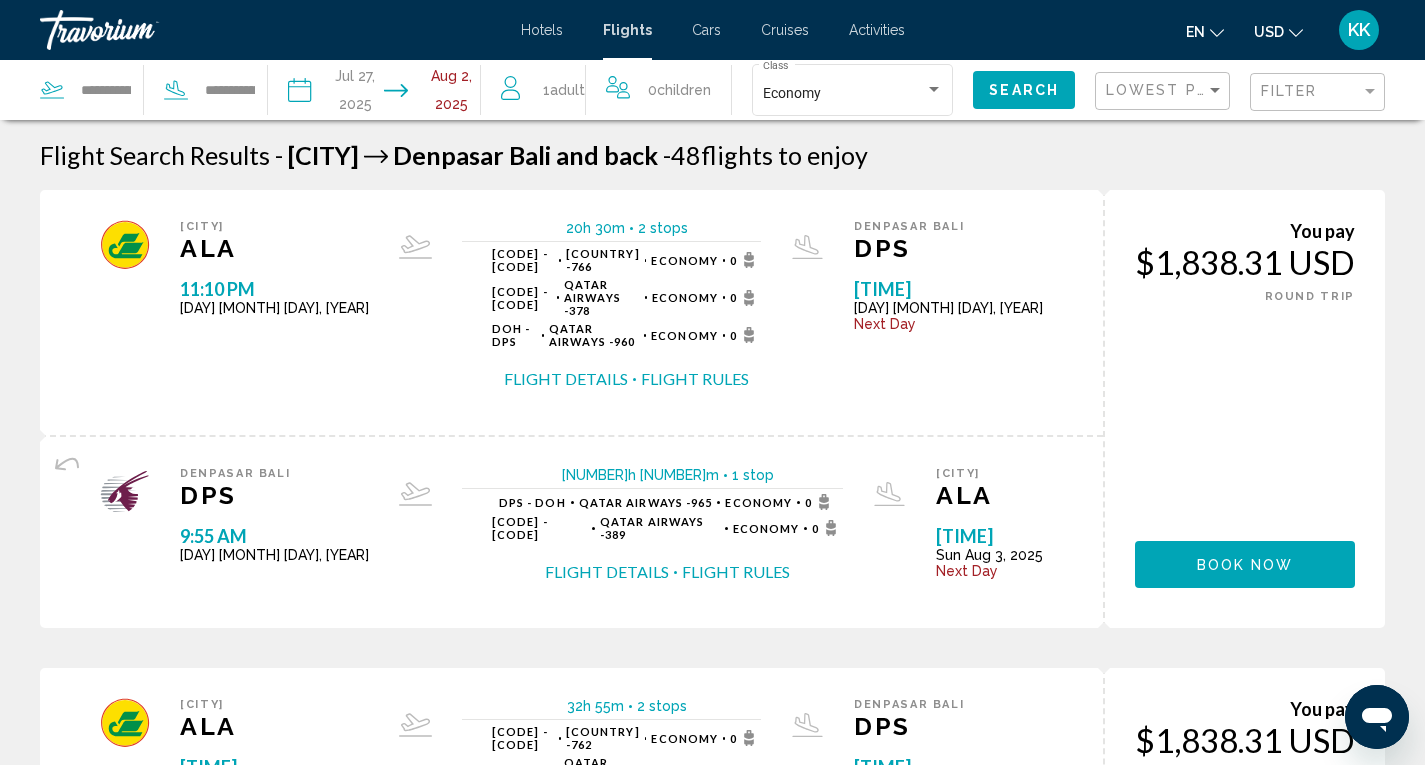 click on "Cars" at bounding box center (706, 30) 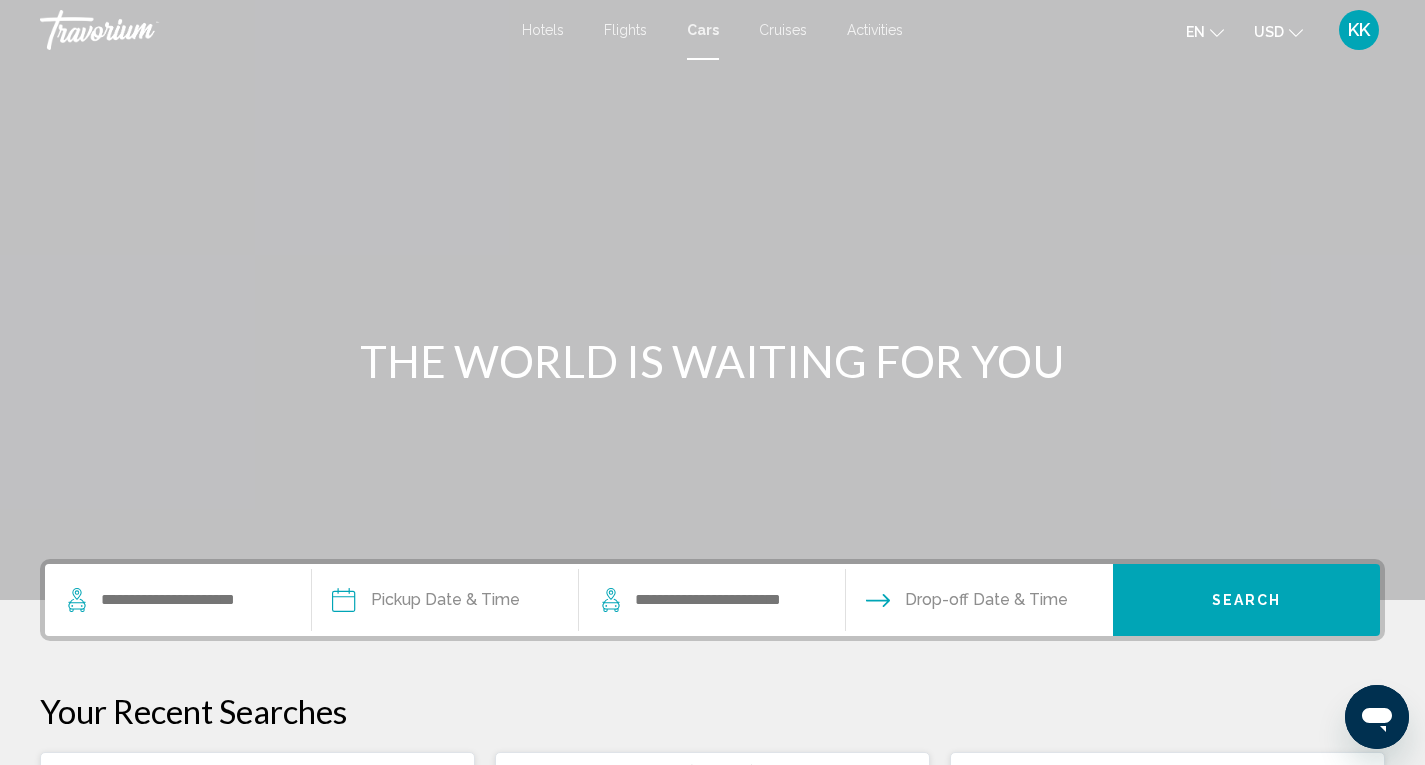 drag, startPoint x: 172, startPoint y: 630, endPoint x: 186, endPoint y: 629, distance: 14.035668 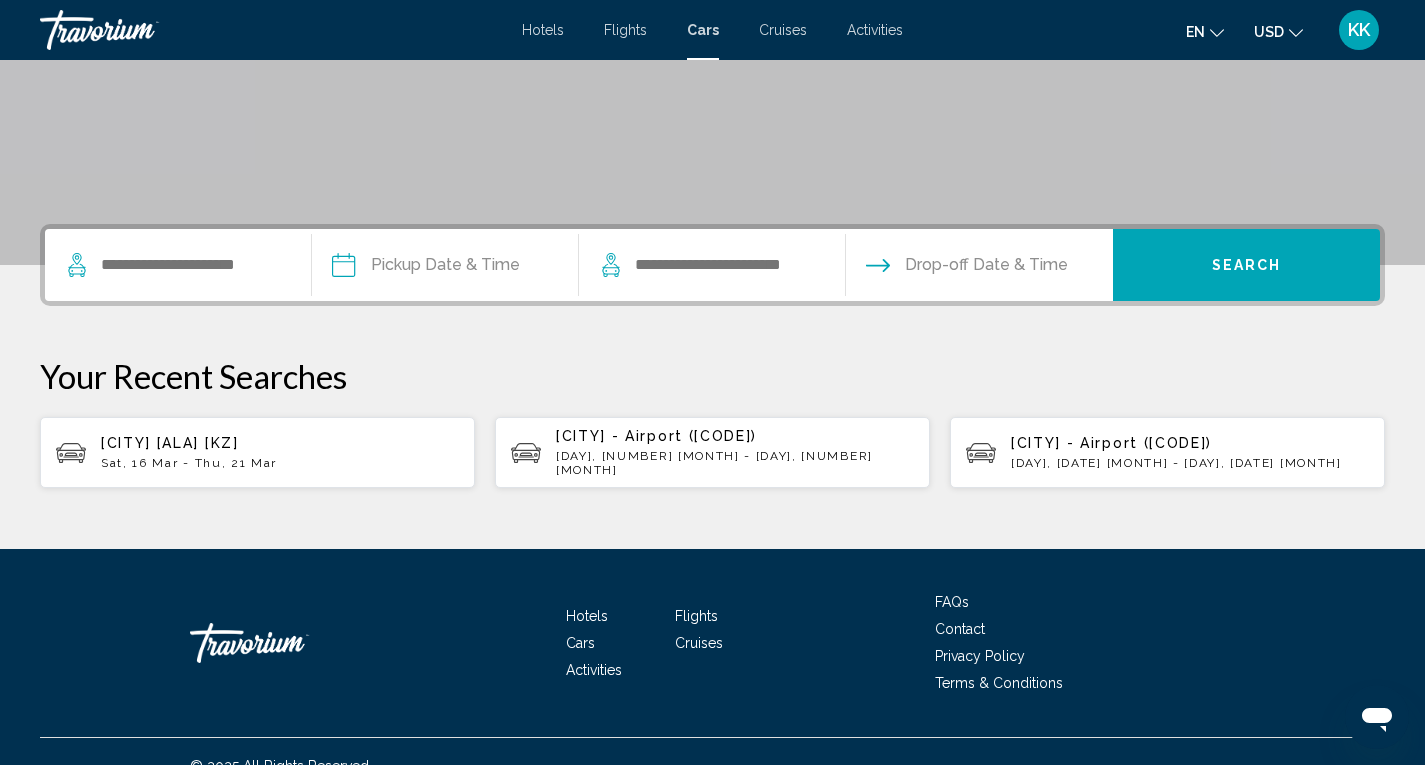 scroll, scrollTop: 350, scrollLeft: 0, axis: vertical 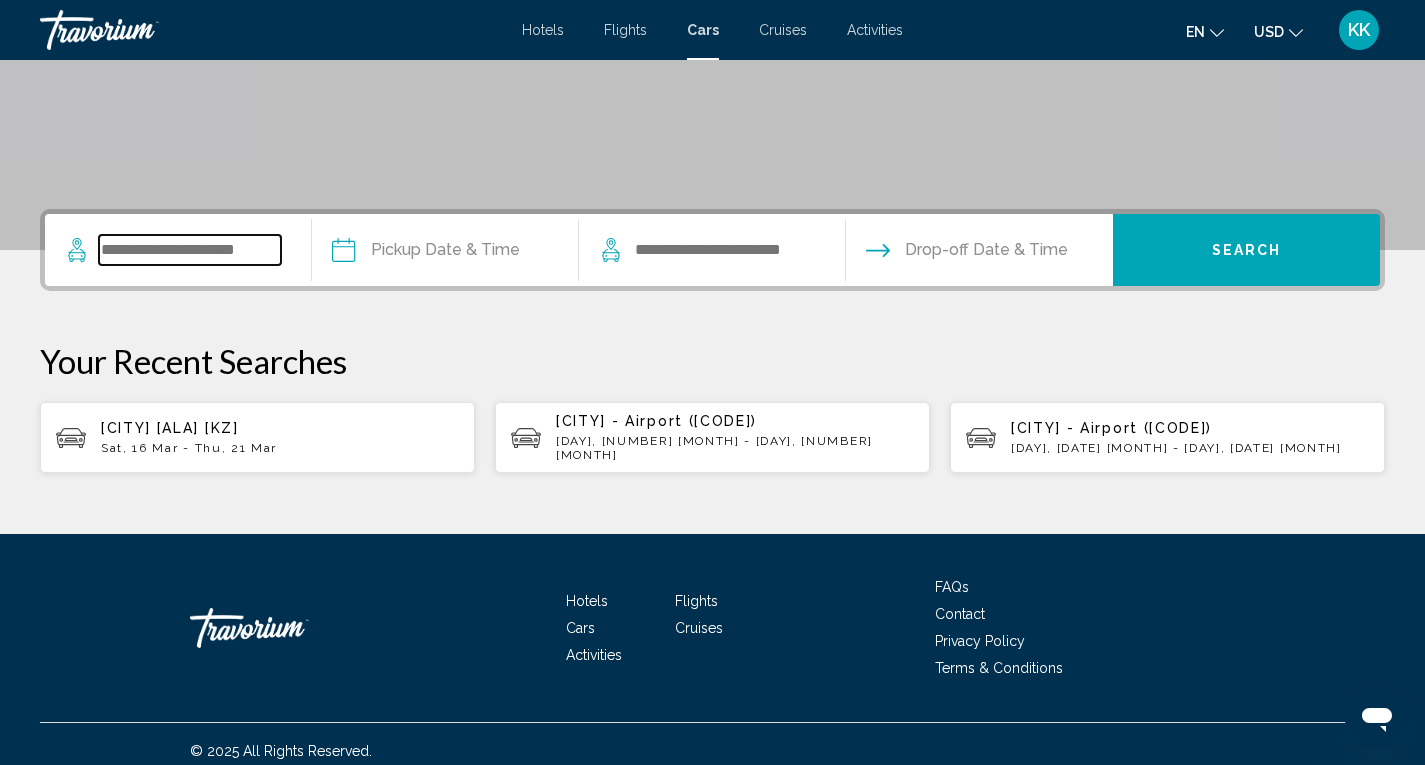 click at bounding box center (190, 250) 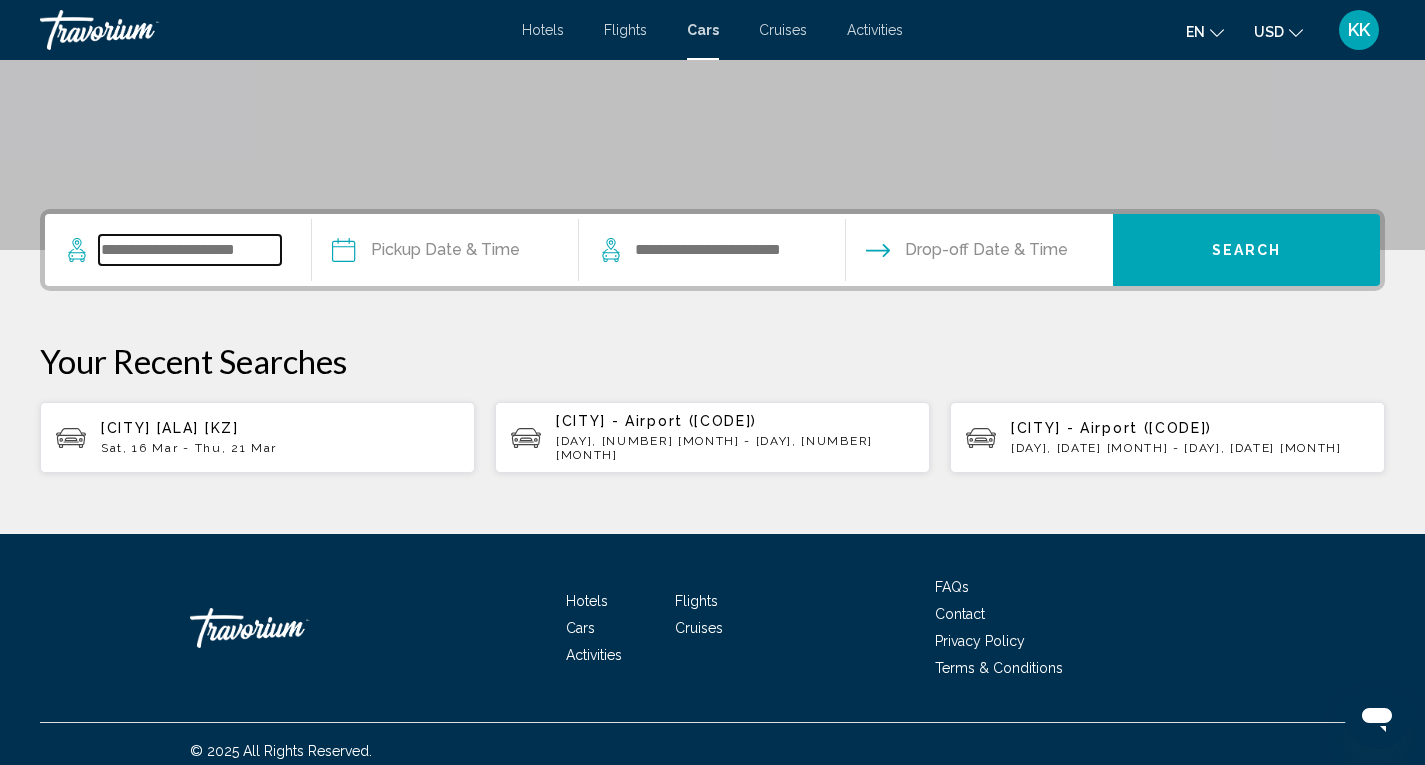 type on "*" 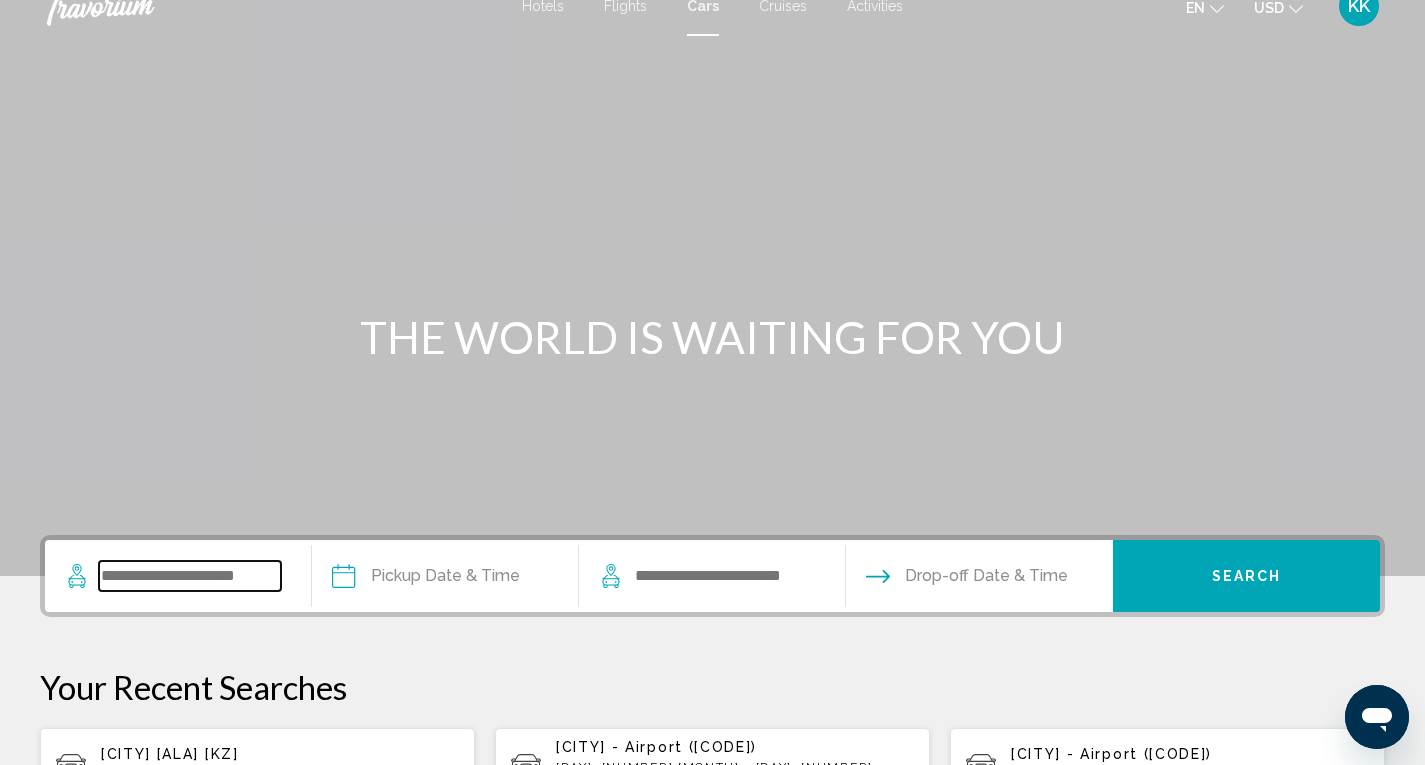 scroll, scrollTop: 0, scrollLeft: 0, axis: both 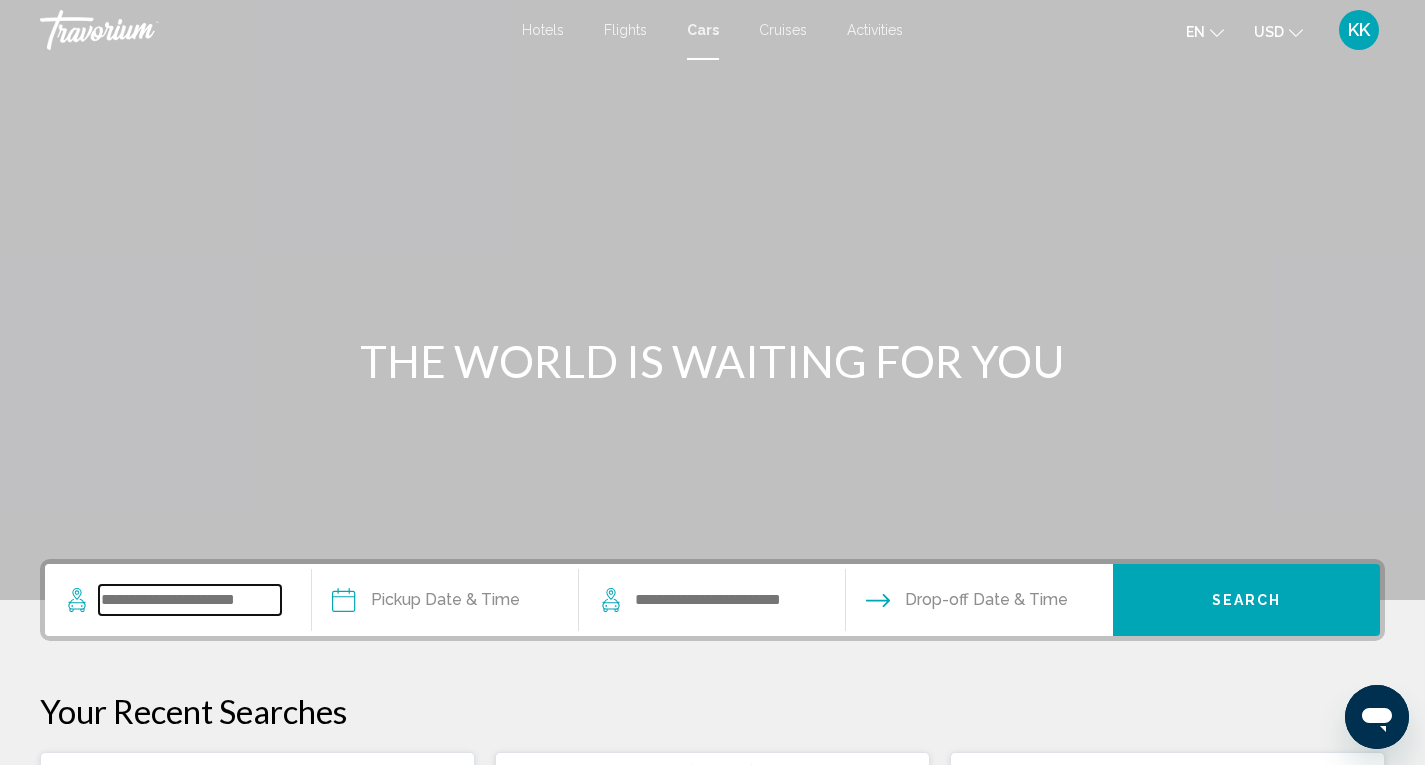 click at bounding box center (190, 600) 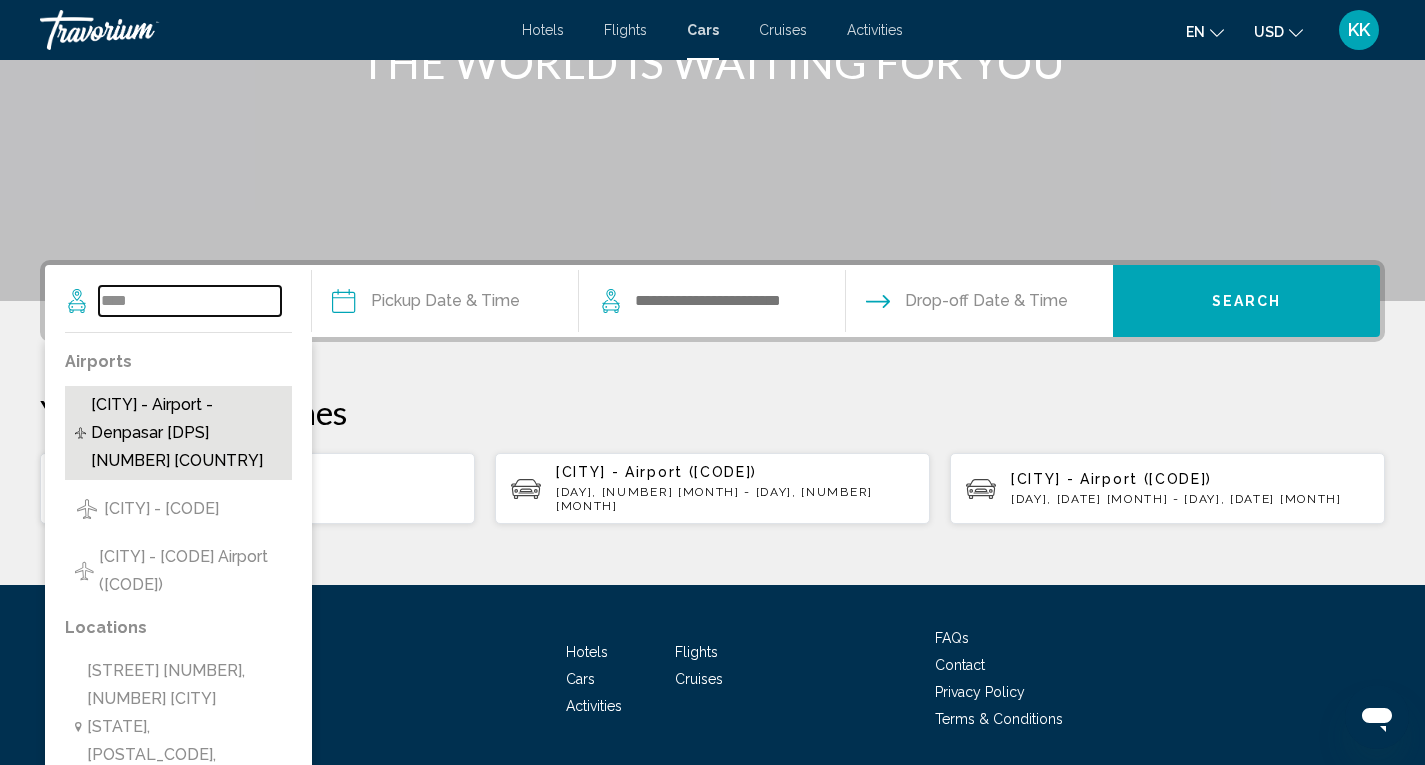 scroll, scrollTop: 250, scrollLeft: 0, axis: vertical 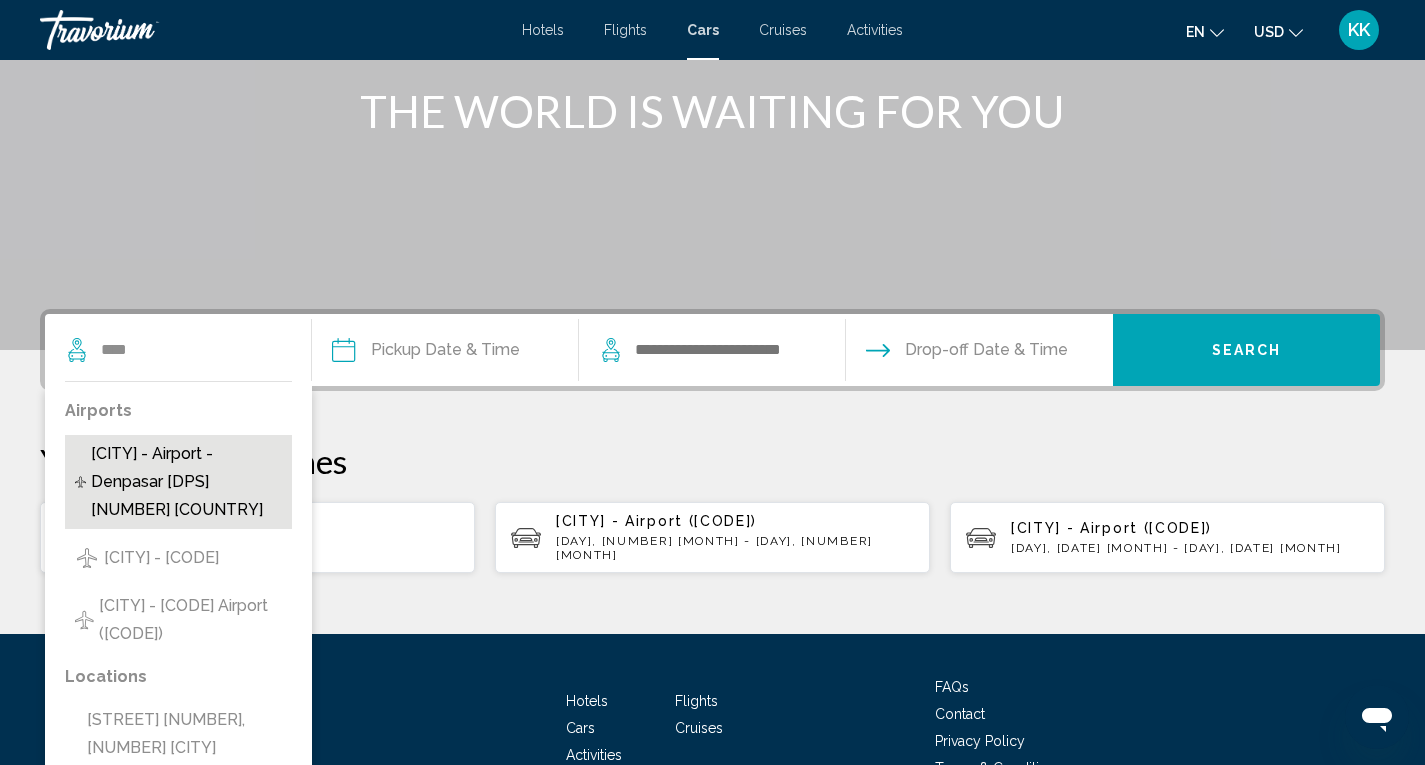 click on "[CITY] - Airport - Denpasar [DPS] [NUMBER] [COUNTRY]" at bounding box center (186, 482) 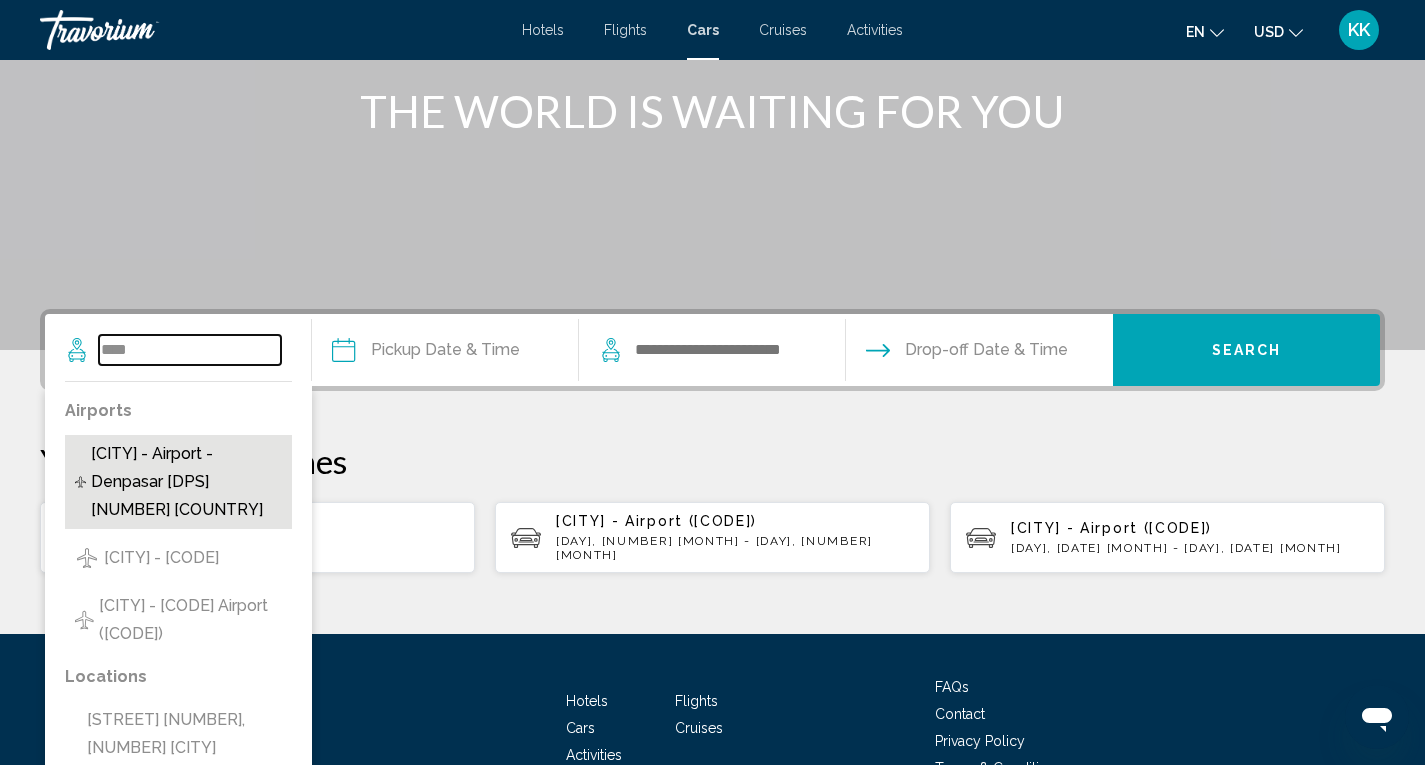 type on "**********" 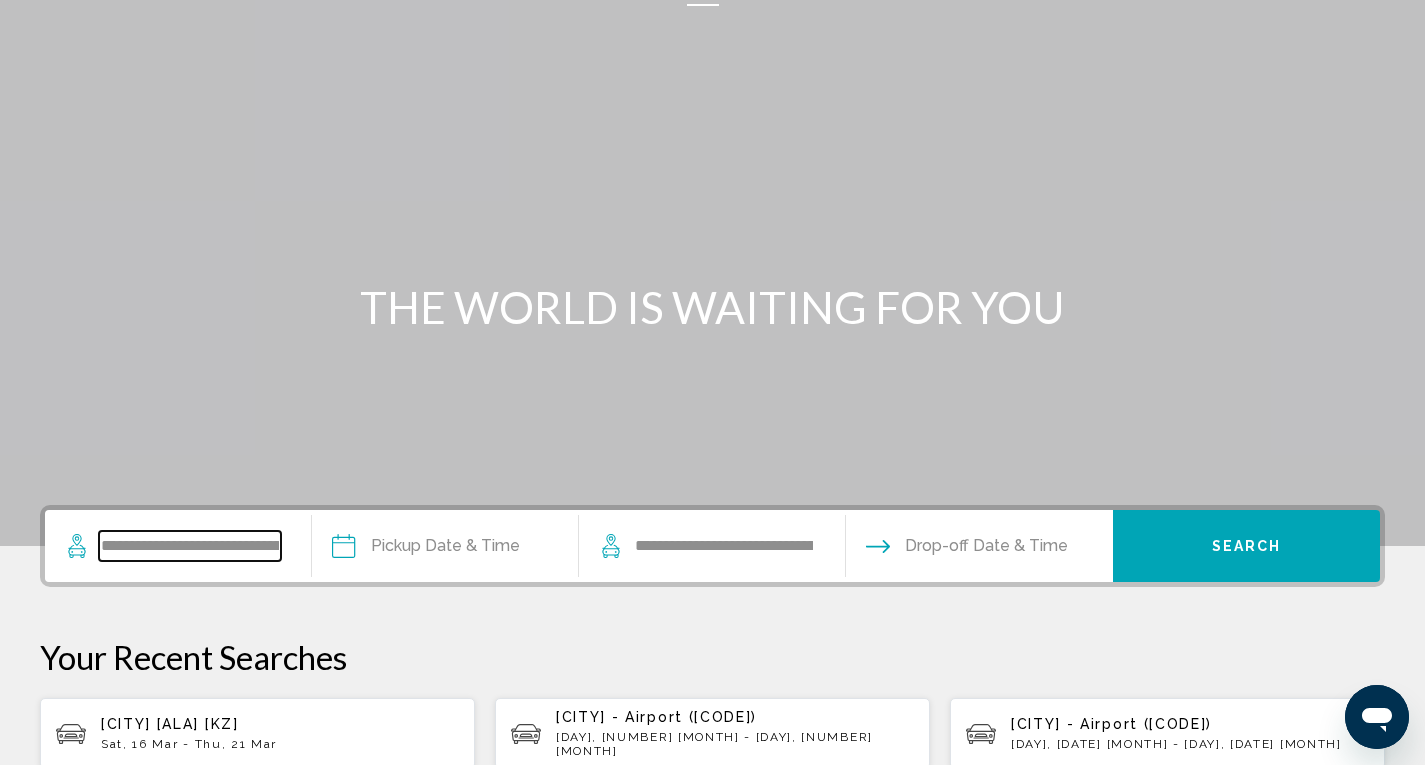scroll, scrollTop: 50, scrollLeft: 0, axis: vertical 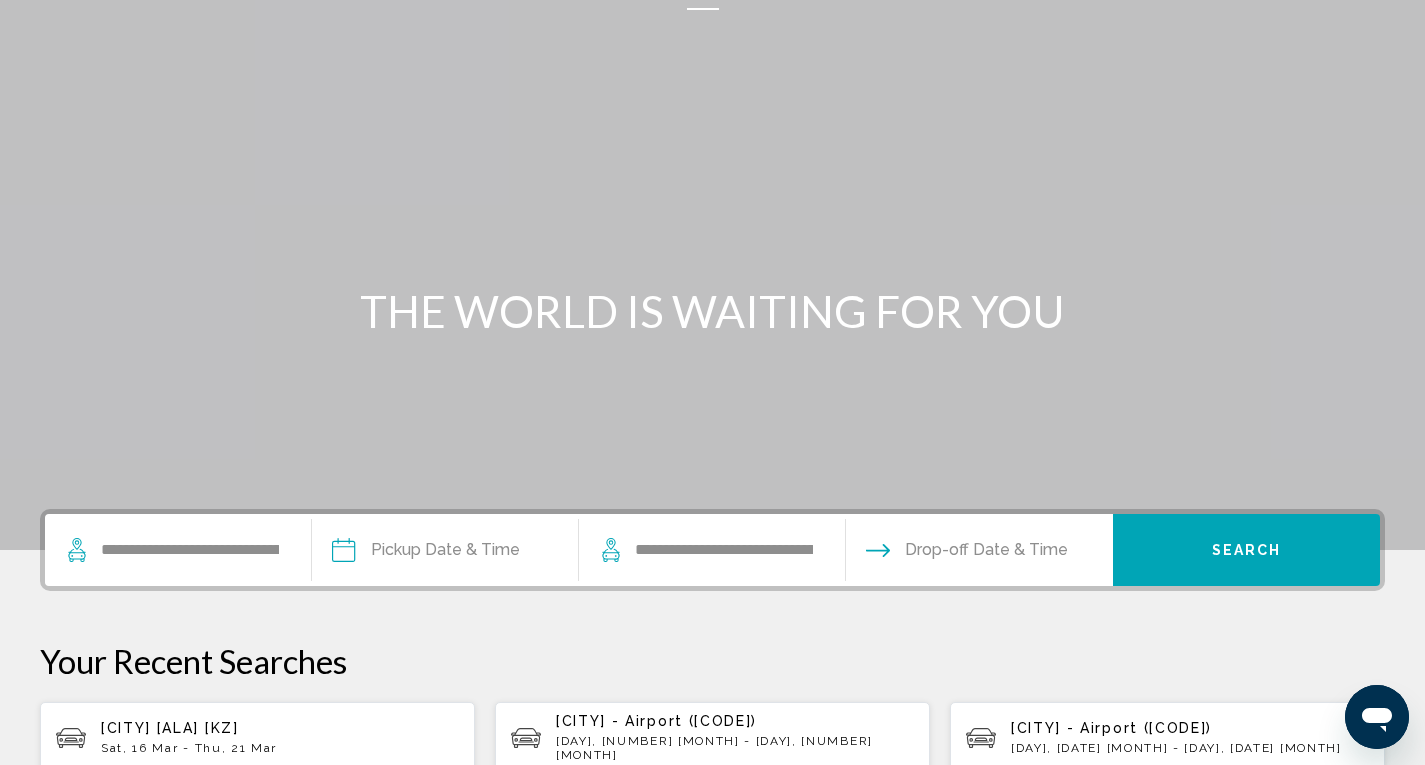 click at bounding box center [444, 553] 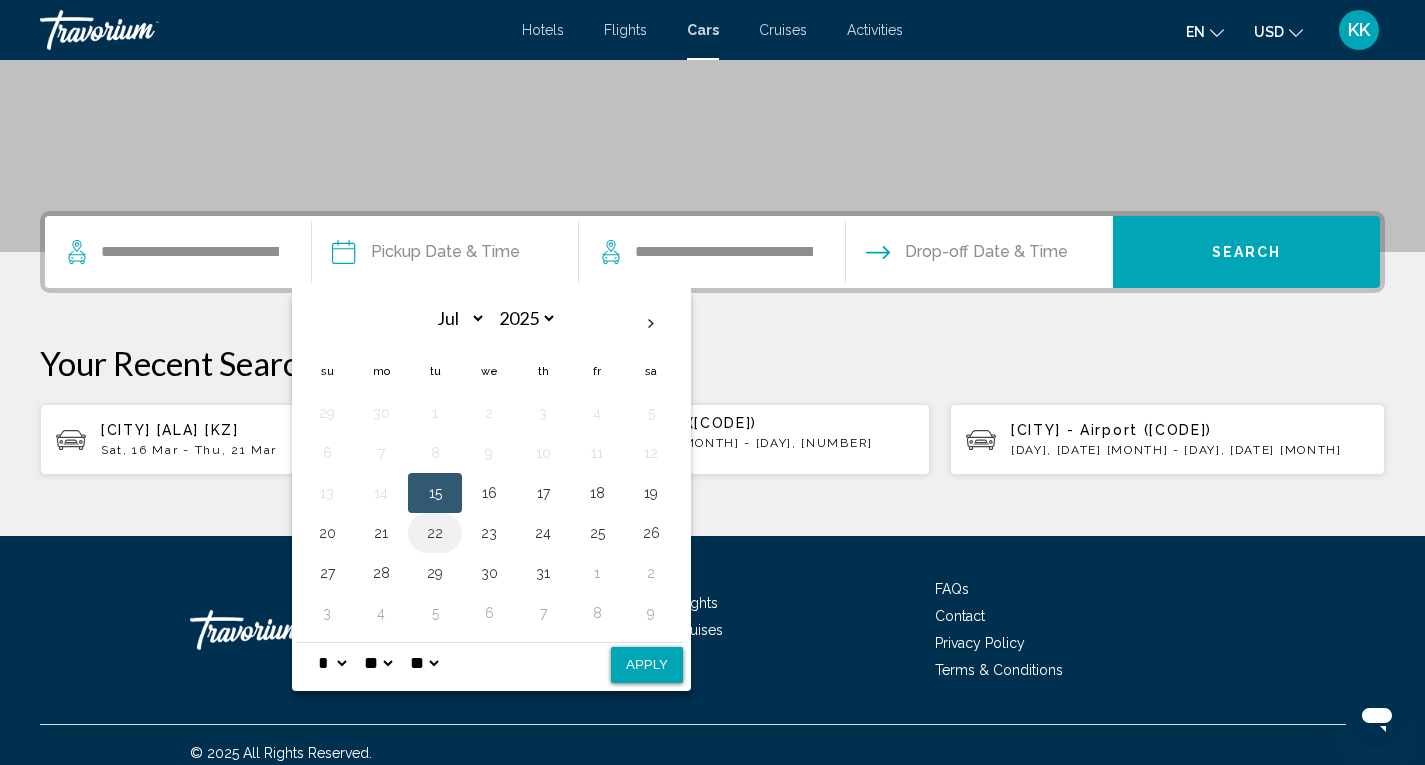 scroll, scrollTop: 350, scrollLeft: 0, axis: vertical 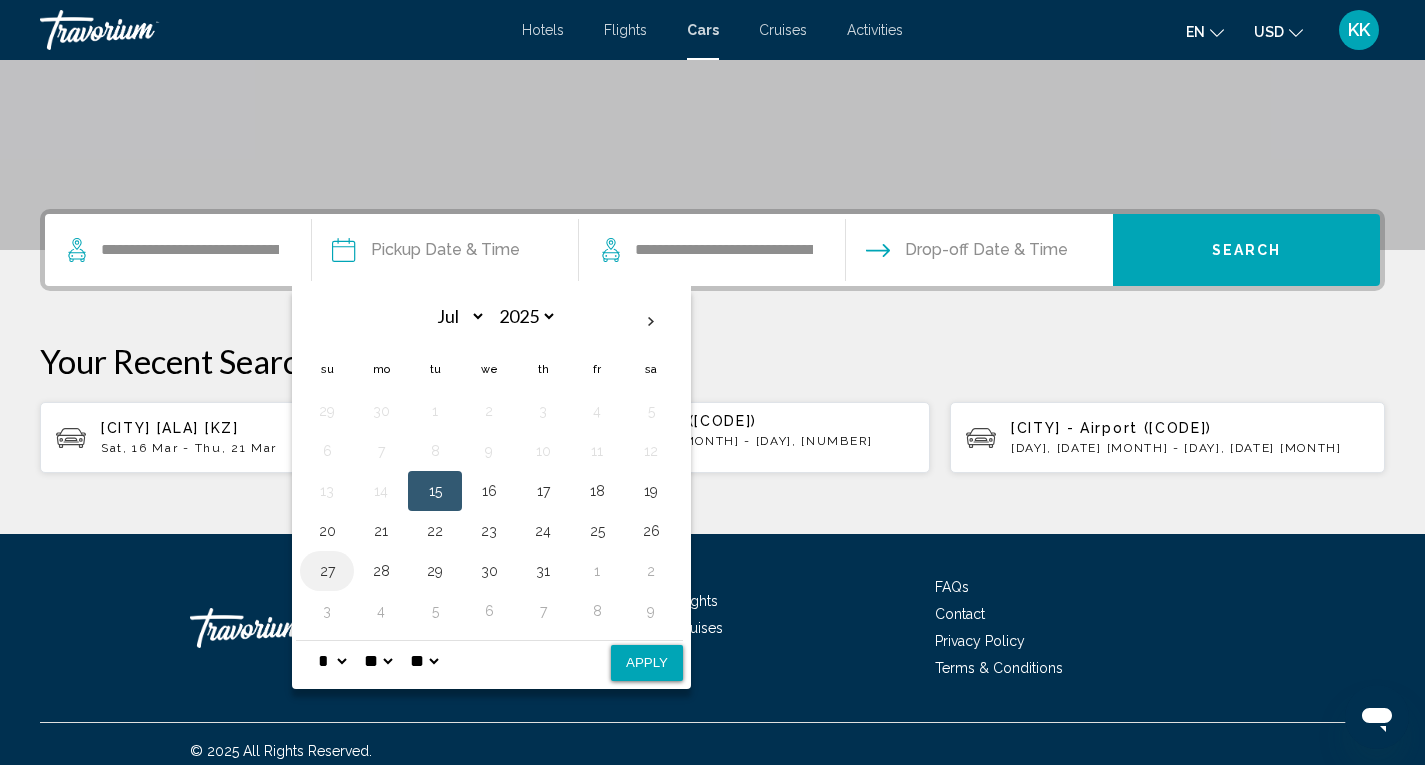 click on "27" at bounding box center [327, 571] 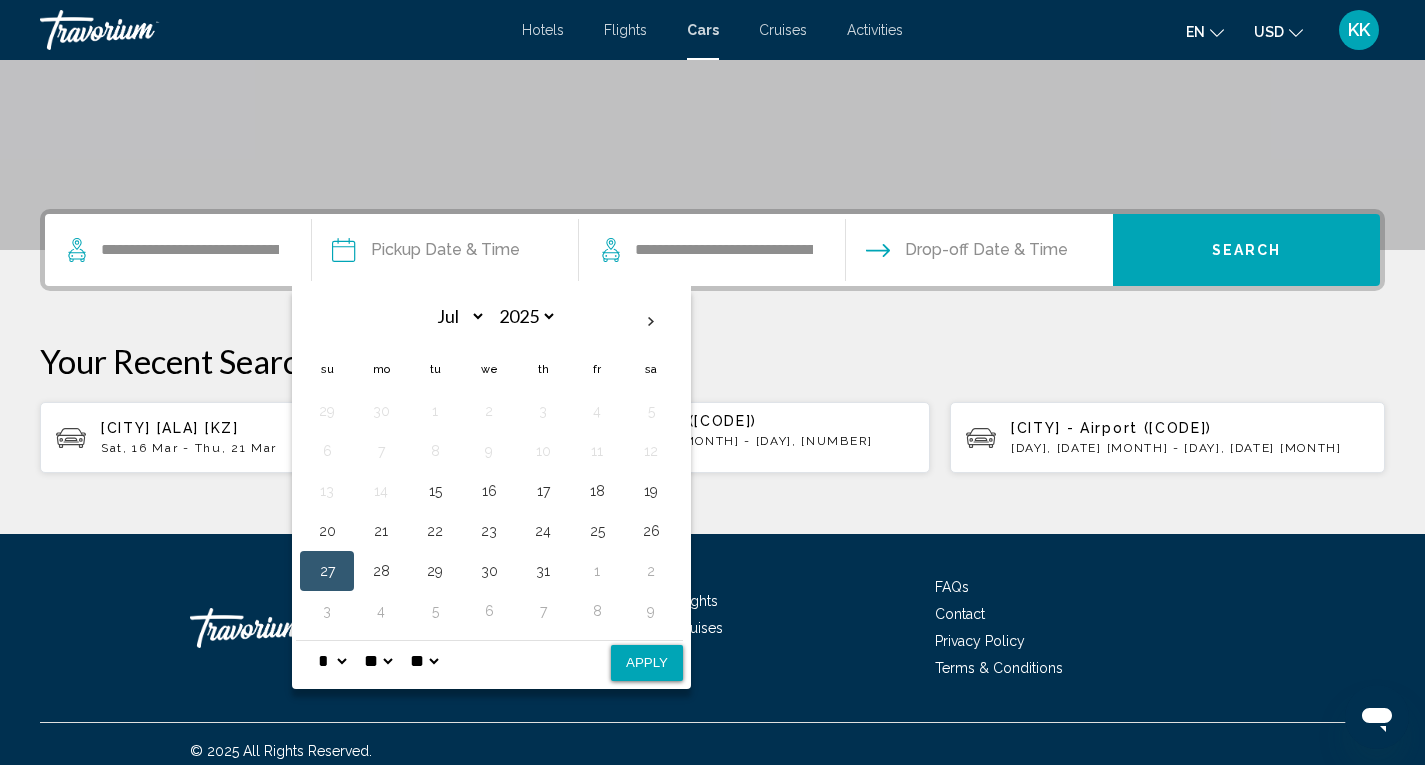 click on "** **" at bounding box center (424, 661) 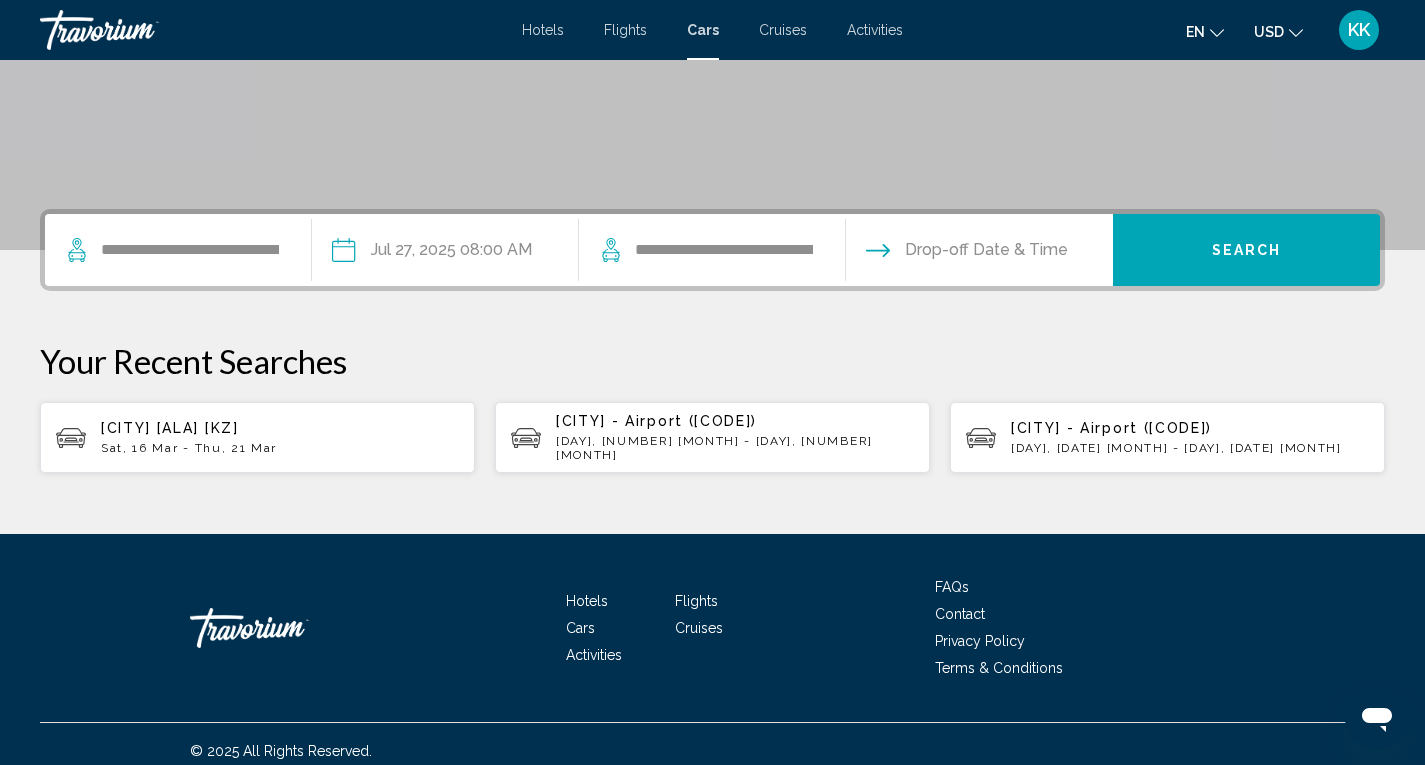 click 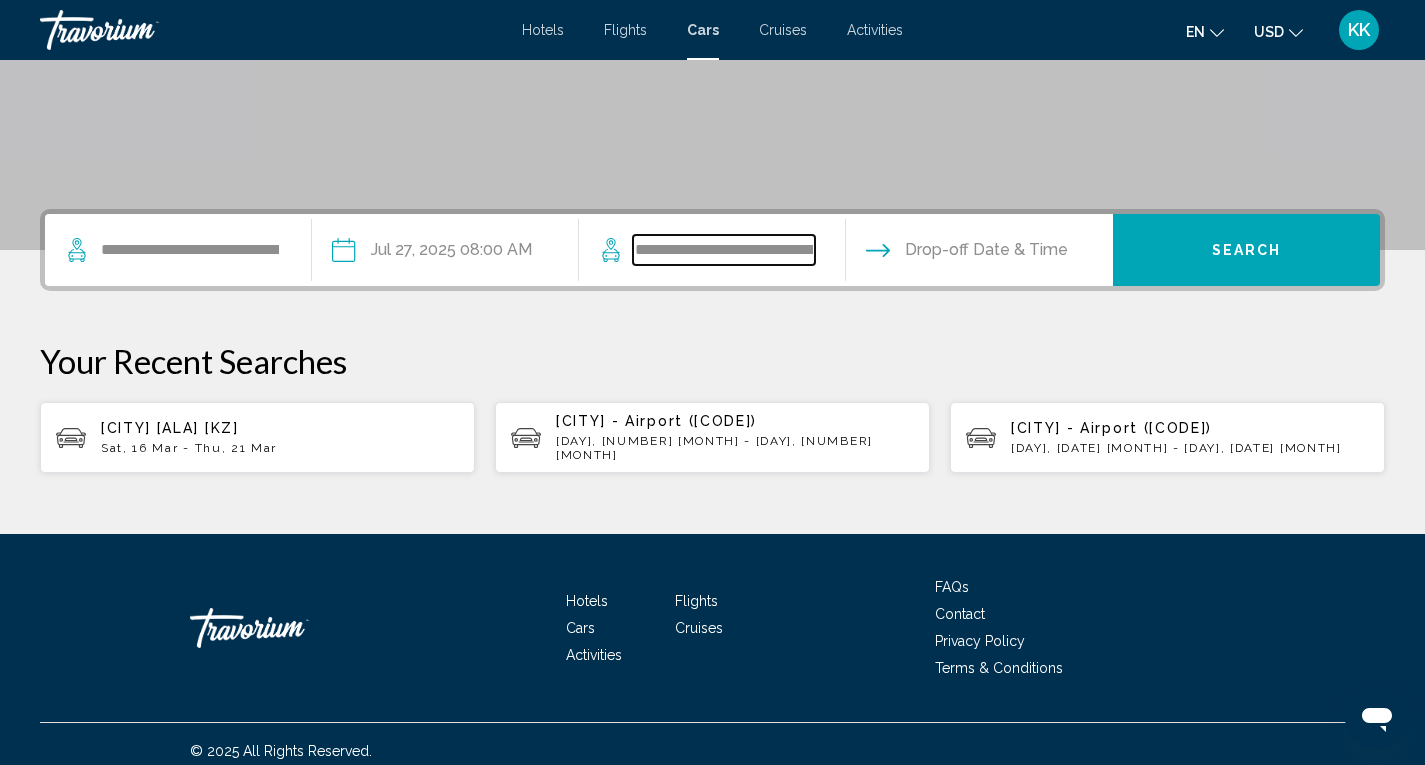 click on "**********" at bounding box center (724, 250) 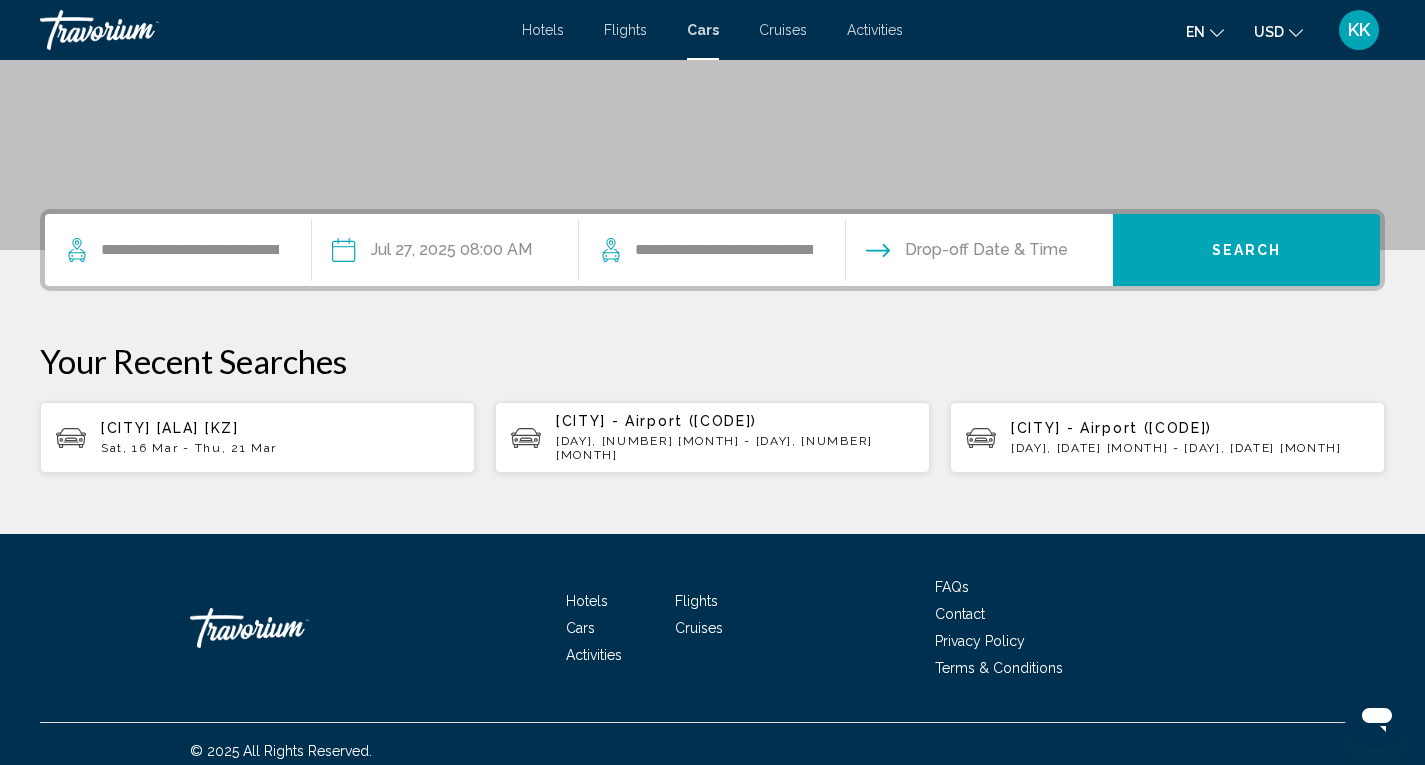 click at bounding box center [978, 253] 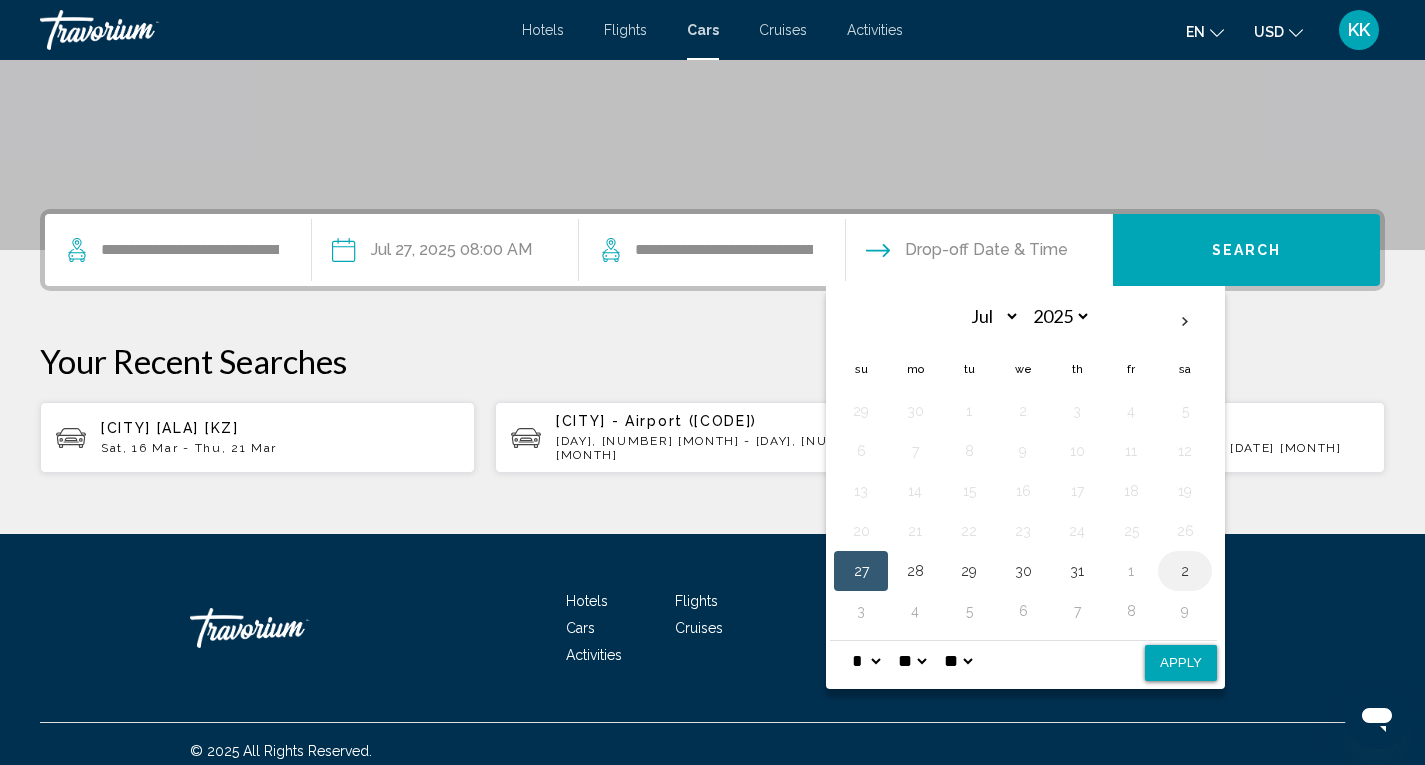 click on "2" at bounding box center (1185, 571) 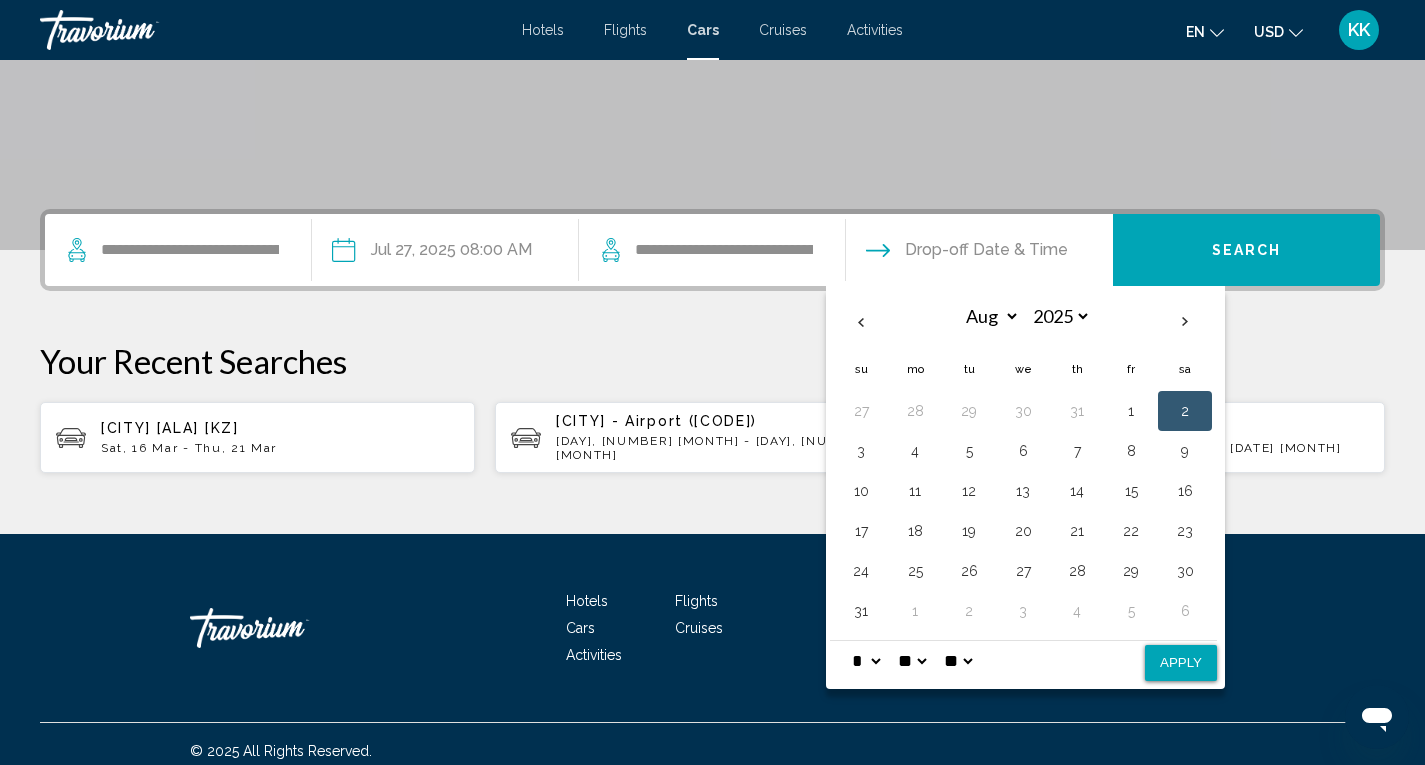 click on "** **" at bounding box center [958, 661] 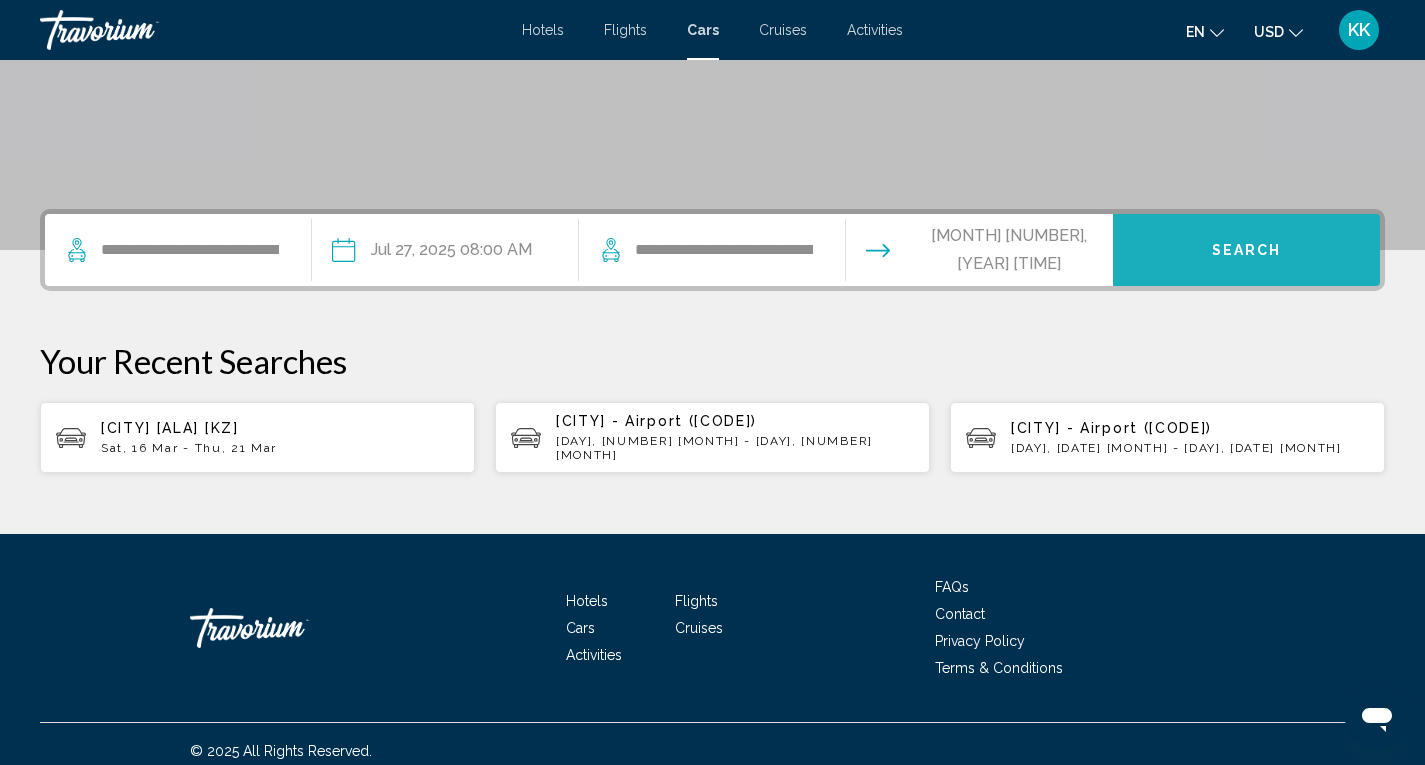 click on "Search" at bounding box center (1247, 251) 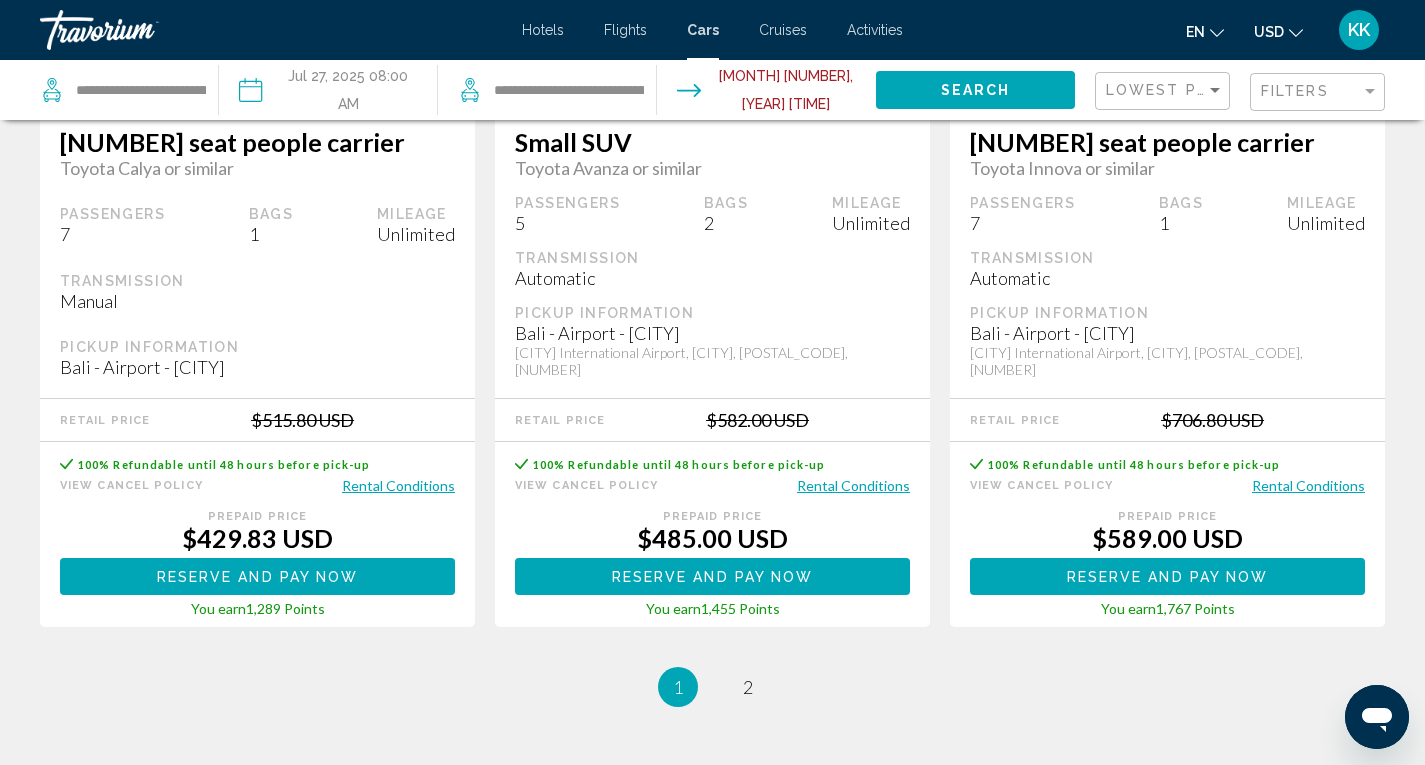 scroll, scrollTop: 3100, scrollLeft: 0, axis: vertical 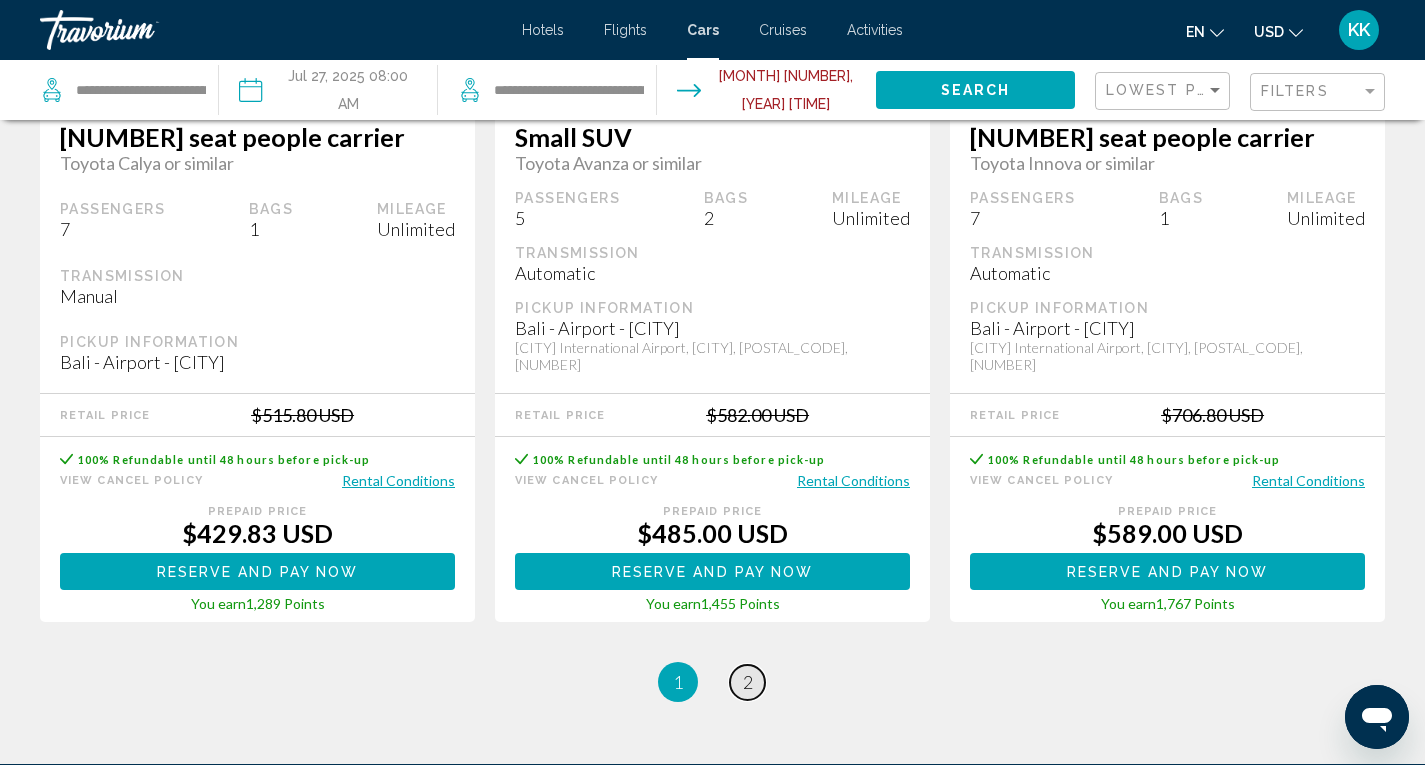 click on "2" at bounding box center [748, 682] 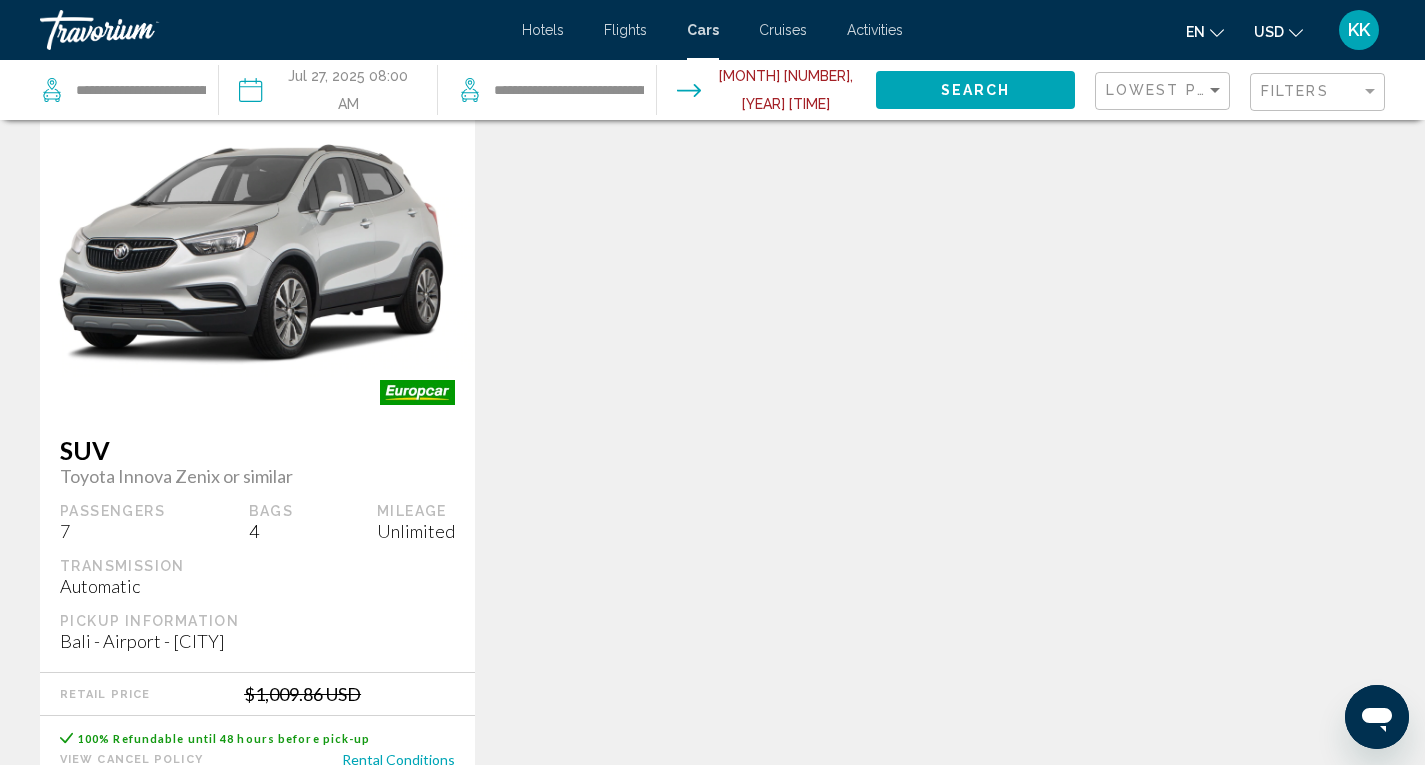 scroll, scrollTop: 300, scrollLeft: 0, axis: vertical 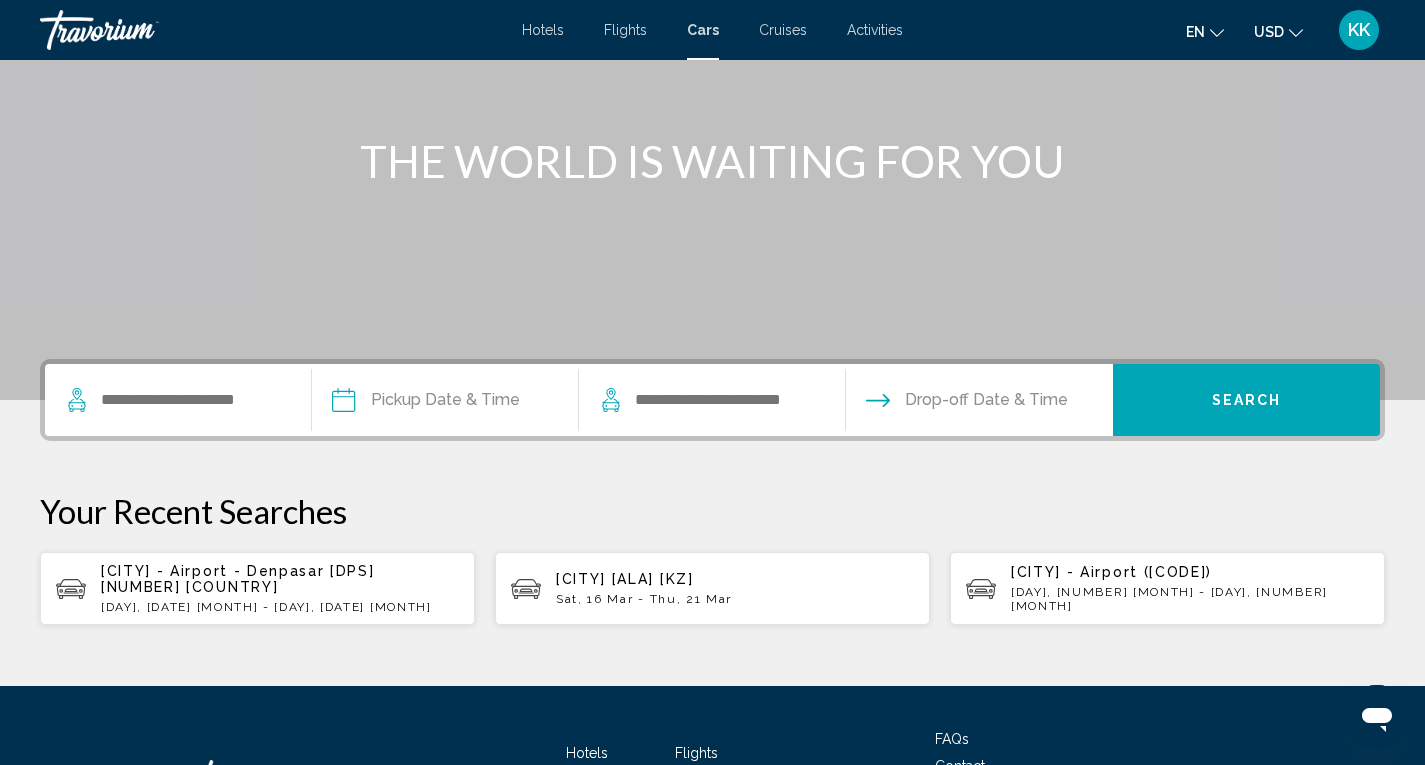 click on "Cruises" at bounding box center [783, 30] 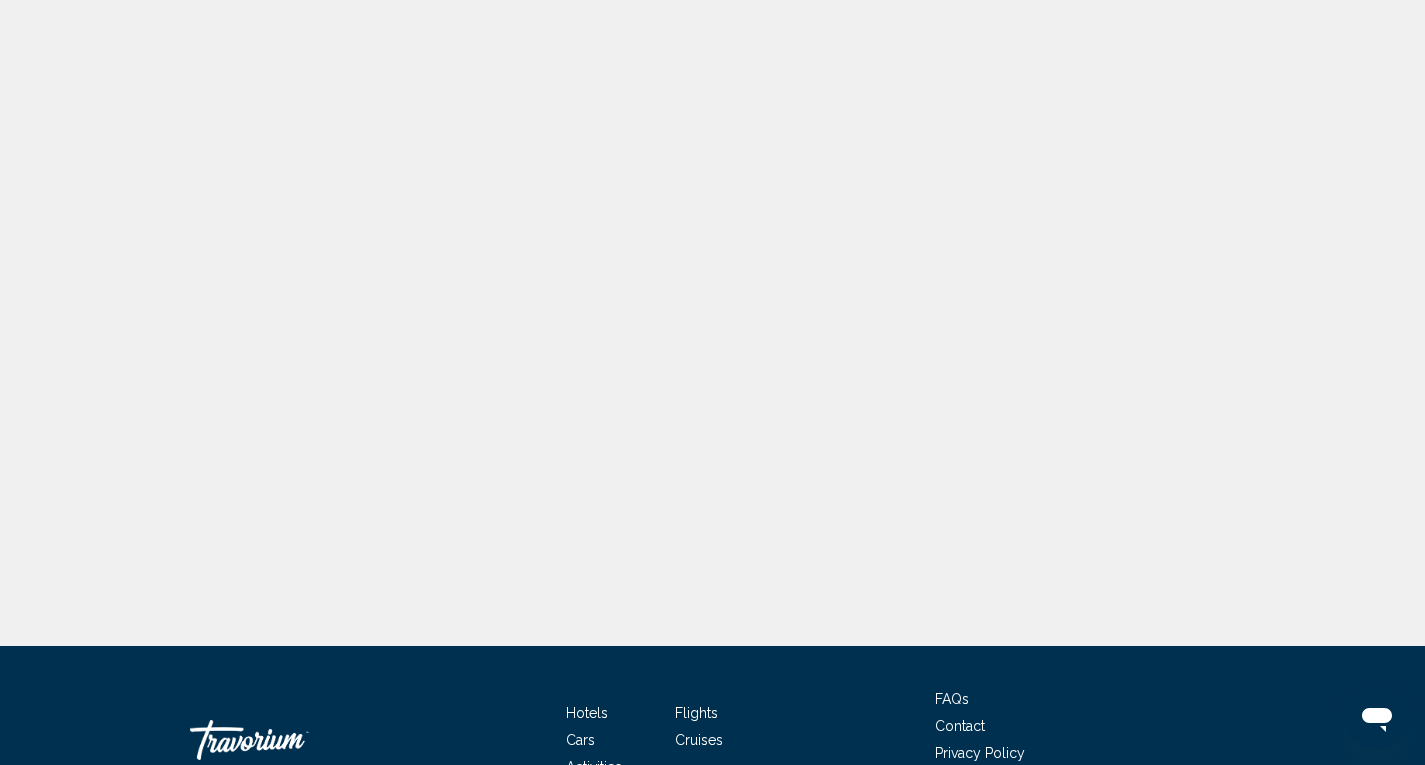 scroll, scrollTop: 0, scrollLeft: 0, axis: both 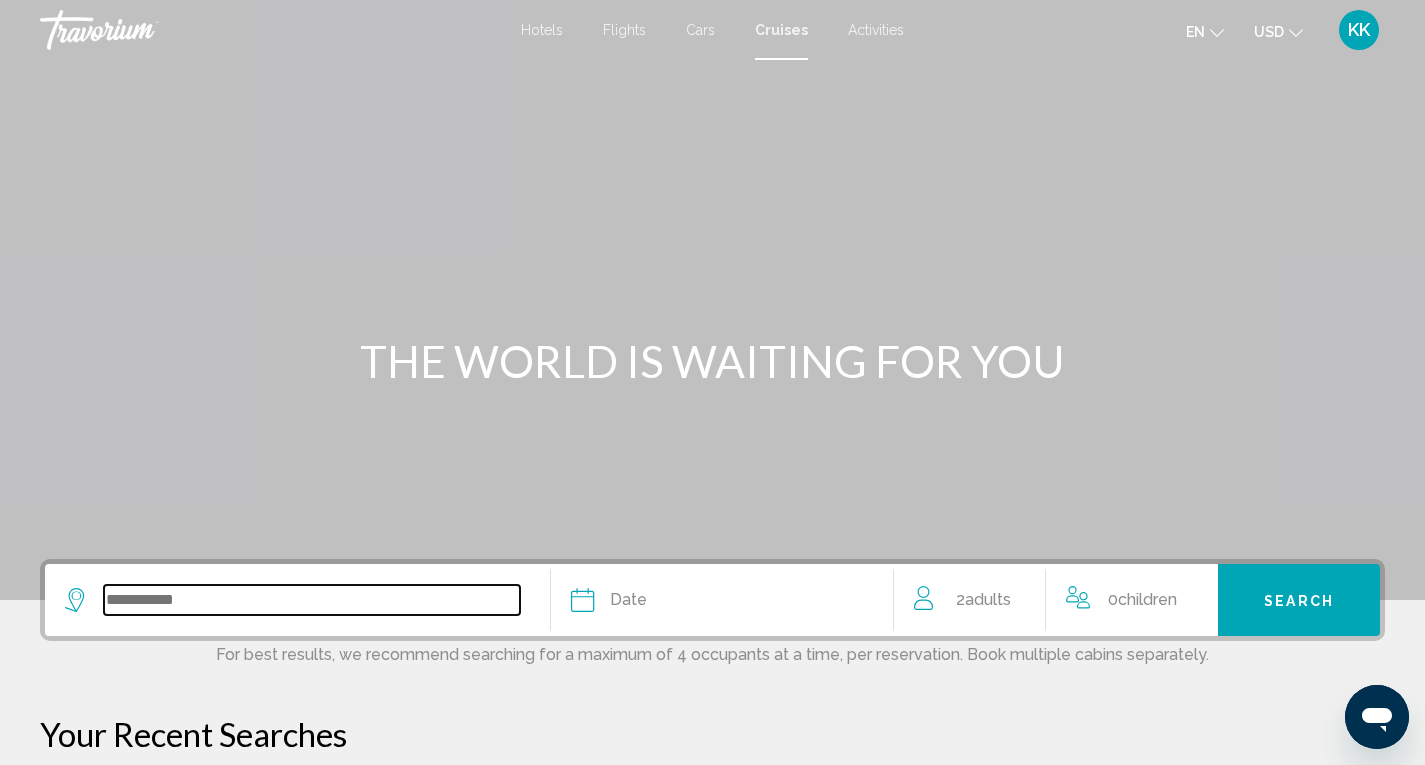 click at bounding box center (312, 600) 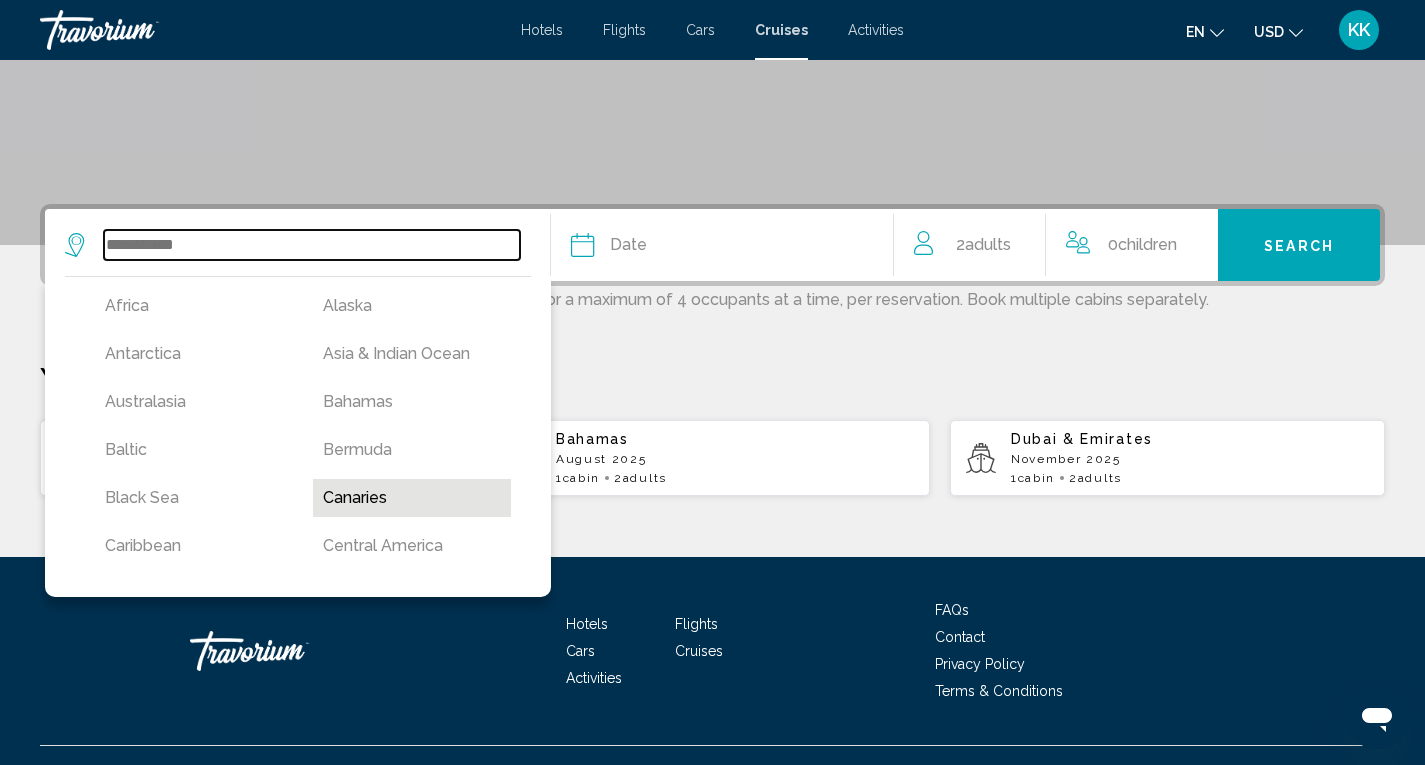 scroll, scrollTop: 392, scrollLeft: 0, axis: vertical 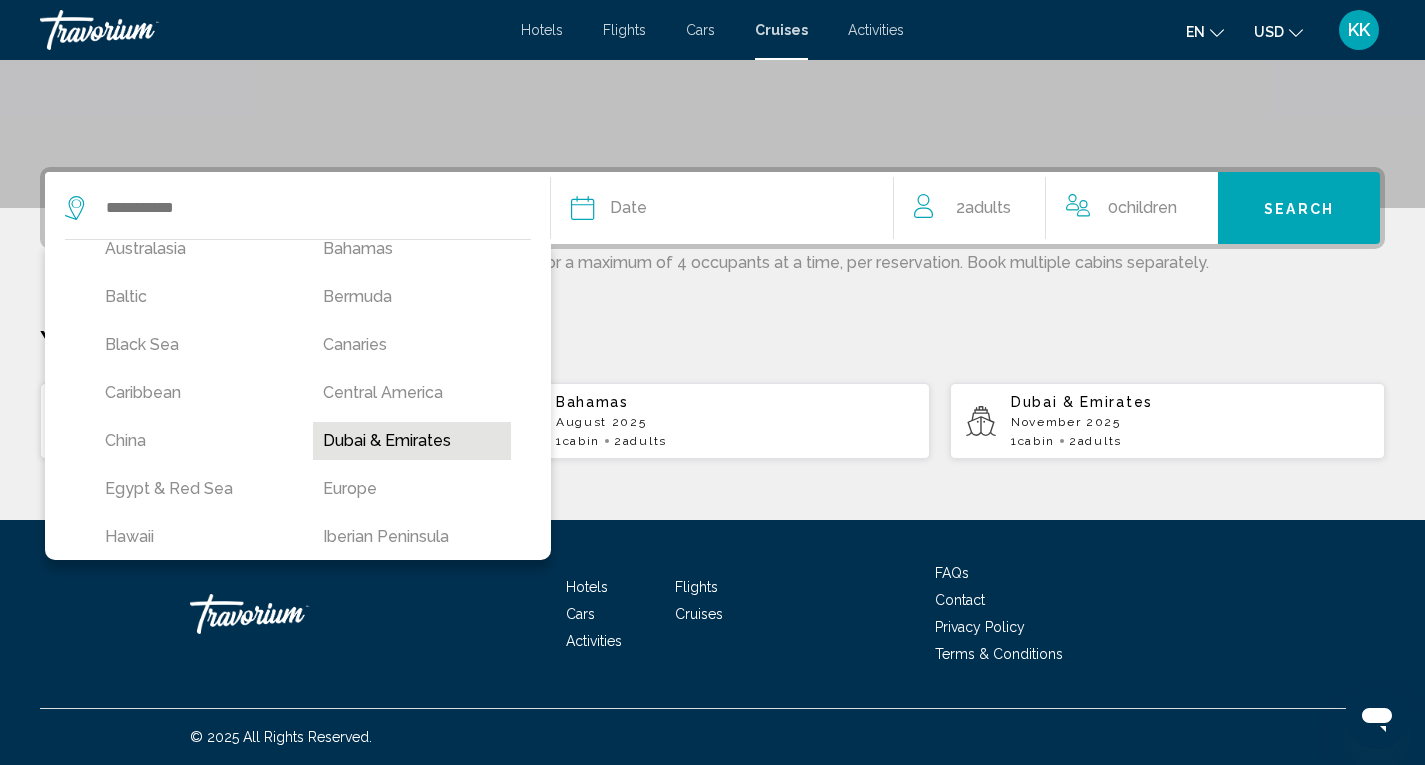 click on "Dubai & Emirates" at bounding box center (412, 441) 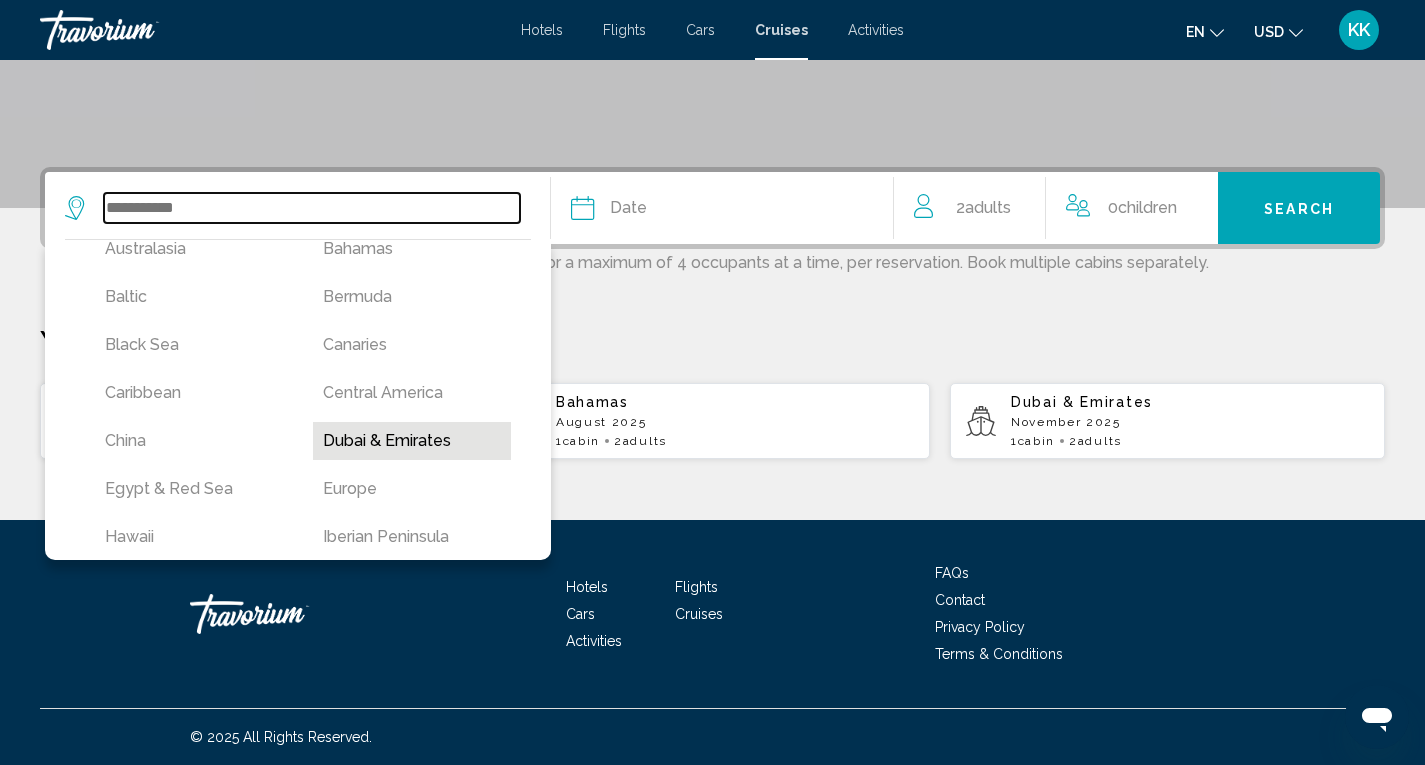 type on "**********" 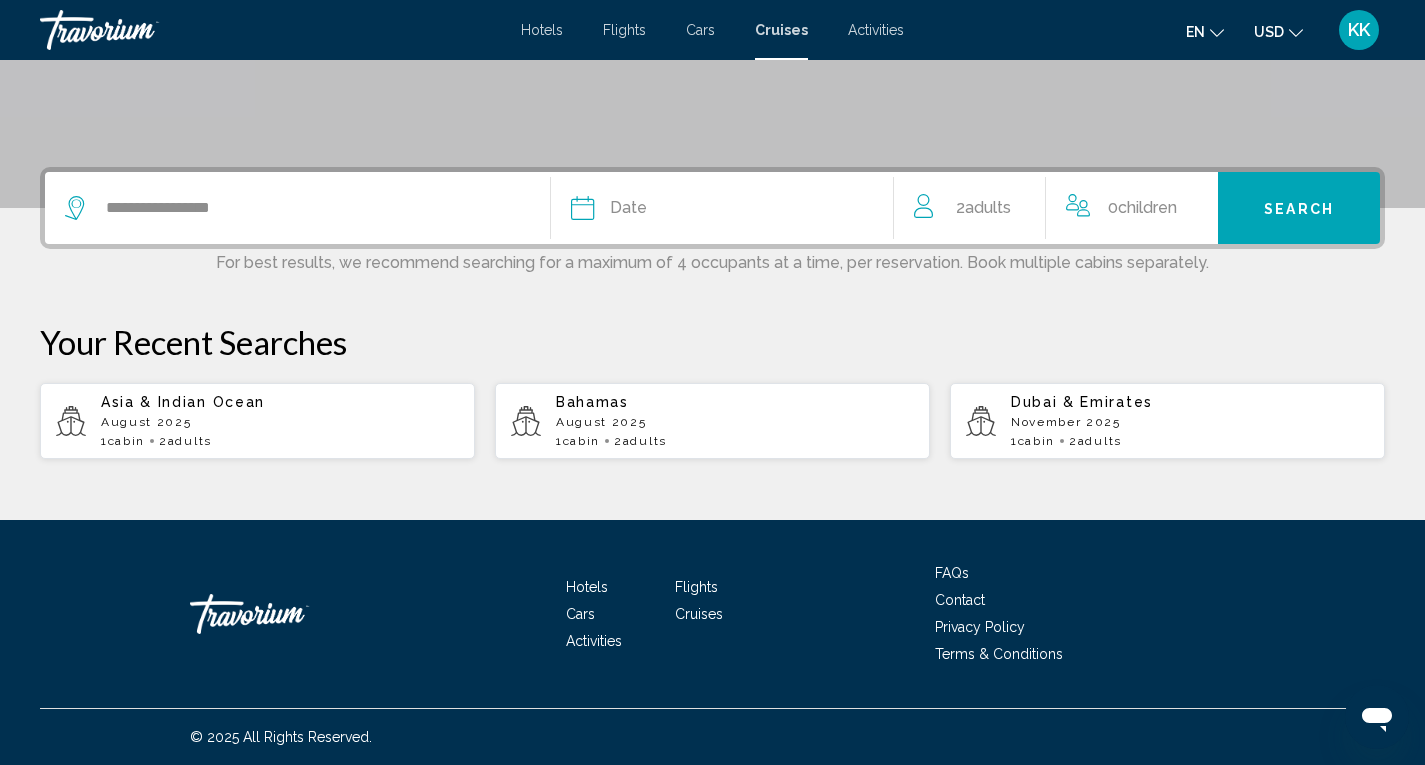 click 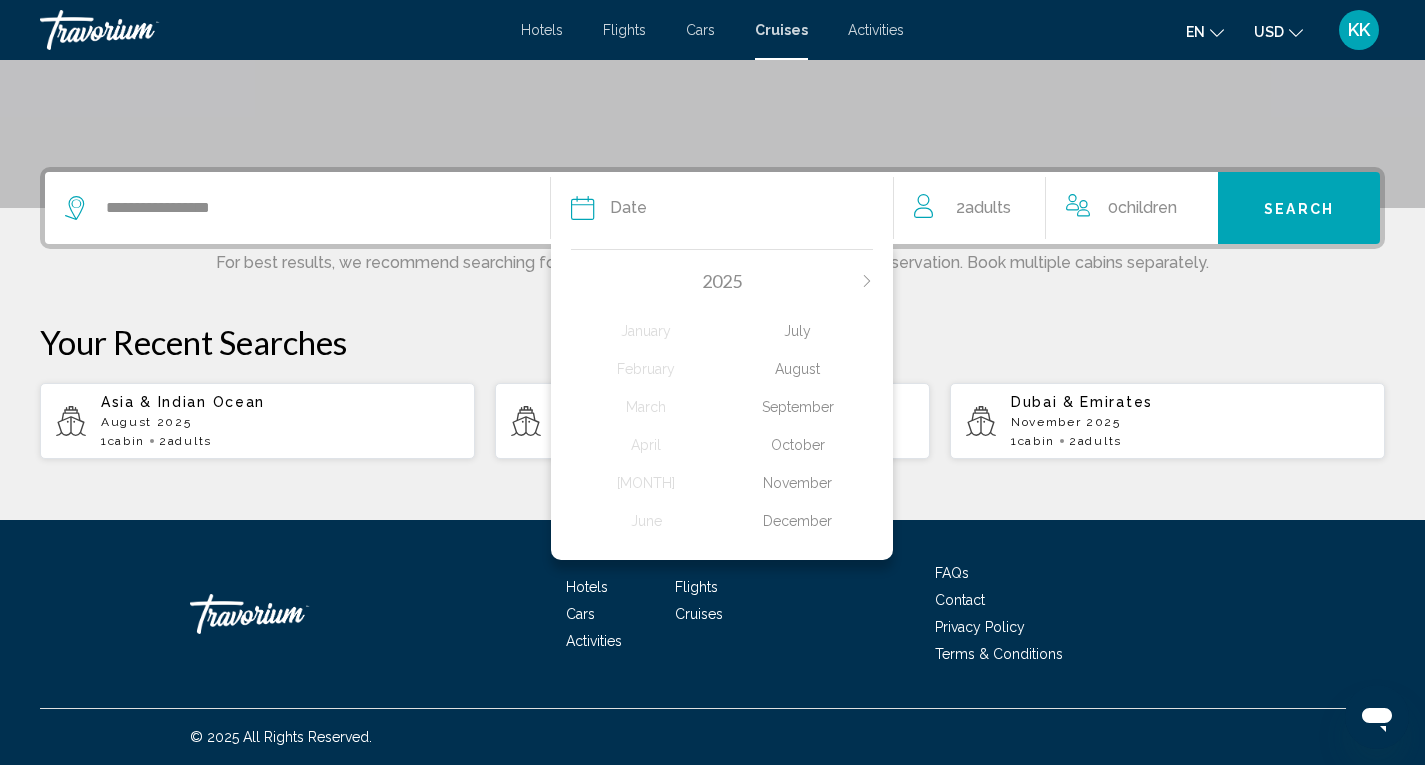click on "September" 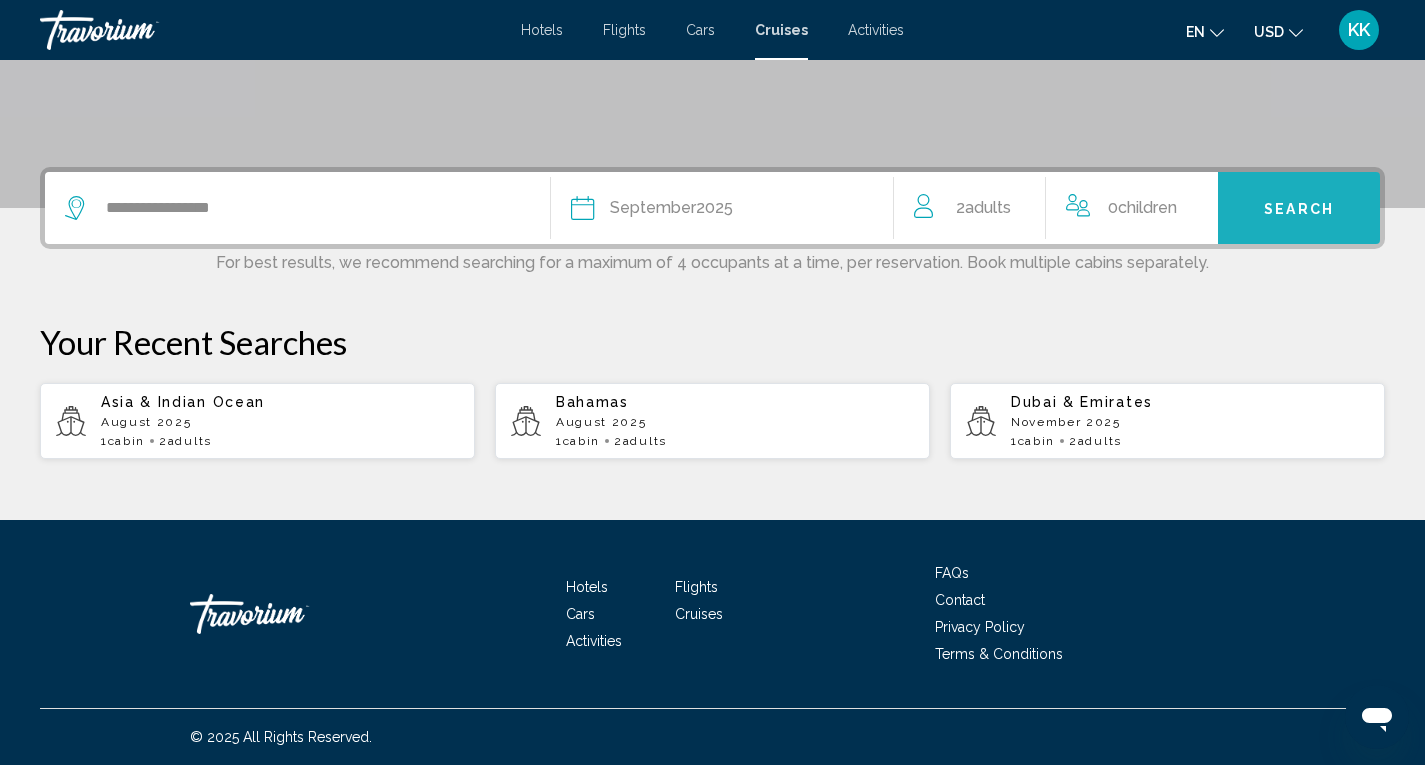click on "Search" at bounding box center (1299, 208) 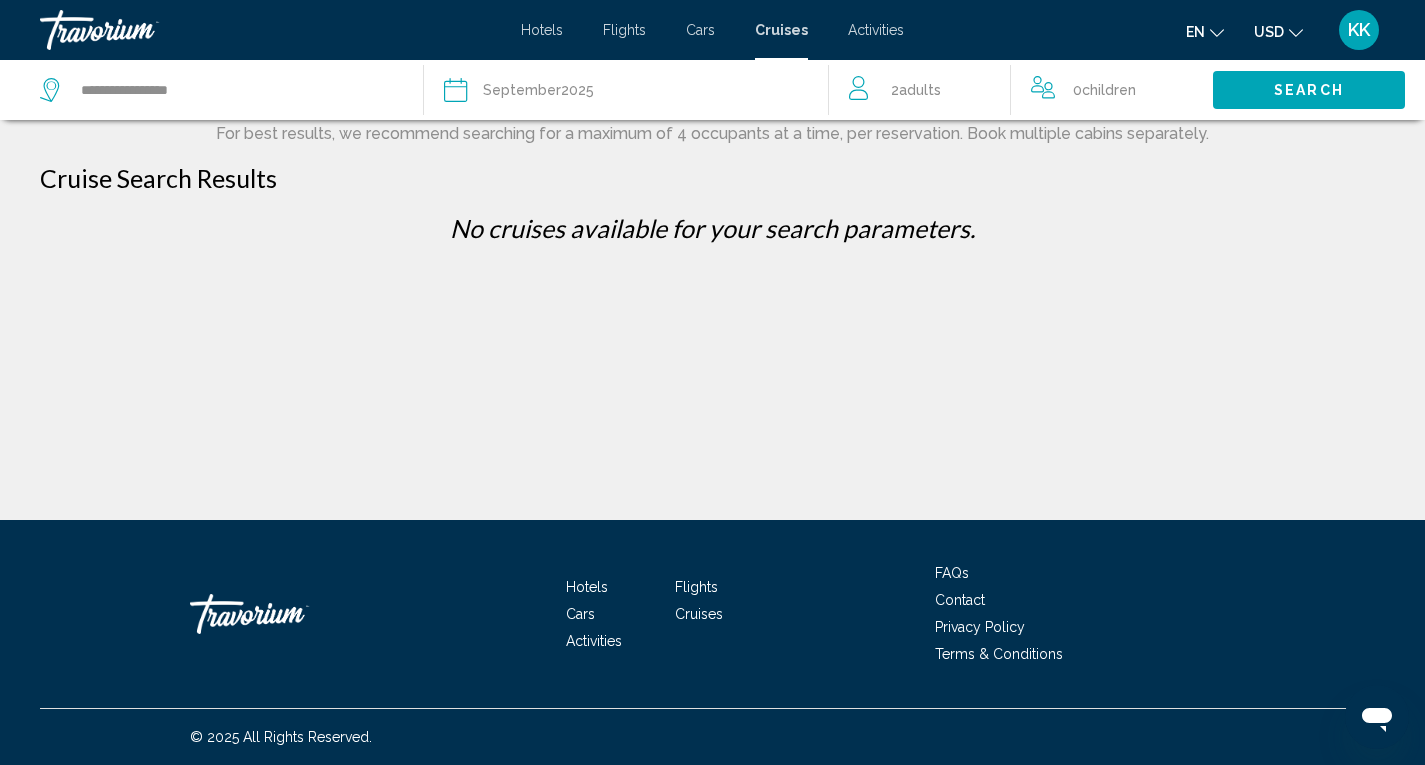 scroll, scrollTop: 0, scrollLeft: 0, axis: both 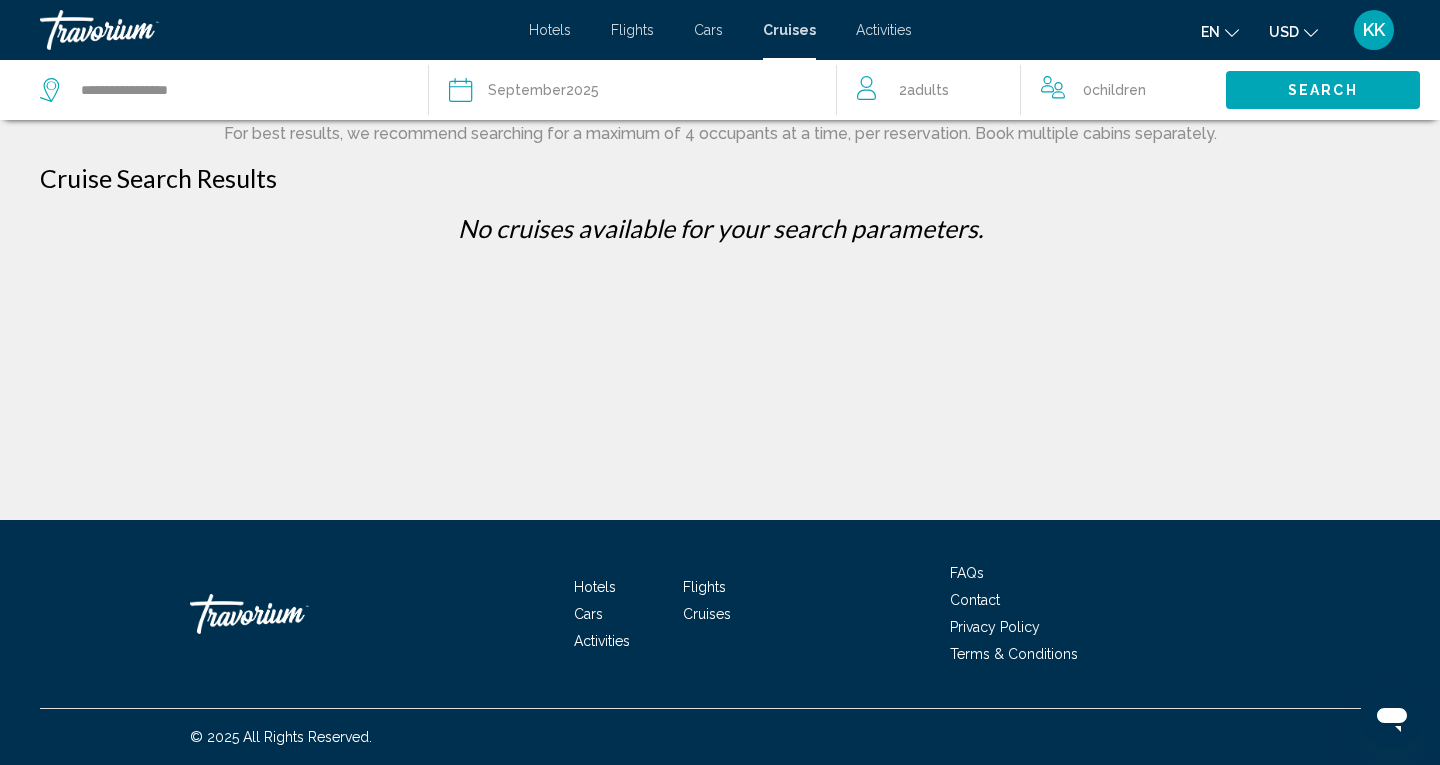 click on "[MONTH]  [YEAR]" 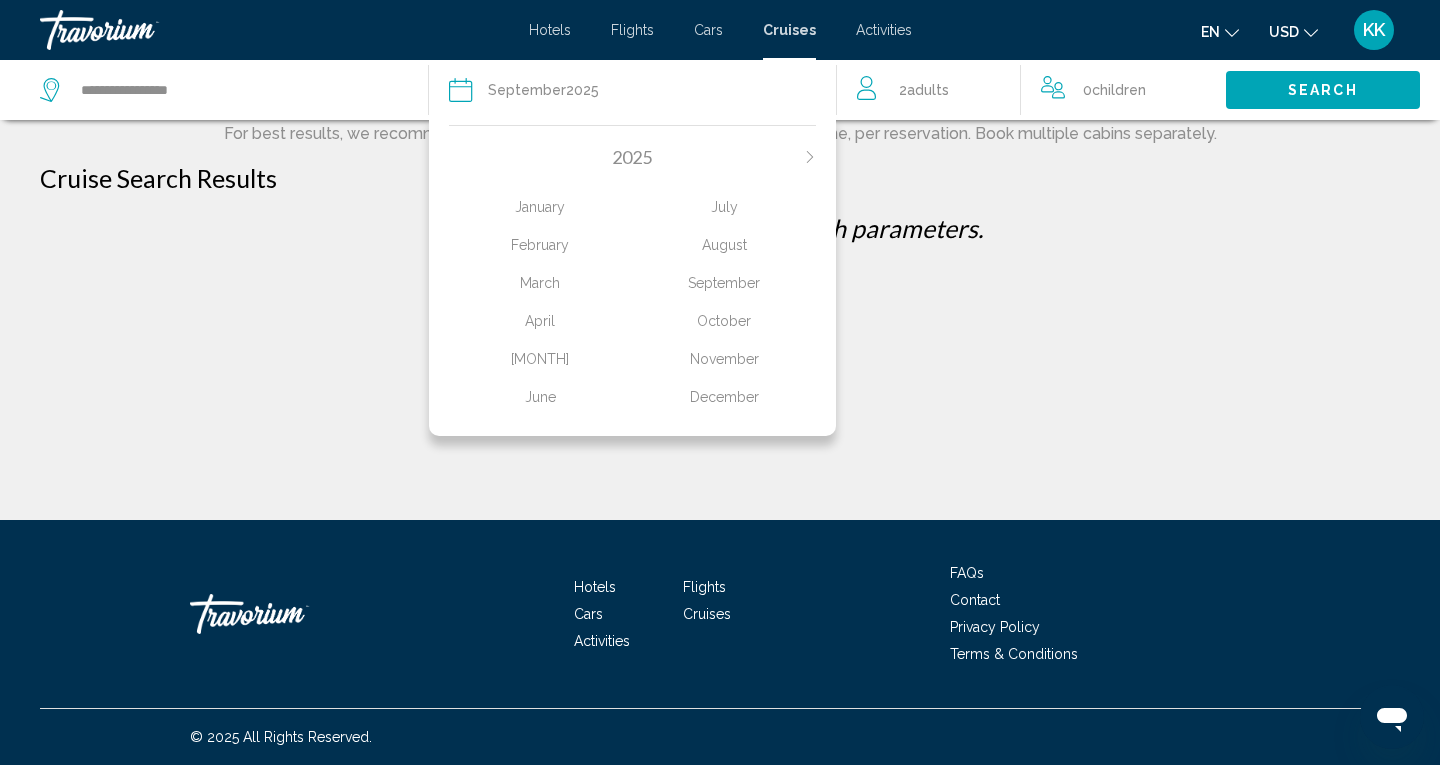 click on "November" 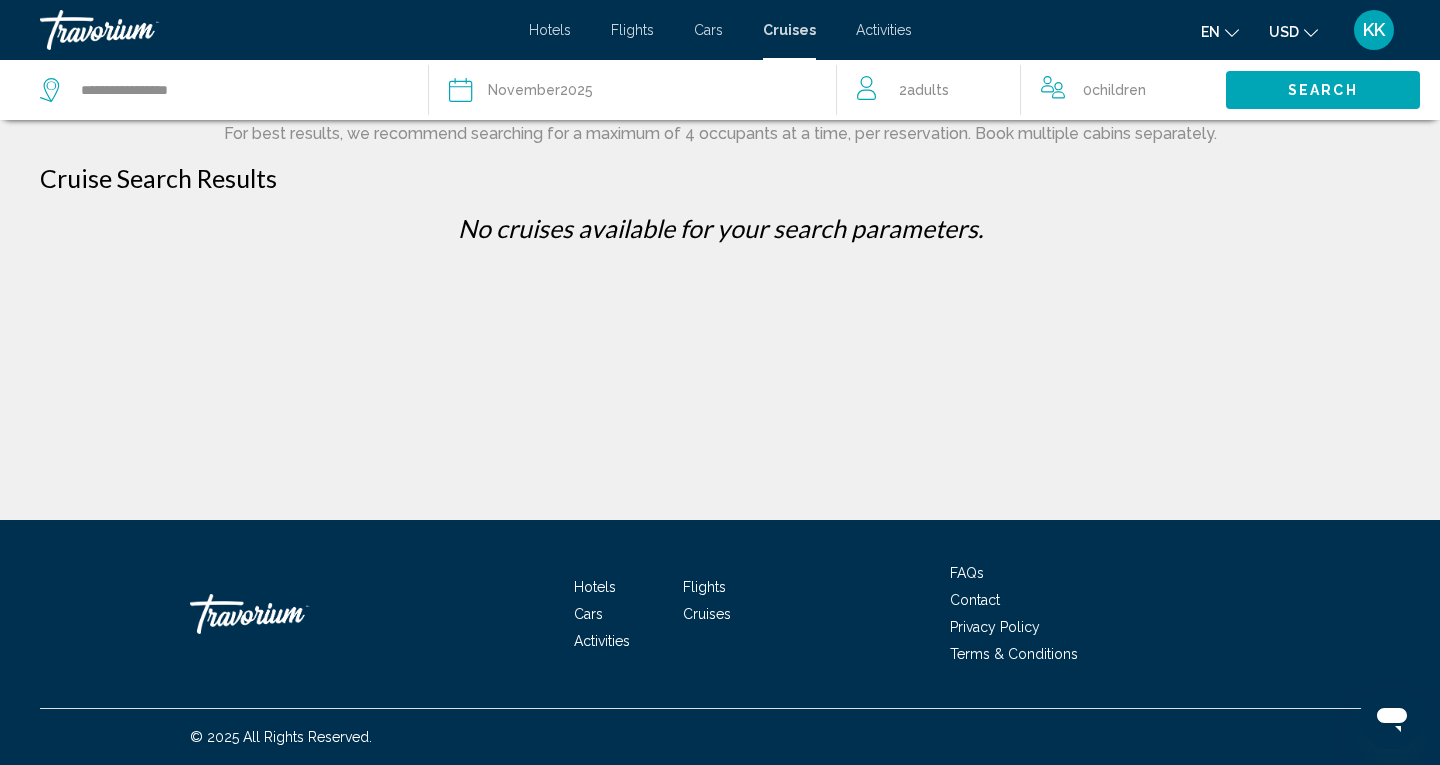 click on "Search" 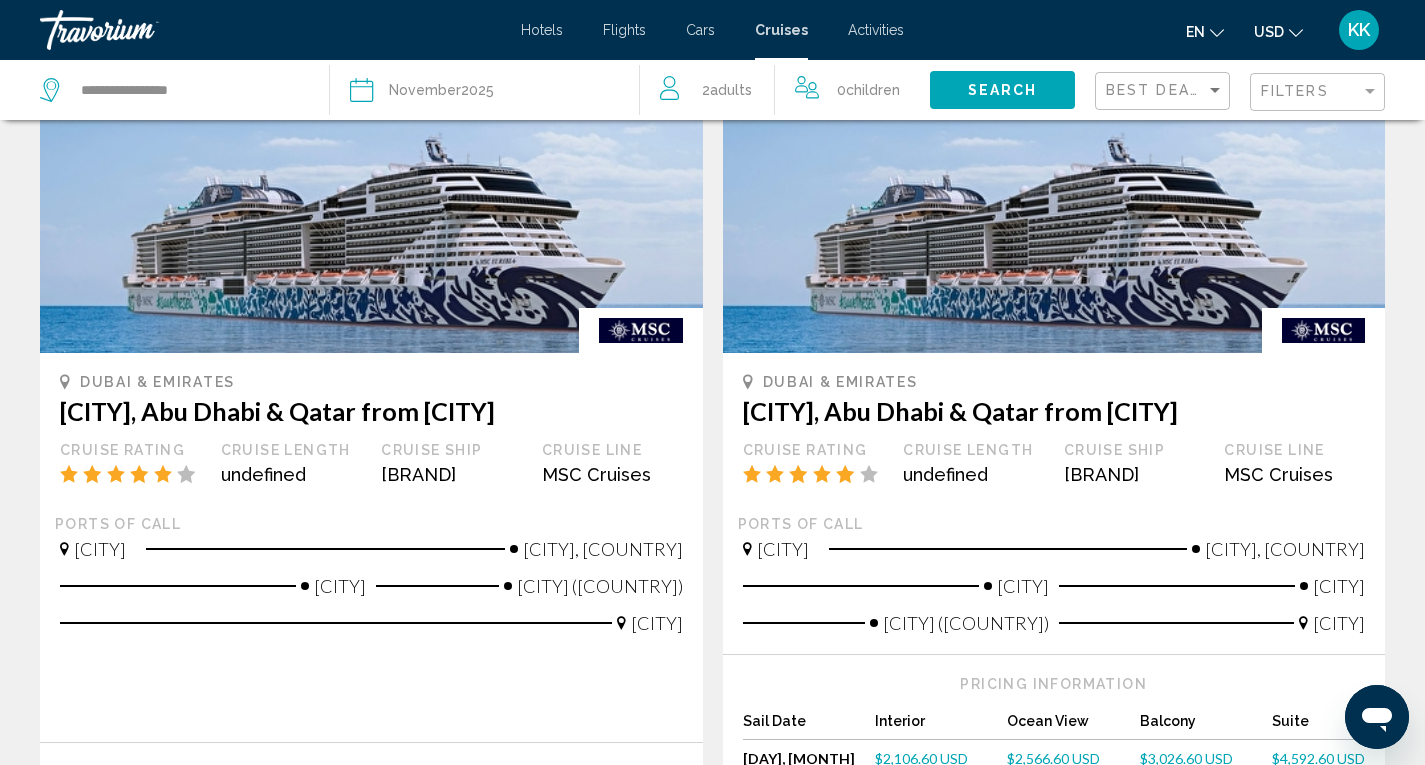 scroll, scrollTop: 0, scrollLeft: 0, axis: both 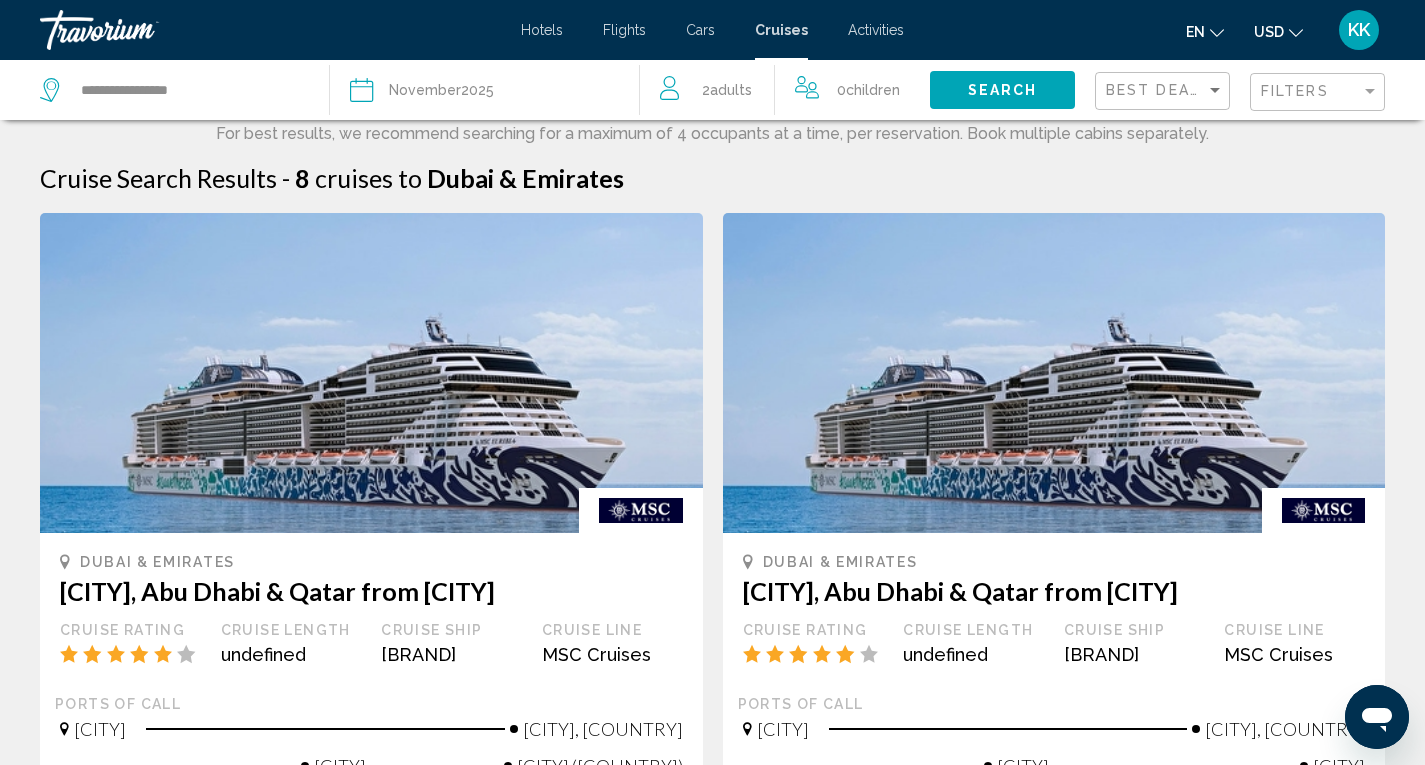 click on "Filters" 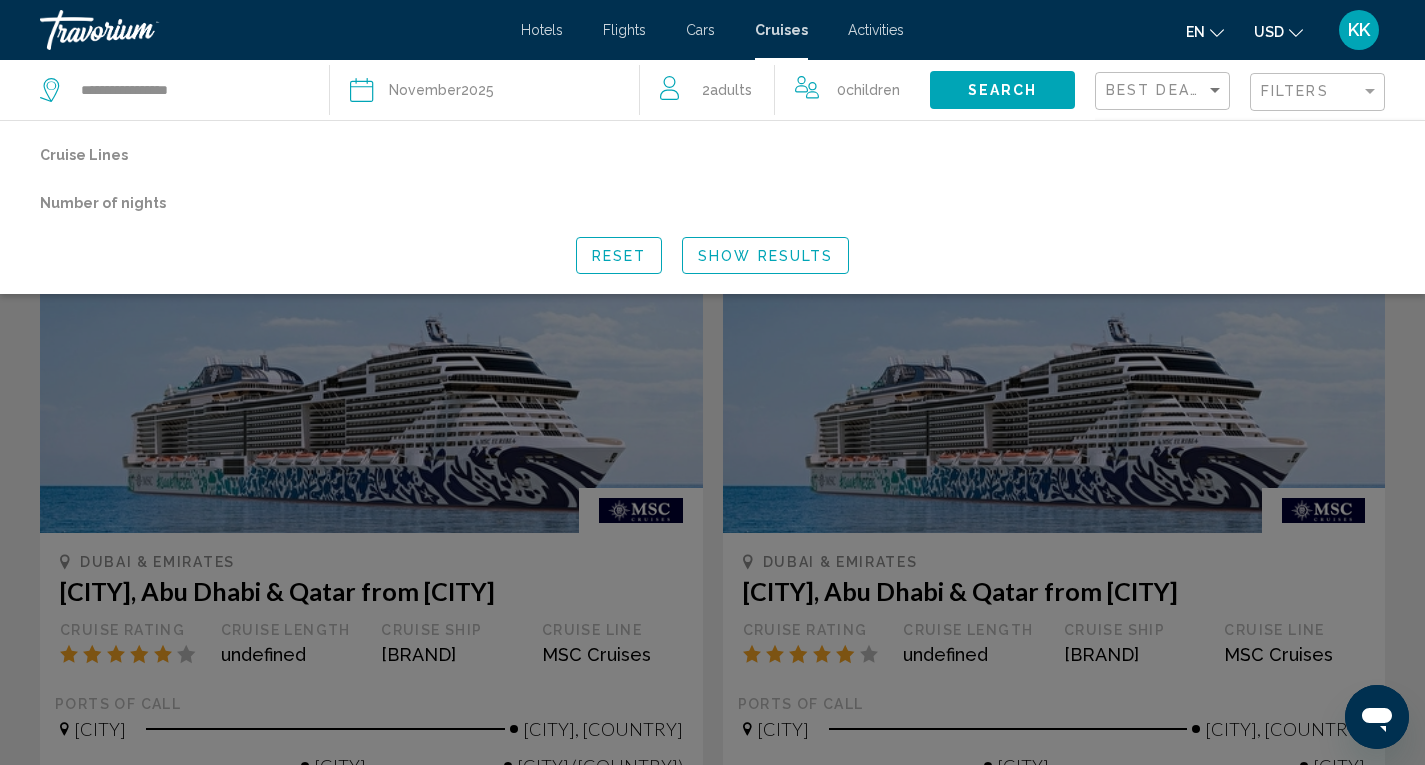 click 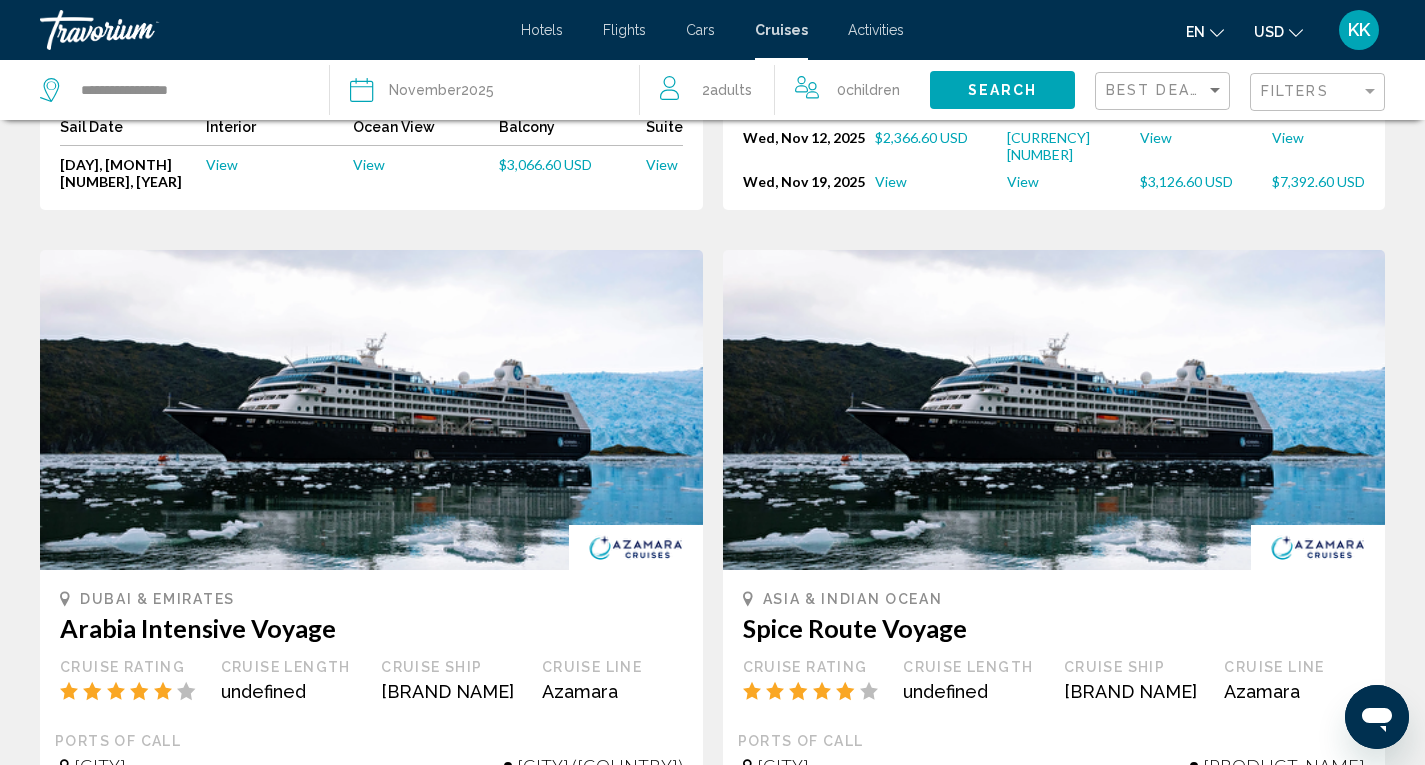 scroll, scrollTop: 1200, scrollLeft: 0, axis: vertical 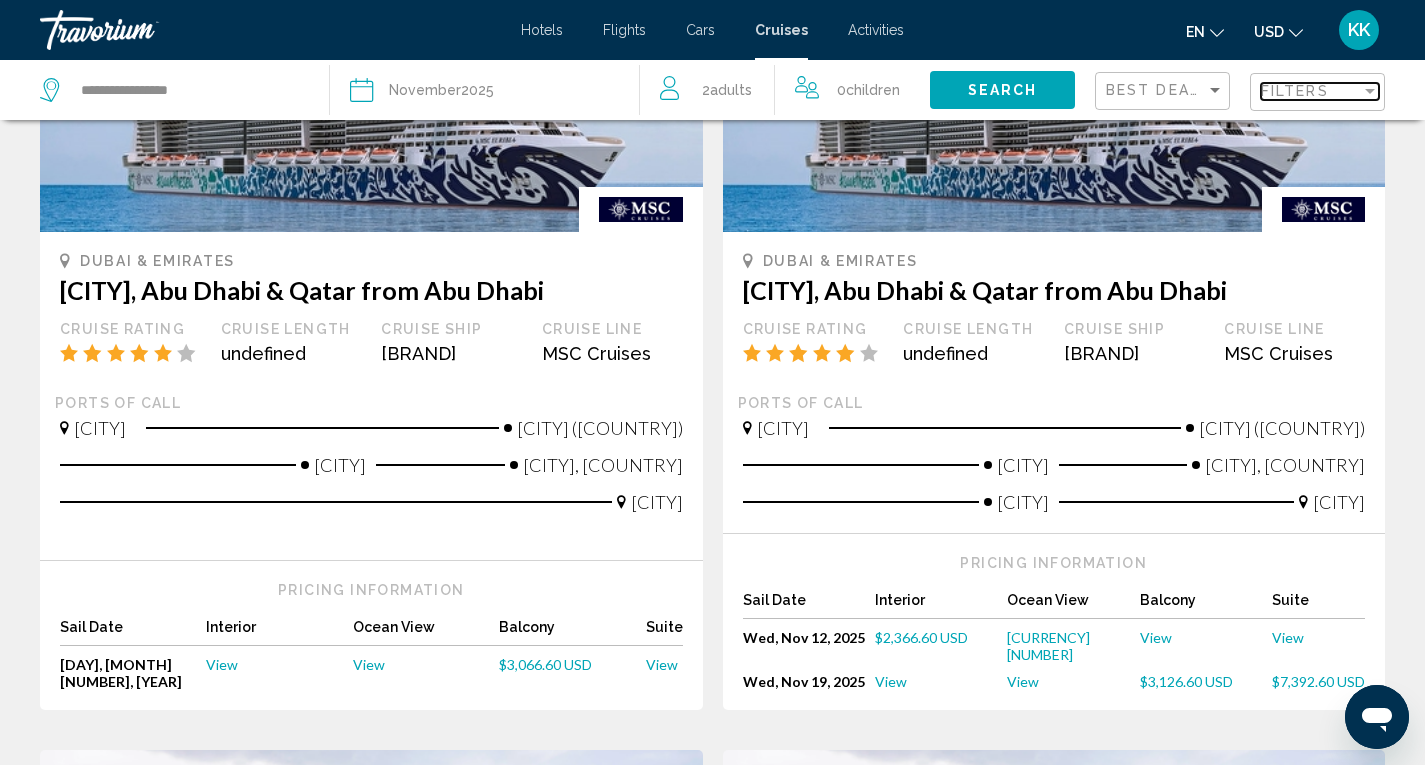 click on "Filters" at bounding box center (1295, 91) 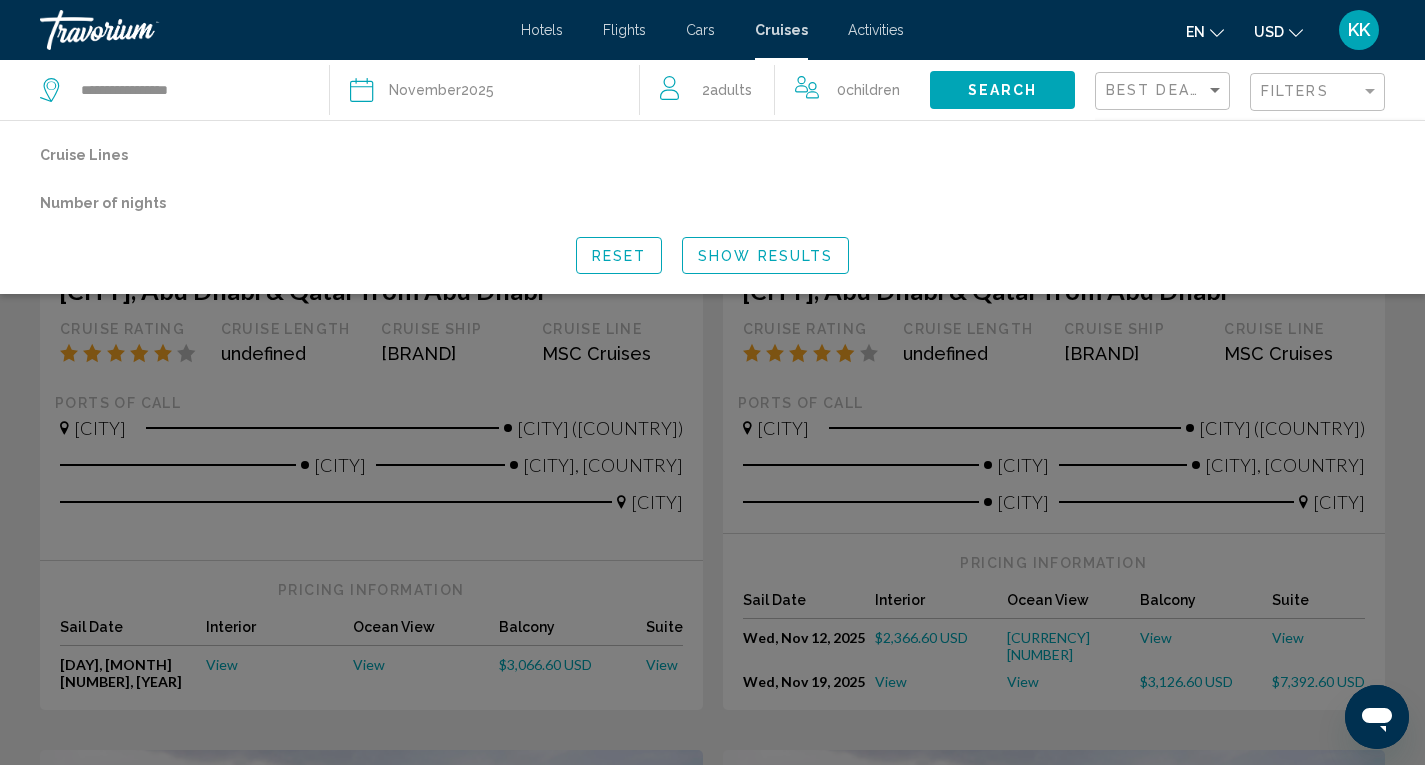 click 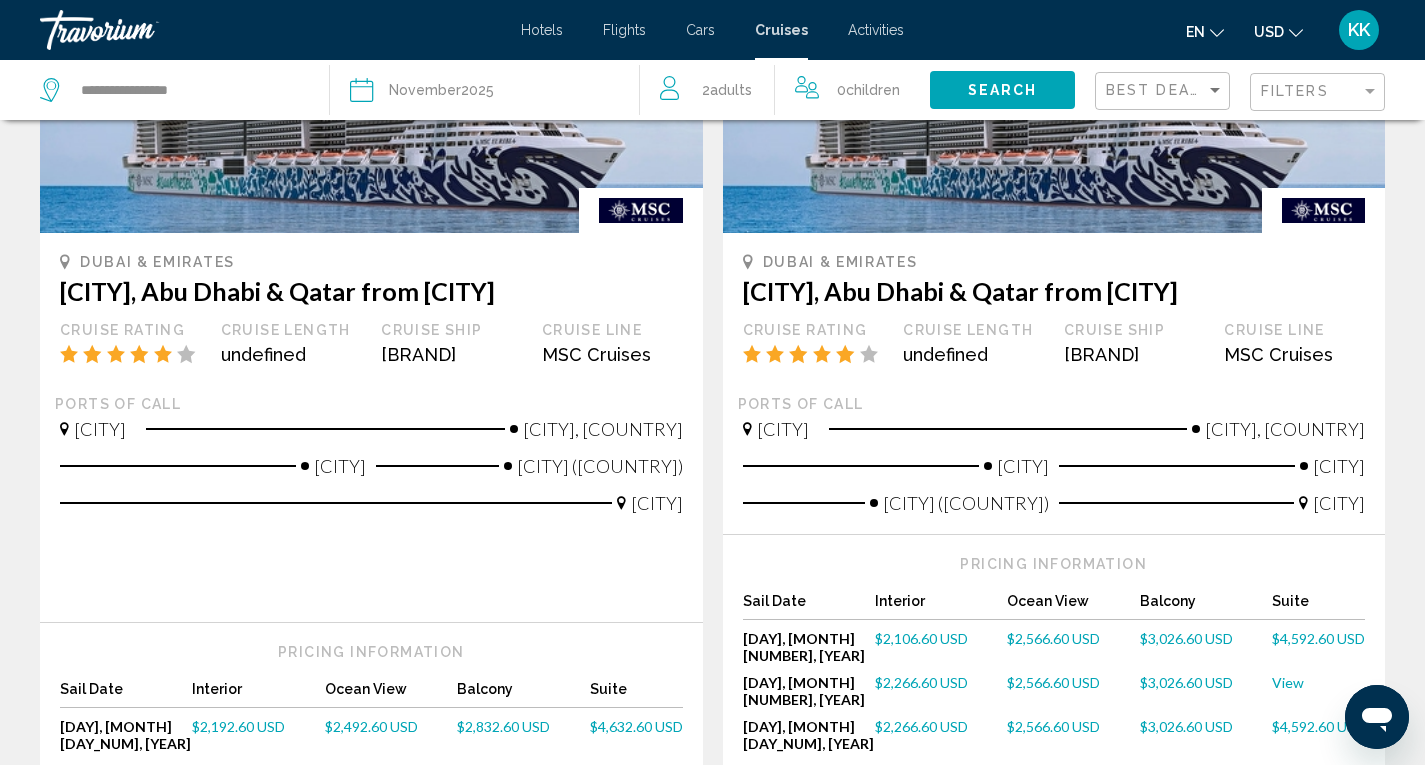 scroll, scrollTop: 500, scrollLeft: 0, axis: vertical 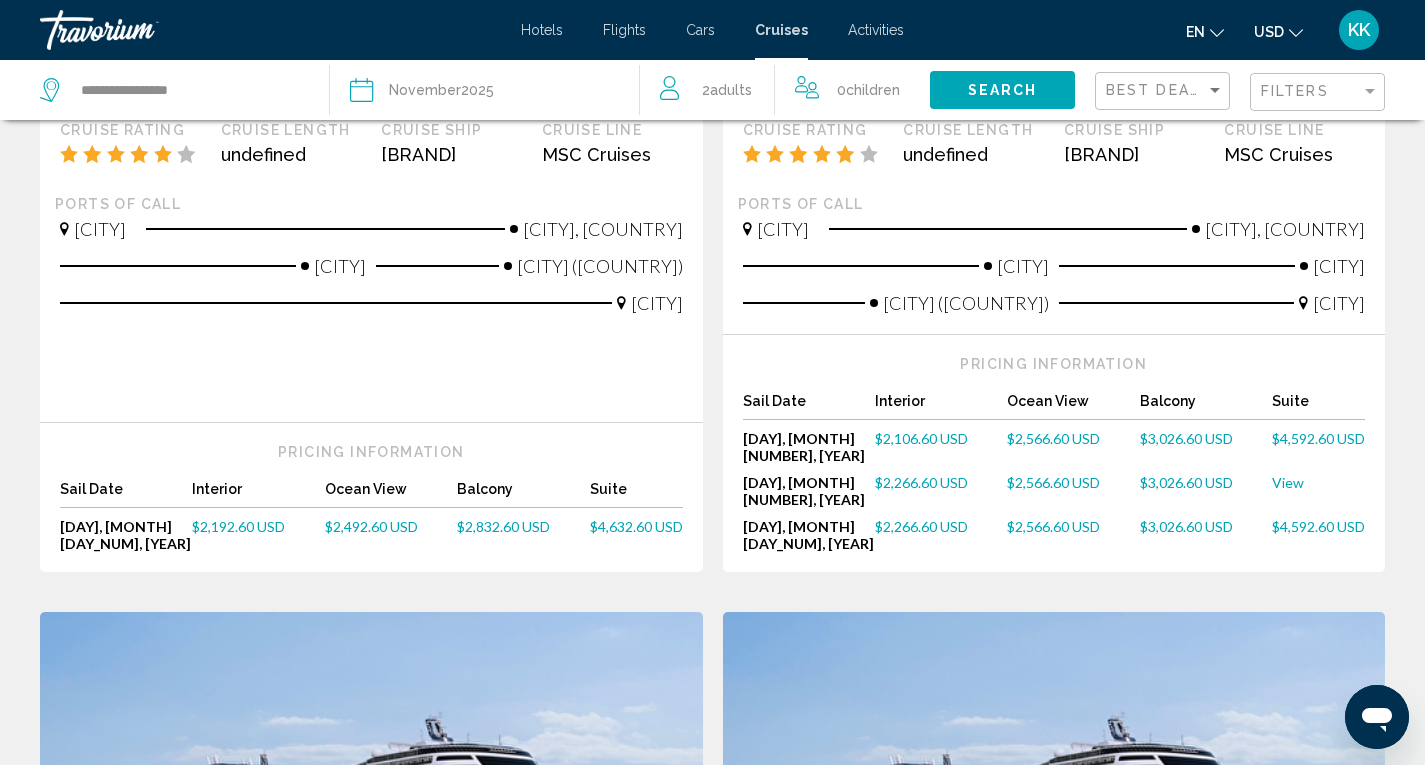 click on "$2,566.60 USD" at bounding box center (1053, 438) 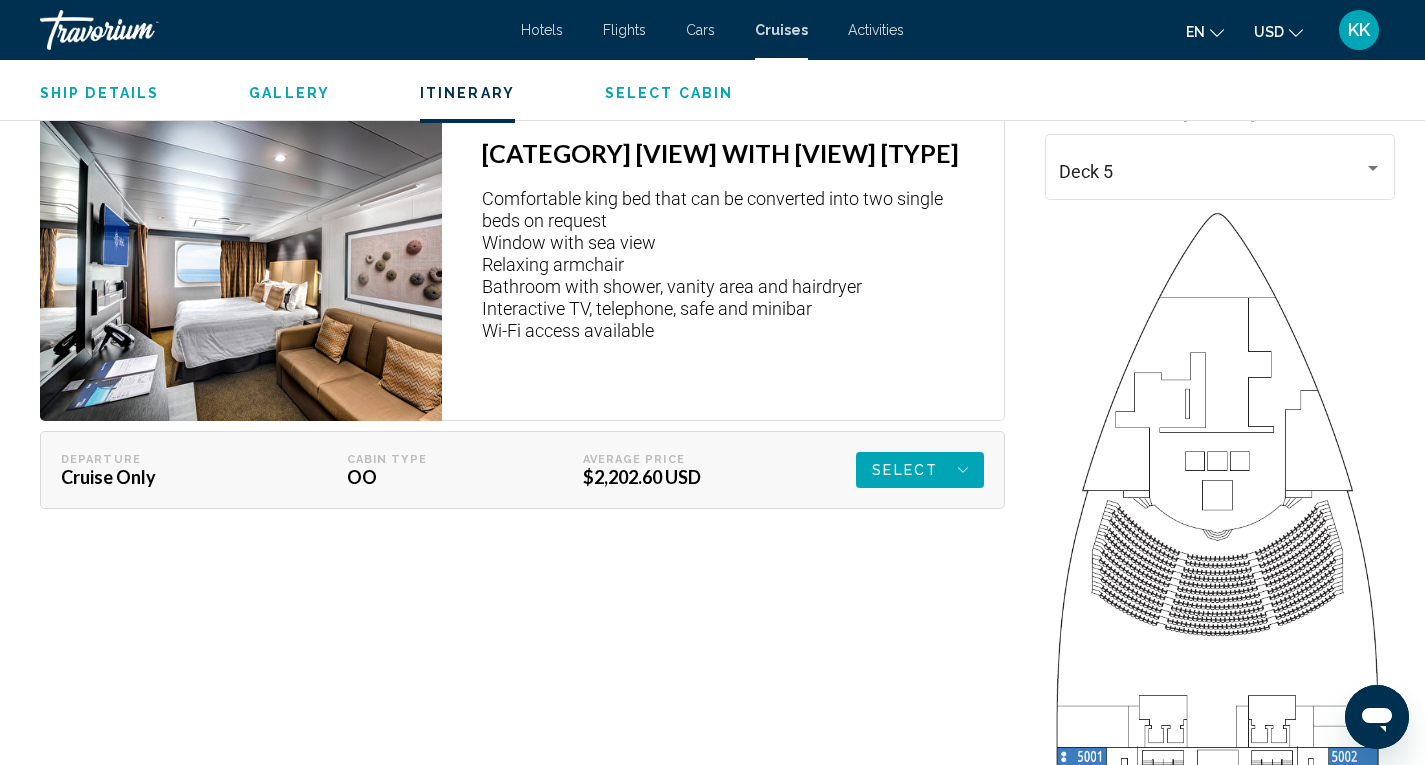 scroll, scrollTop: 2901, scrollLeft: 0, axis: vertical 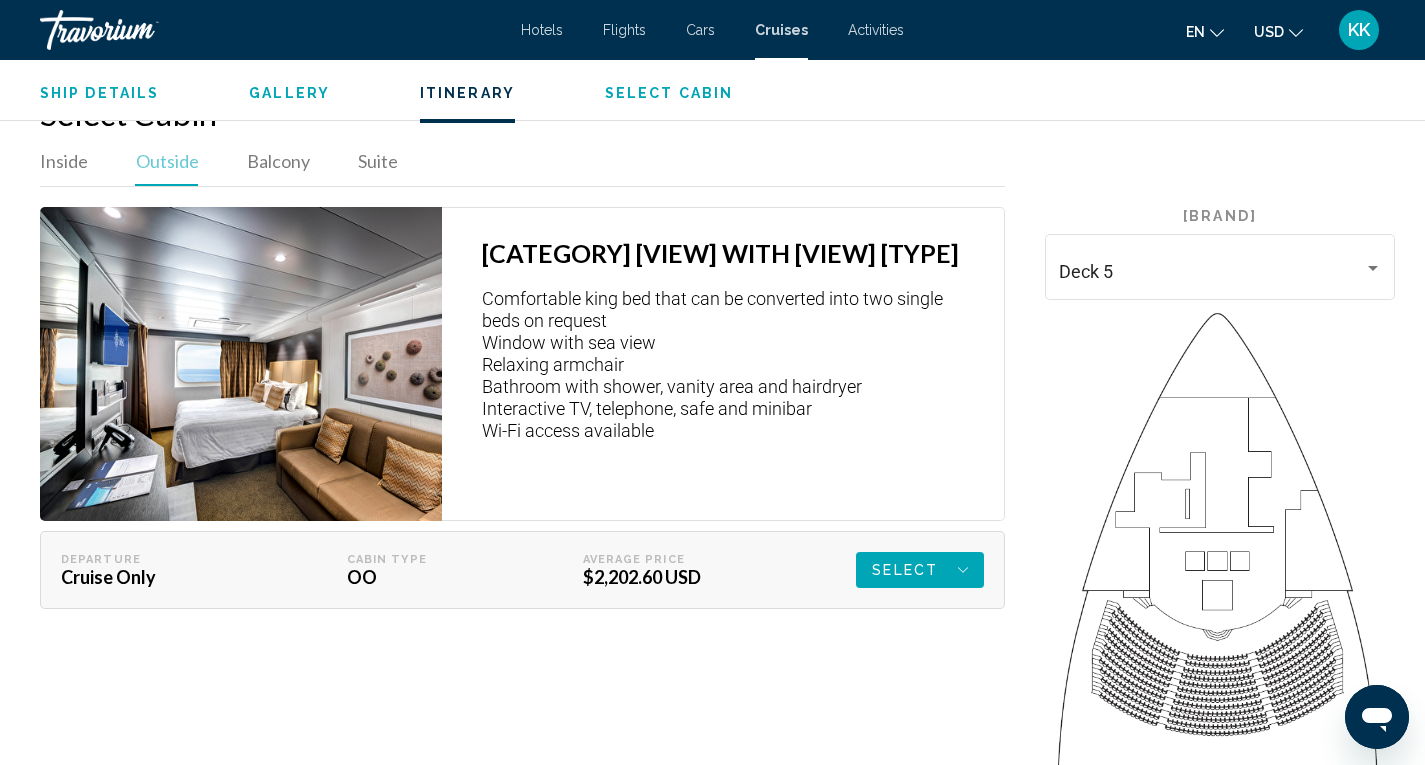 click 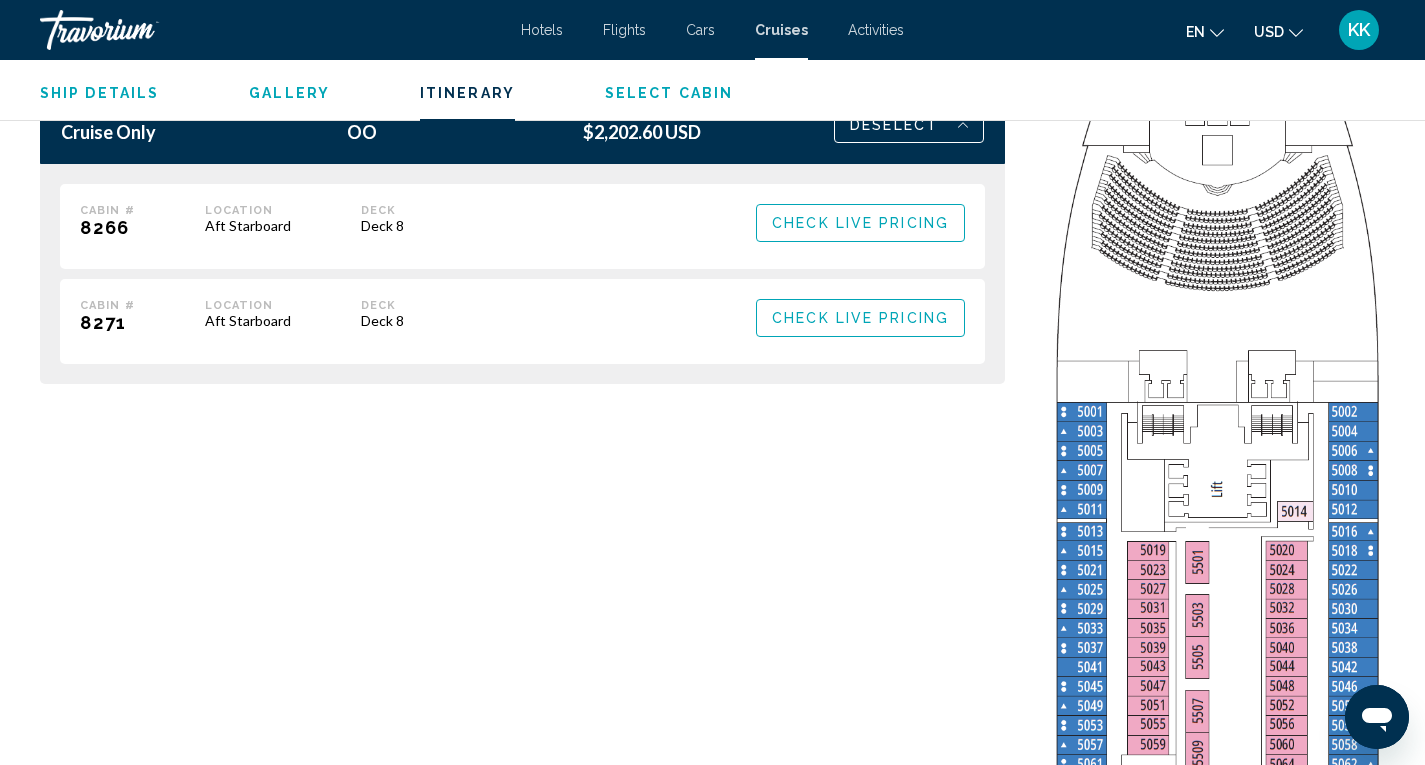scroll, scrollTop: 2946, scrollLeft: 0, axis: vertical 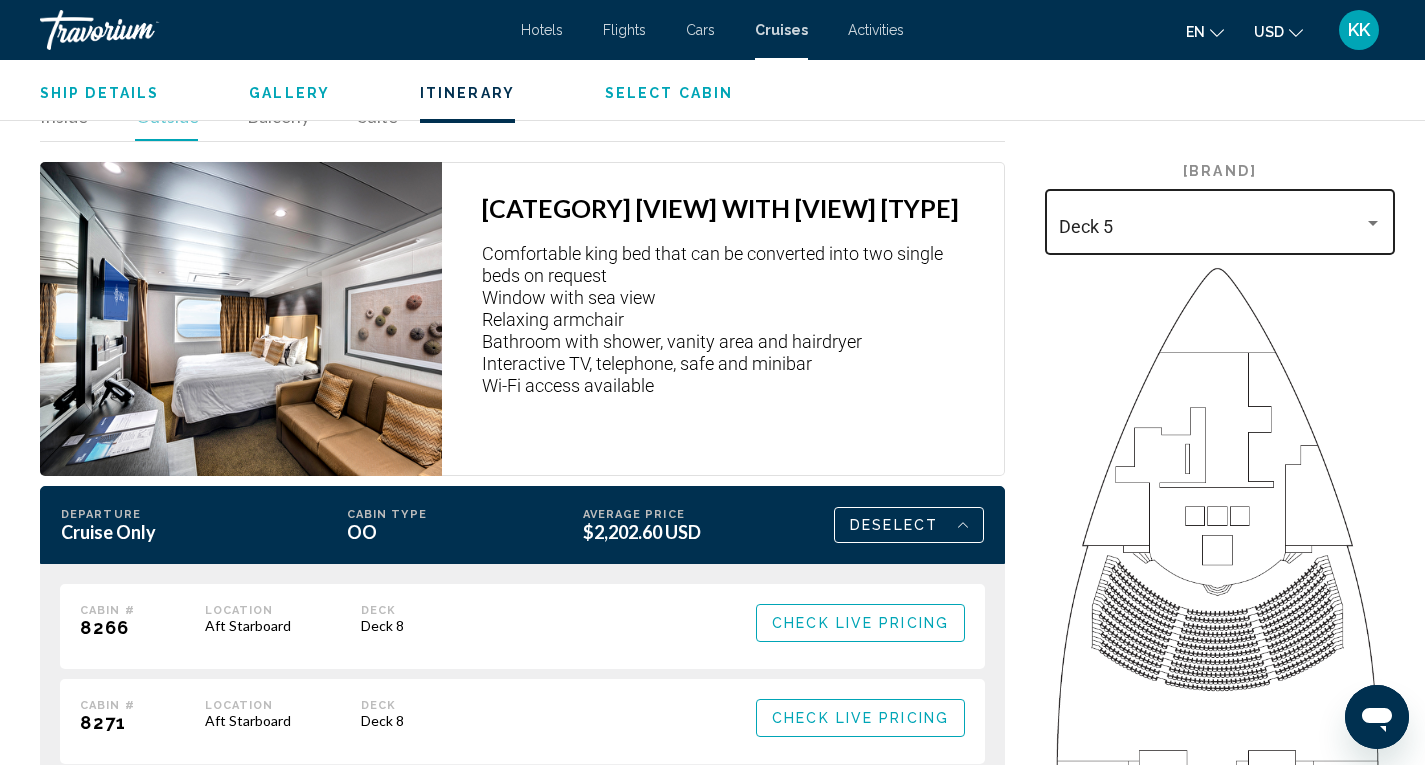 click on "Deck 5" at bounding box center [1211, 227] 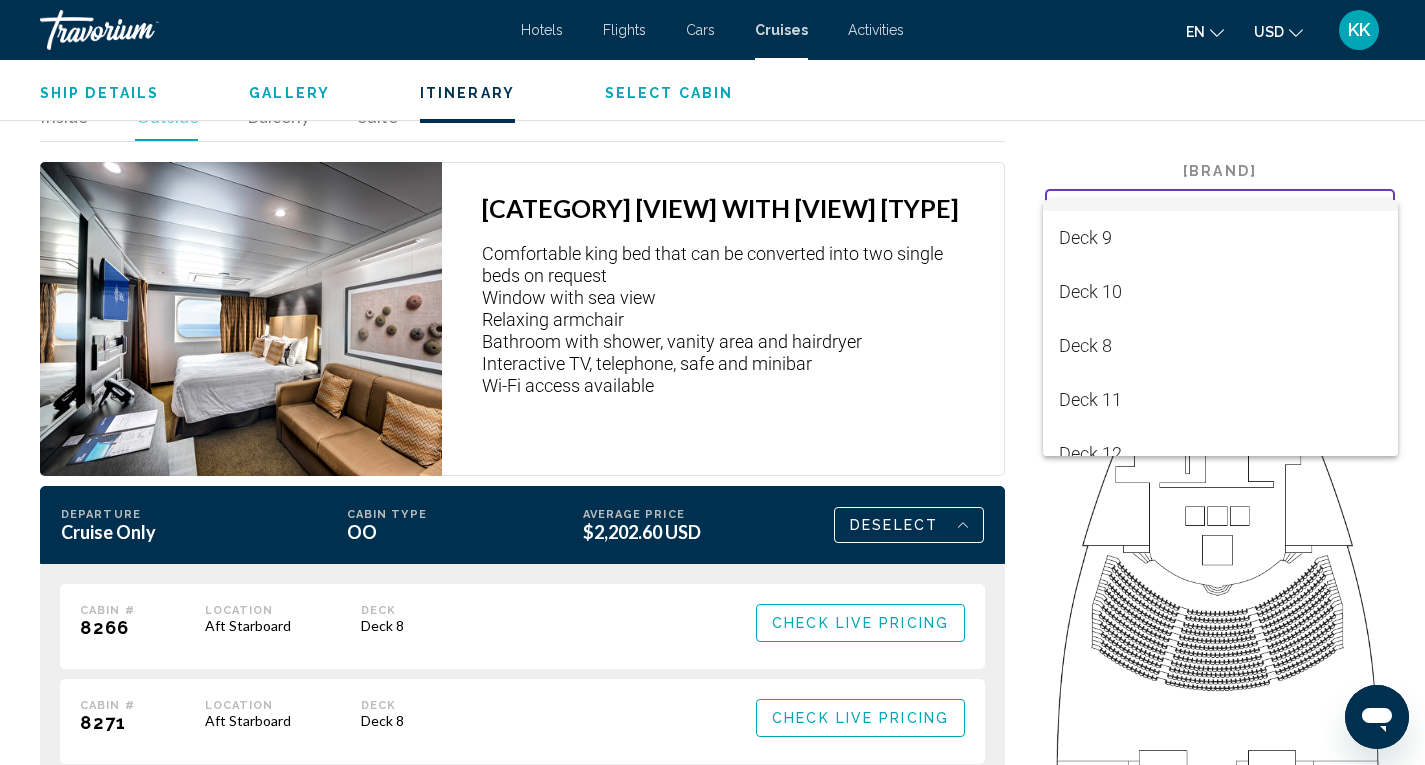 scroll, scrollTop: 200, scrollLeft: 0, axis: vertical 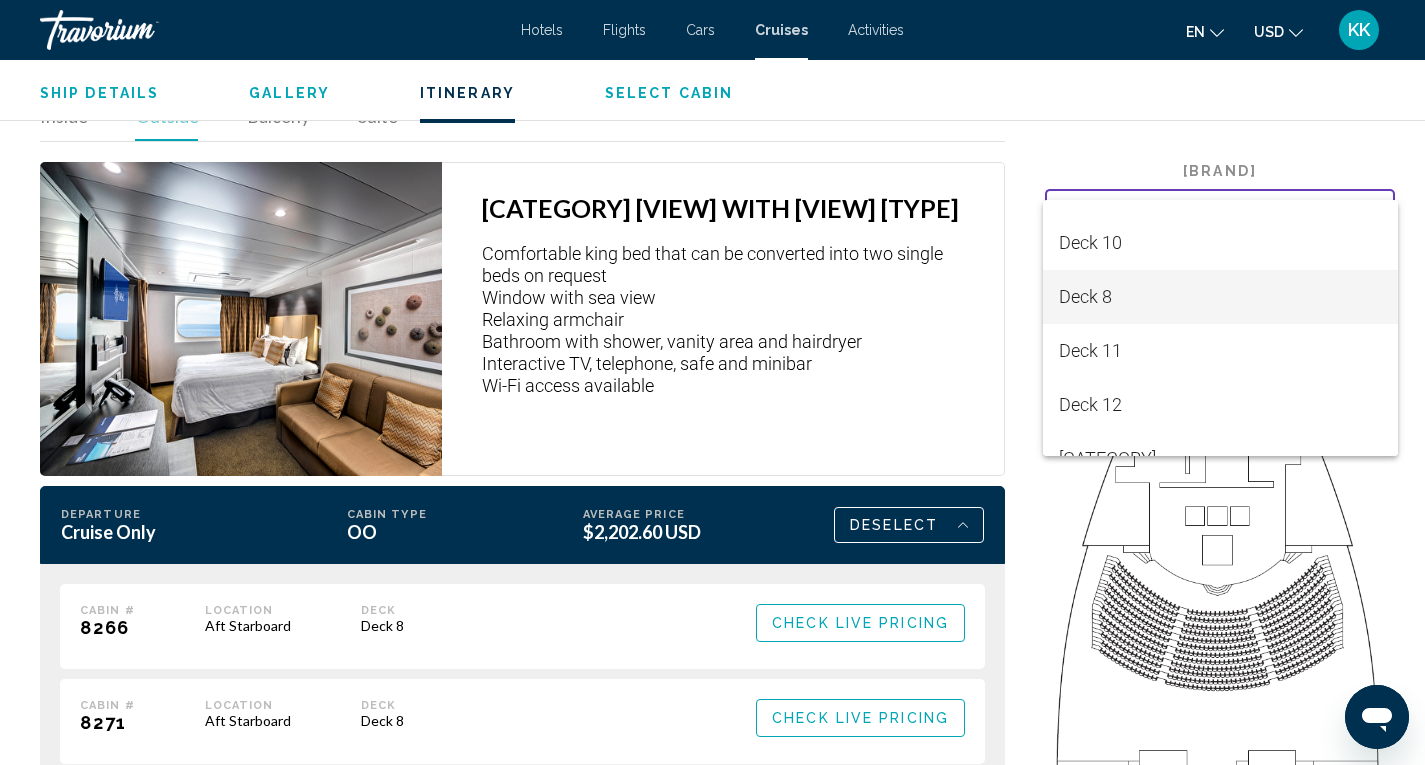 click on "Deck 8" at bounding box center [1220, 297] 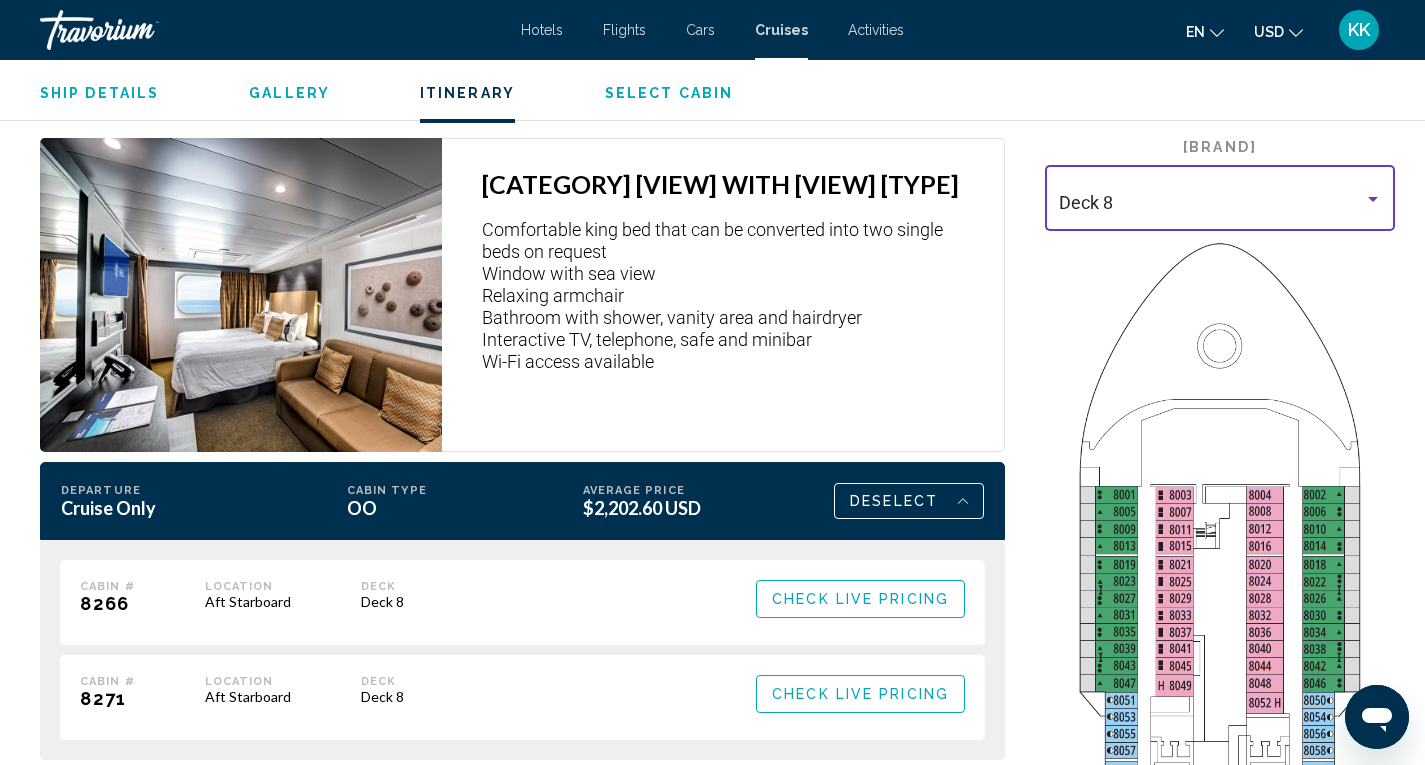 scroll, scrollTop: 2846, scrollLeft: 0, axis: vertical 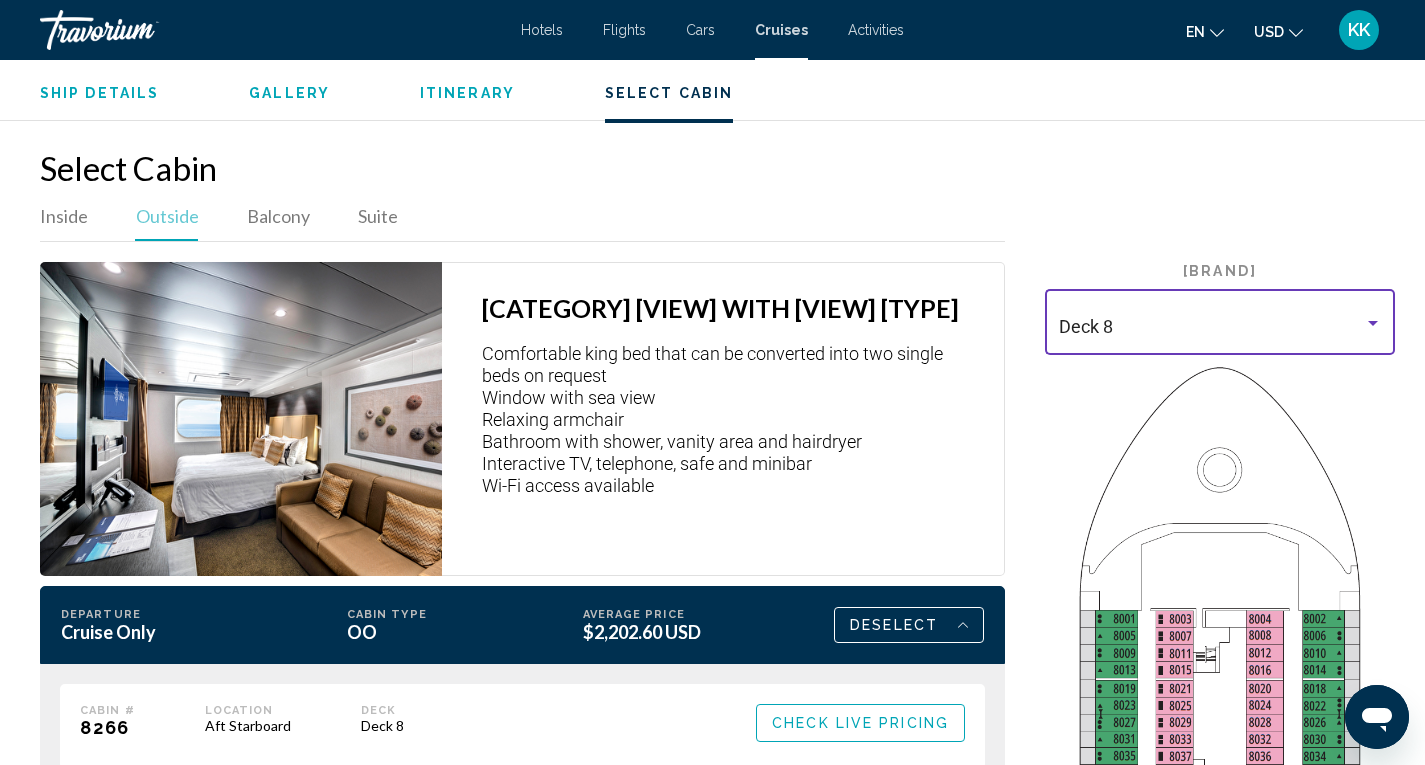 click on "Deck 8" at bounding box center (1220, 319) 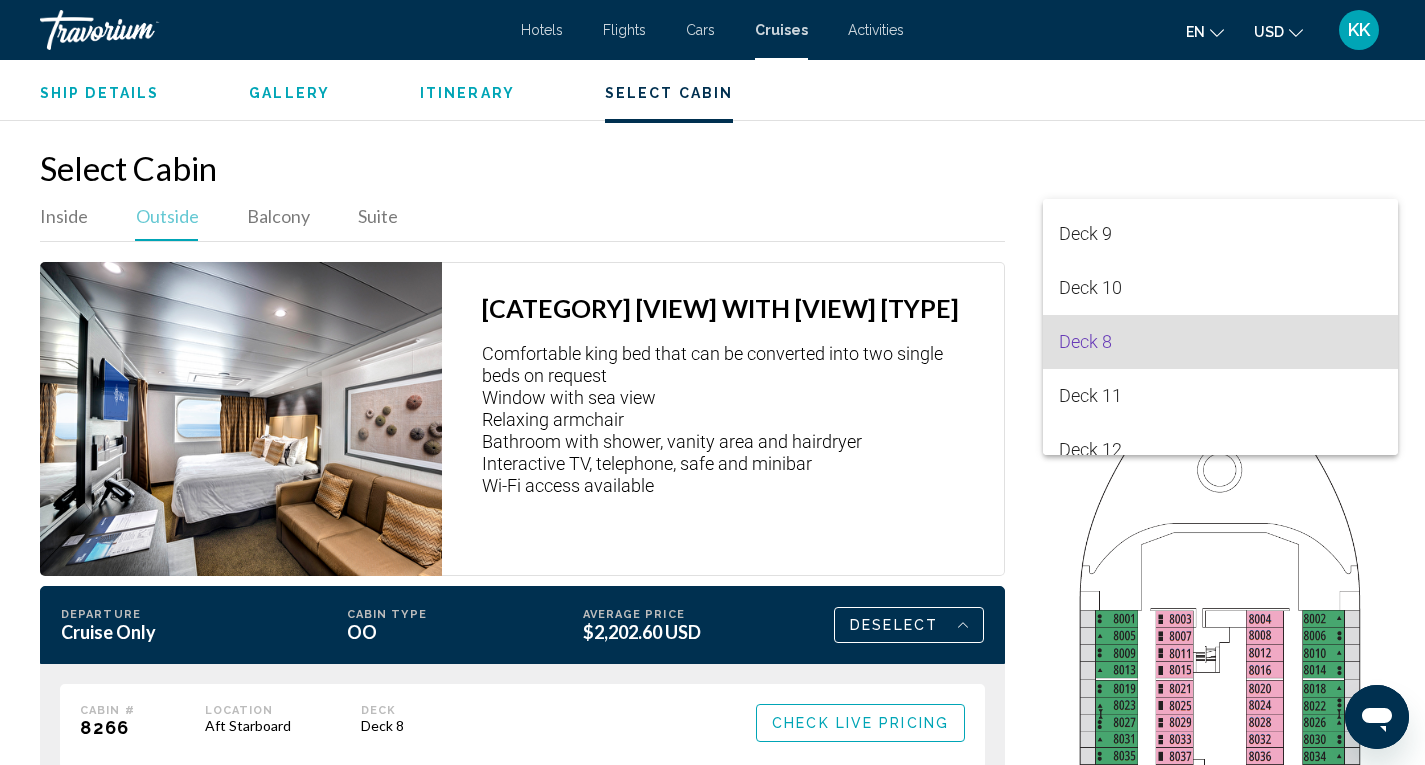 scroll, scrollTop: 0, scrollLeft: 0, axis: both 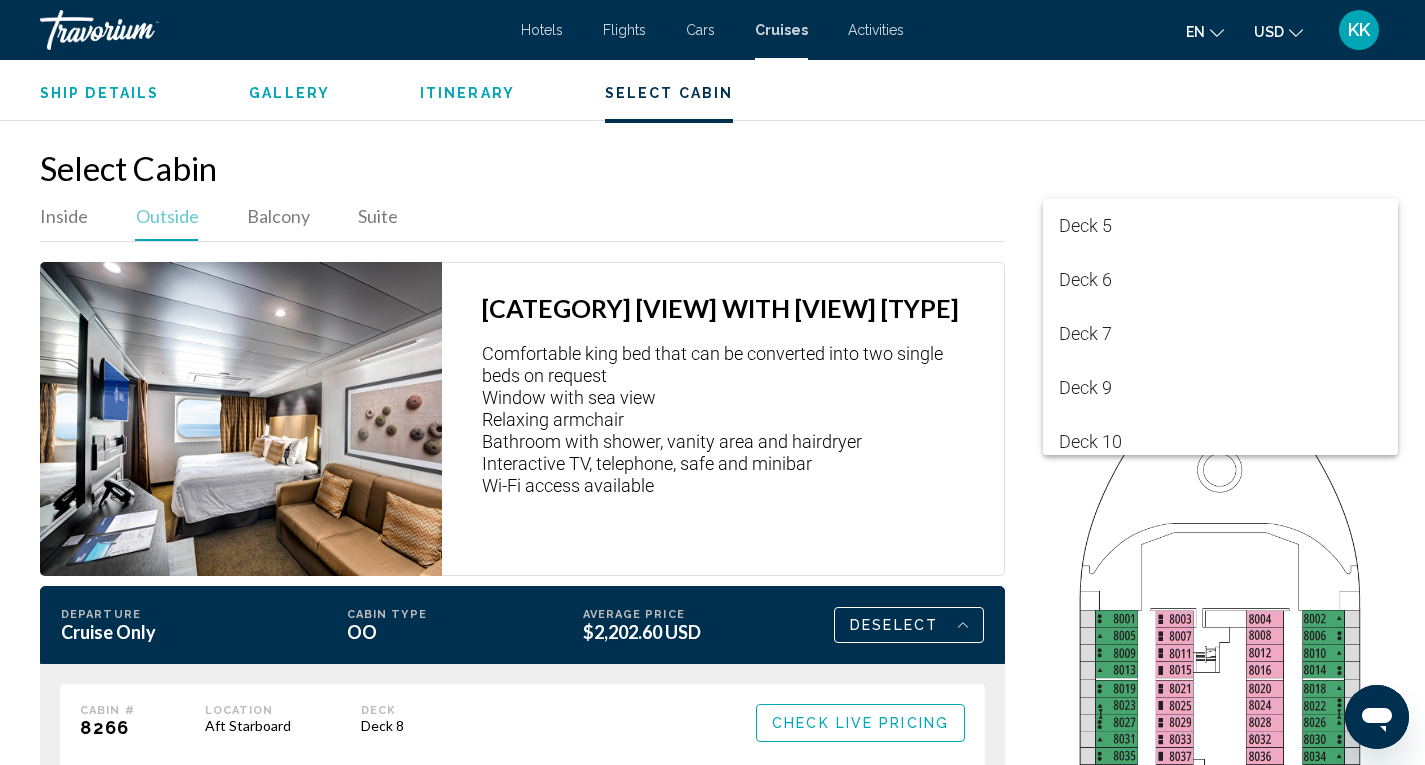 click at bounding box center (712, 382) 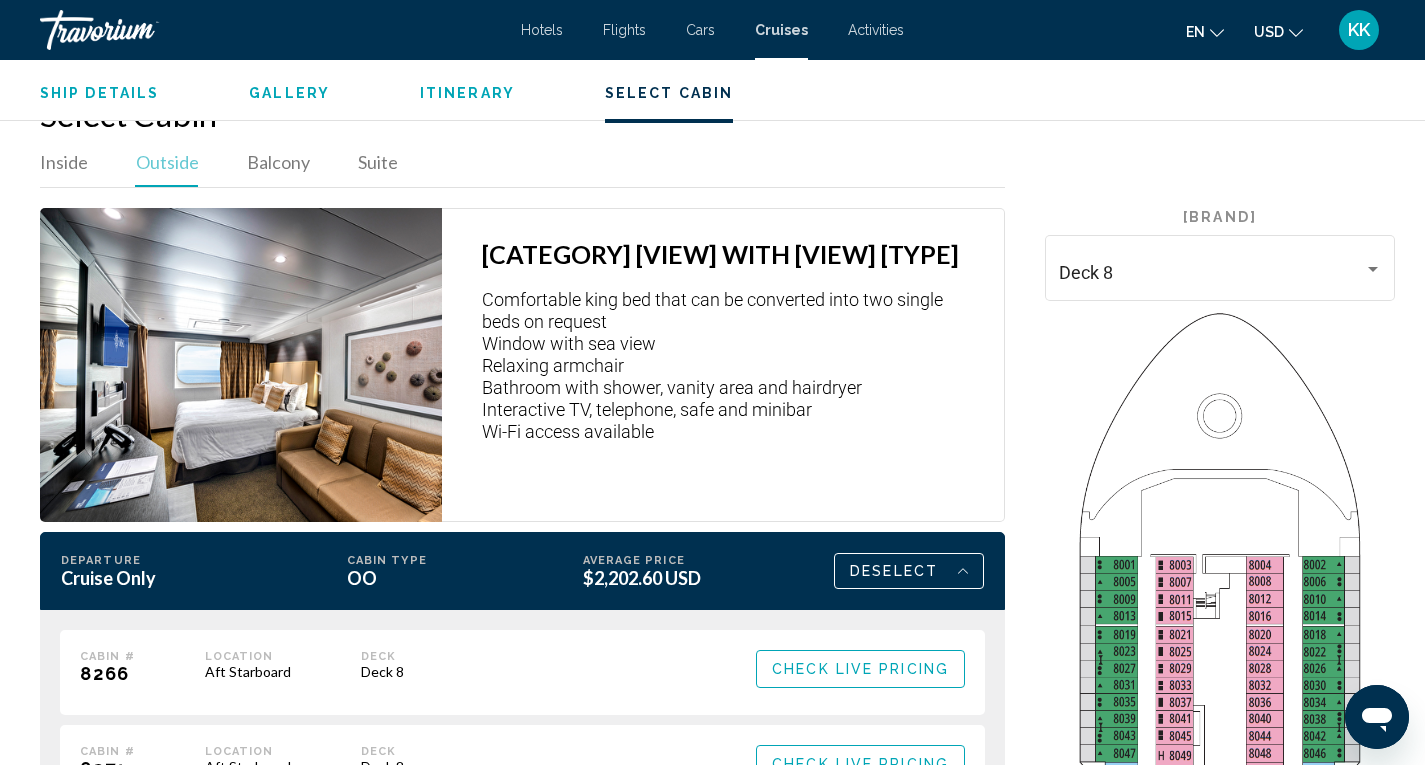 scroll, scrollTop: 3046, scrollLeft: 0, axis: vertical 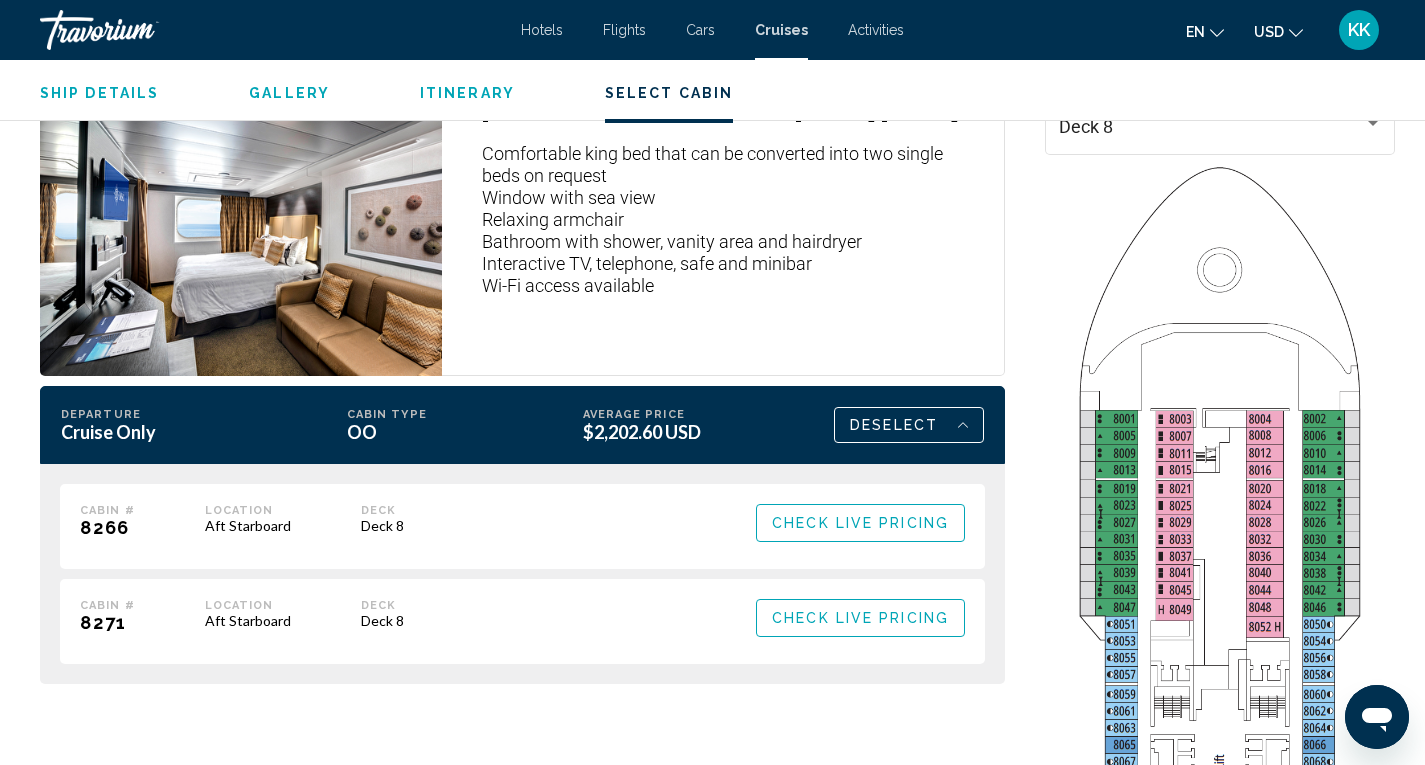 click on "Check Live Pricing" at bounding box center (860, 524) 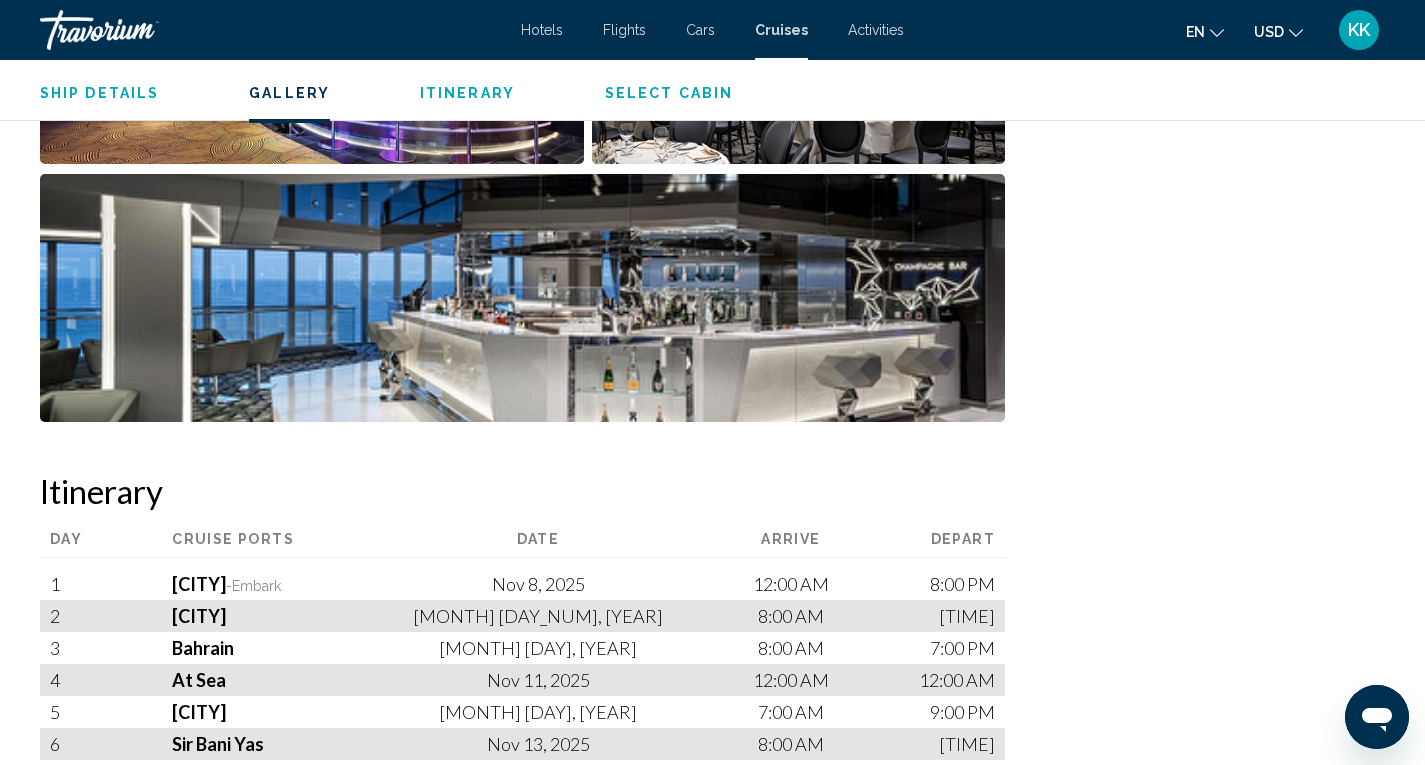 scroll, scrollTop: 1546, scrollLeft: 0, axis: vertical 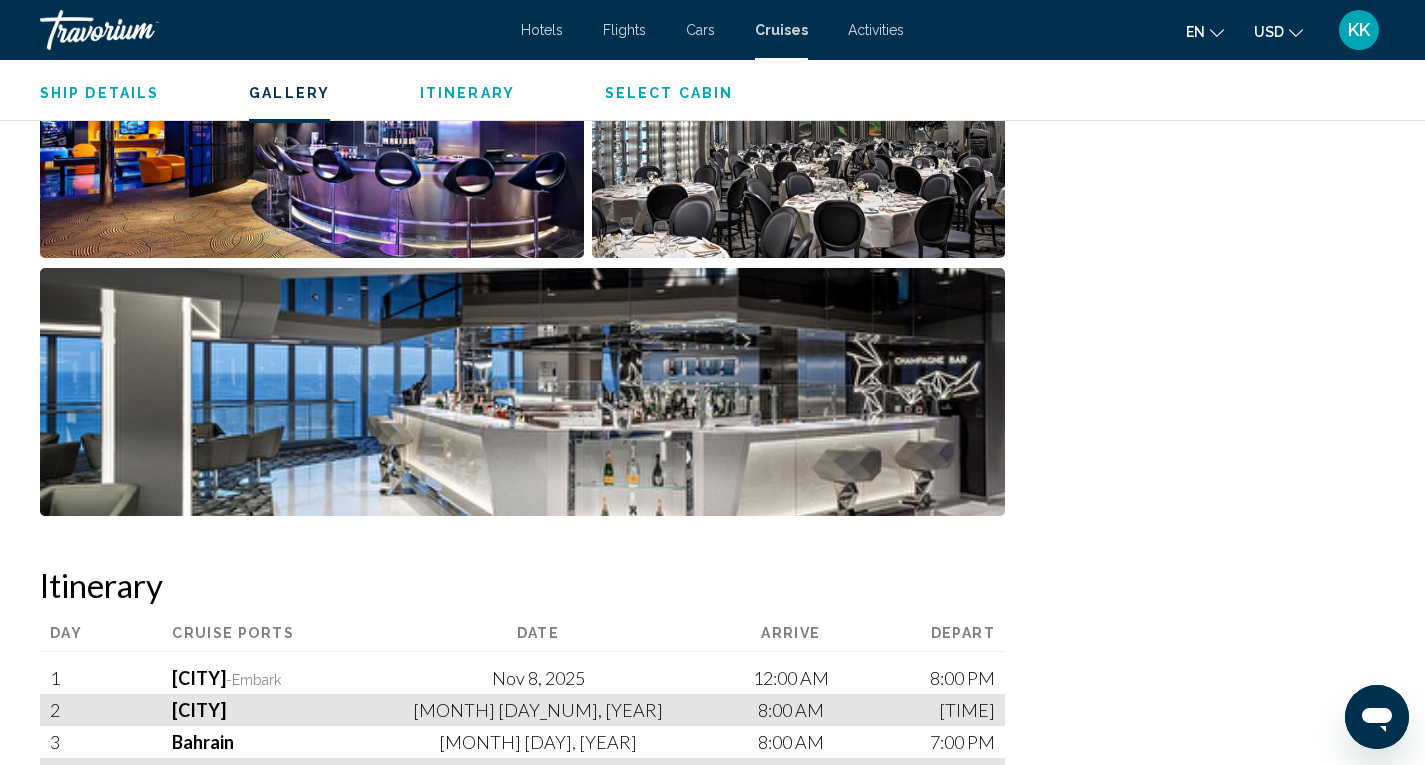 click on "Activities" at bounding box center (876, 30) 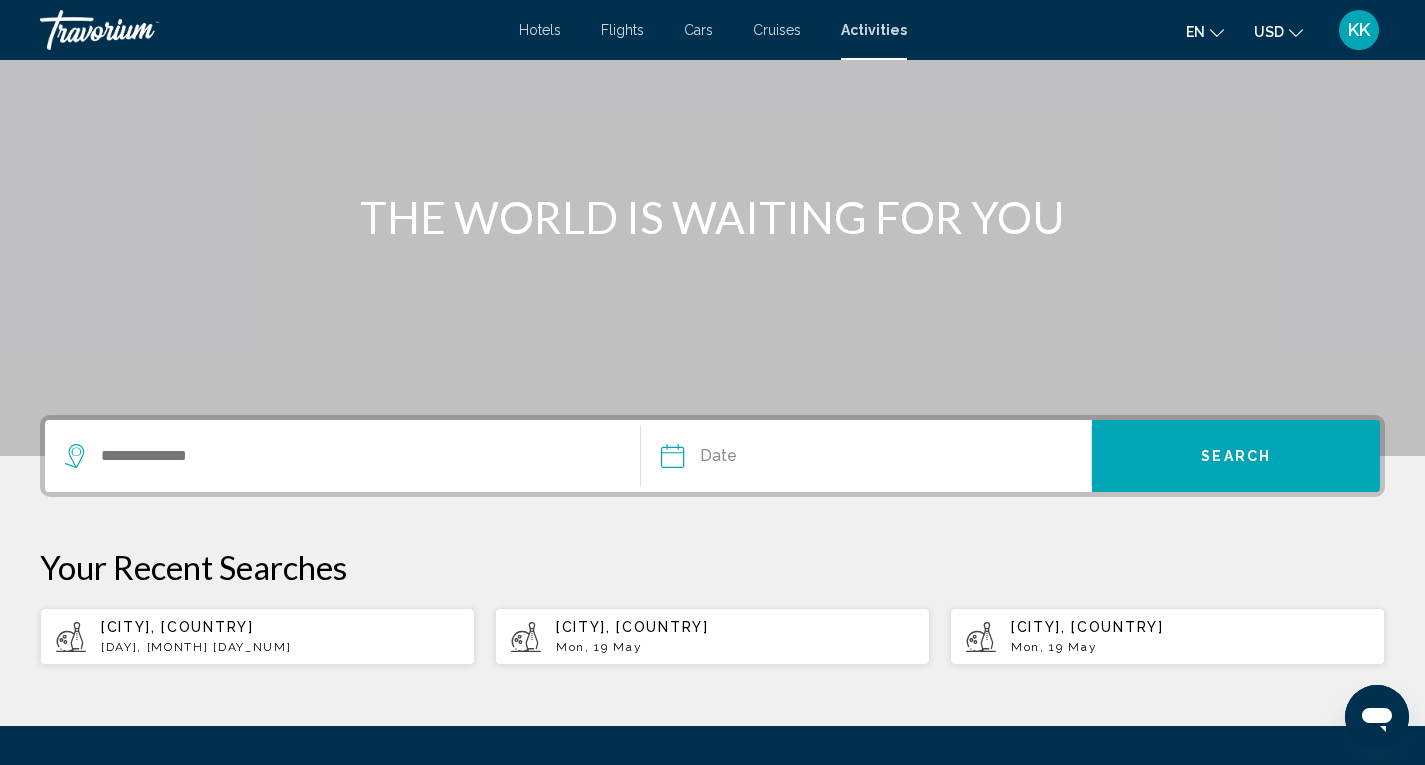 scroll, scrollTop: 200, scrollLeft: 0, axis: vertical 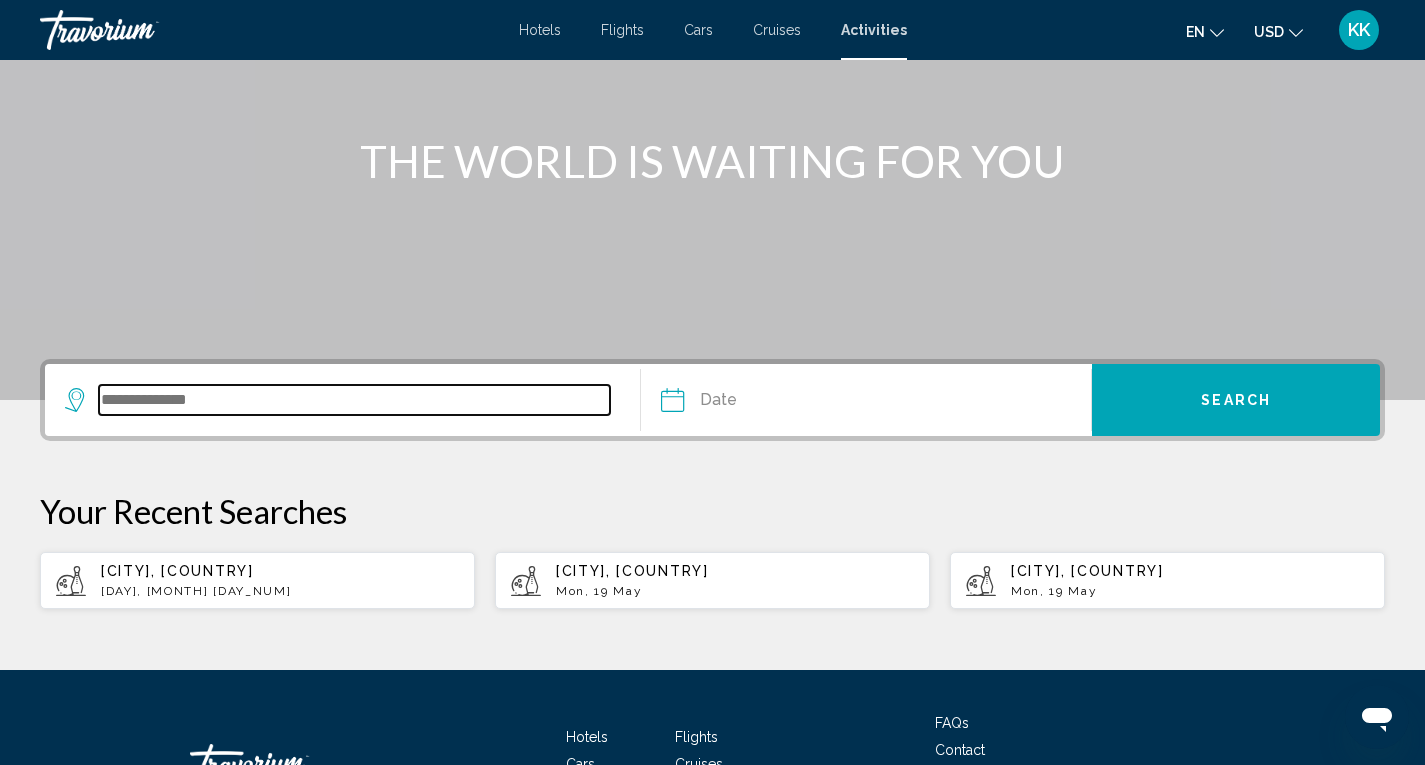 click at bounding box center [354, 400] 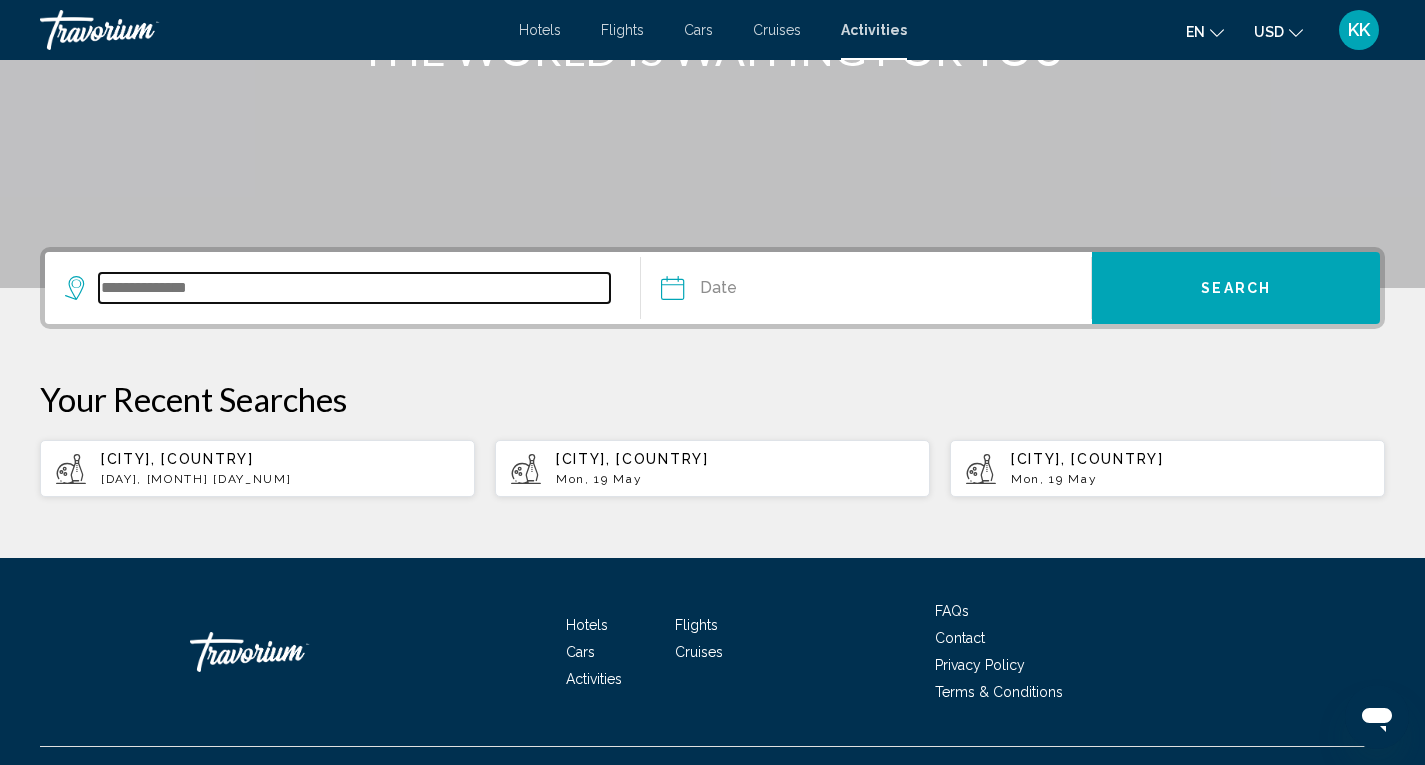scroll, scrollTop: 350, scrollLeft: 0, axis: vertical 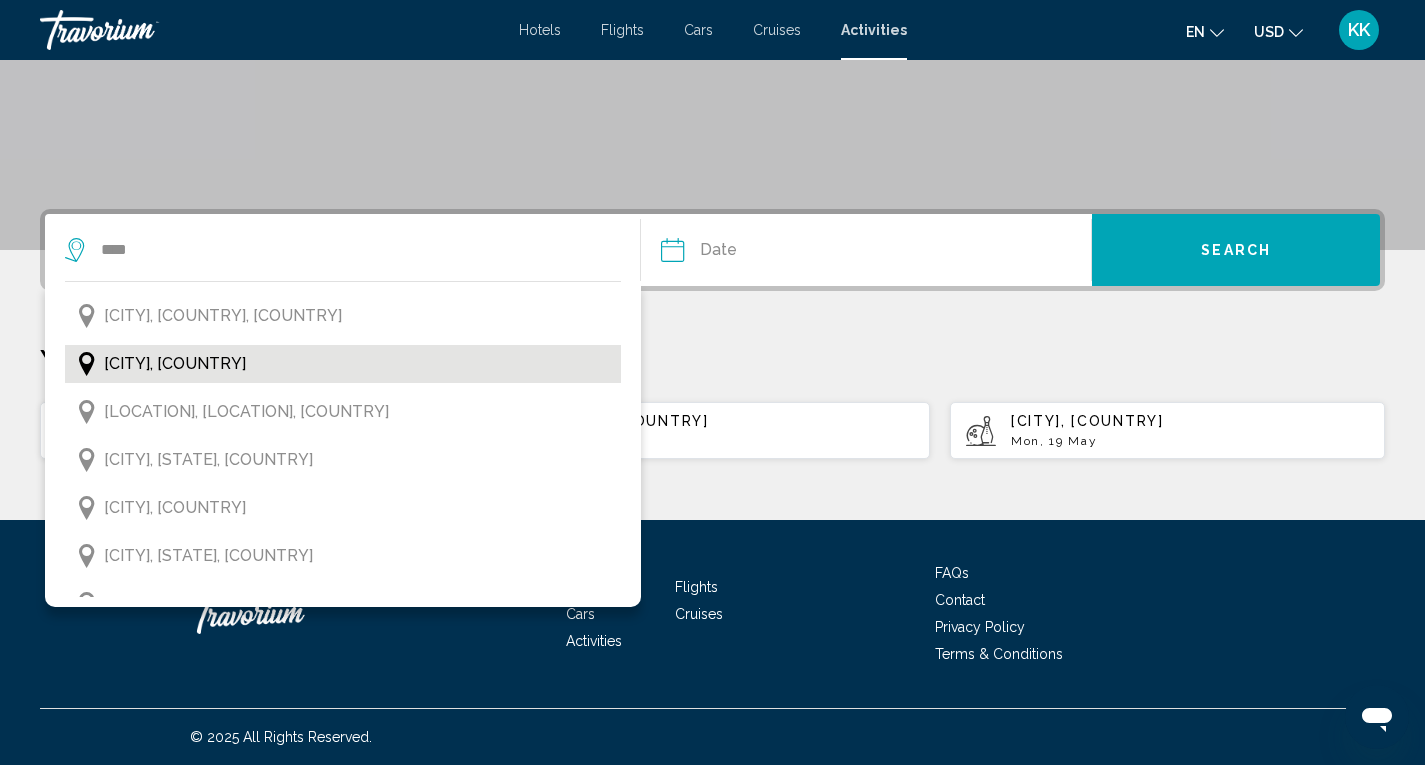 click on "[CITY], [COUNTRY]" at bounding box center [343, 364] 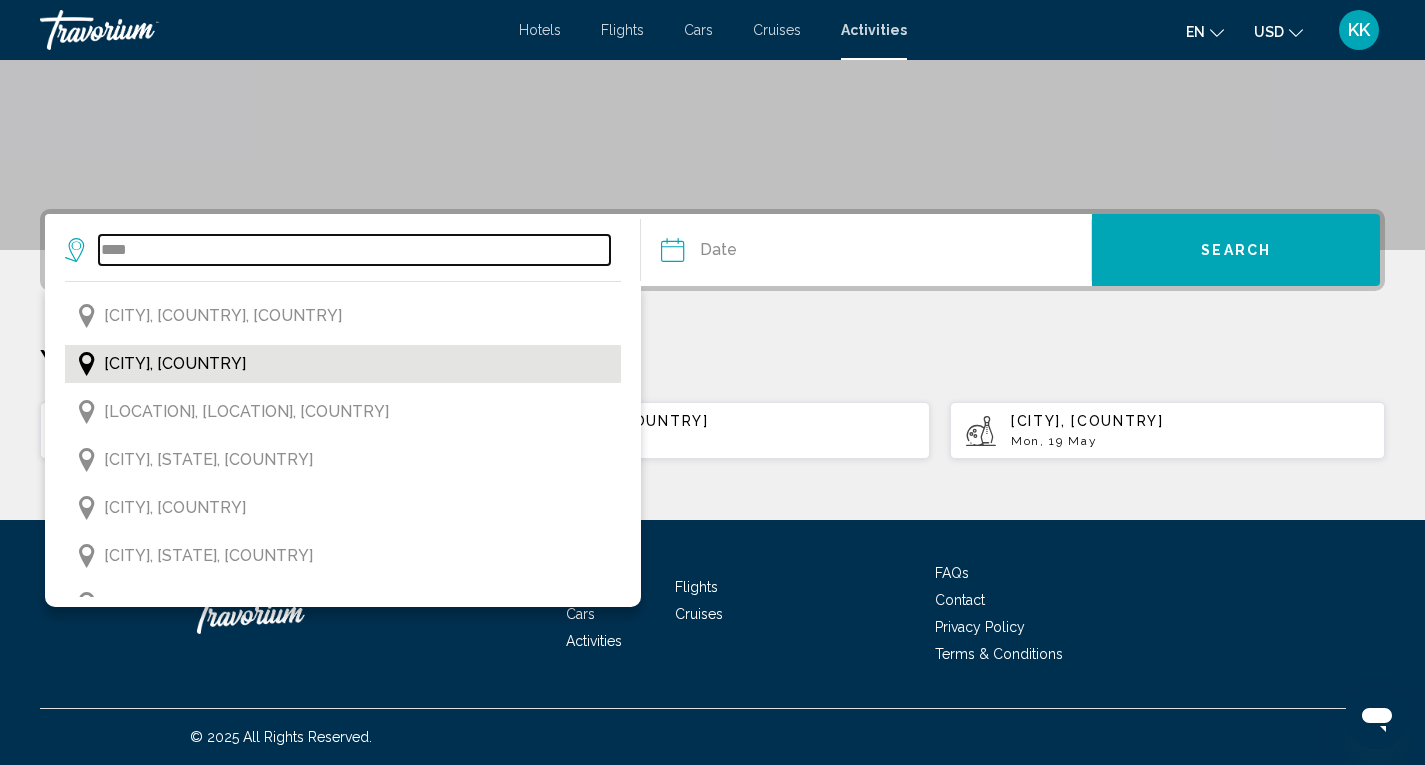 type on "**********" 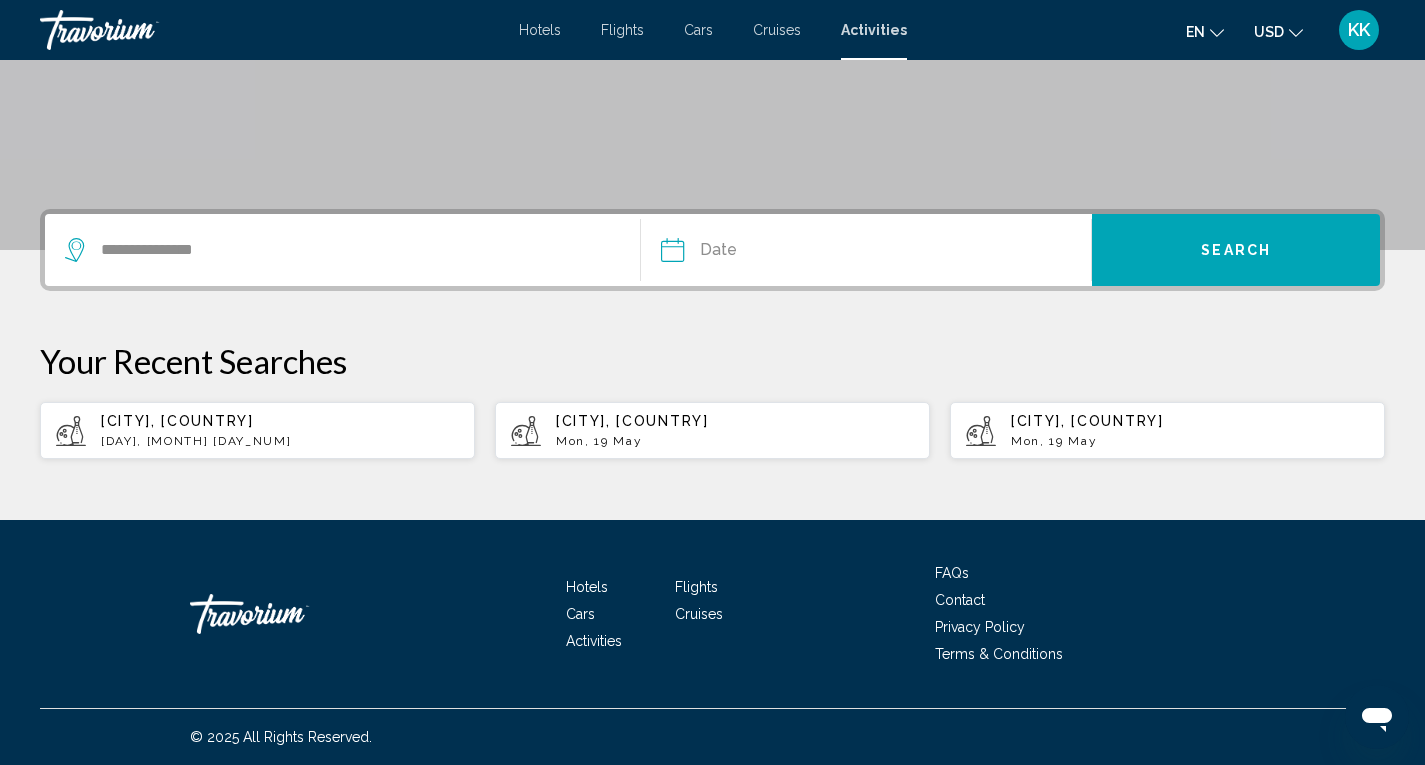 click at bounding box center [767, 253] 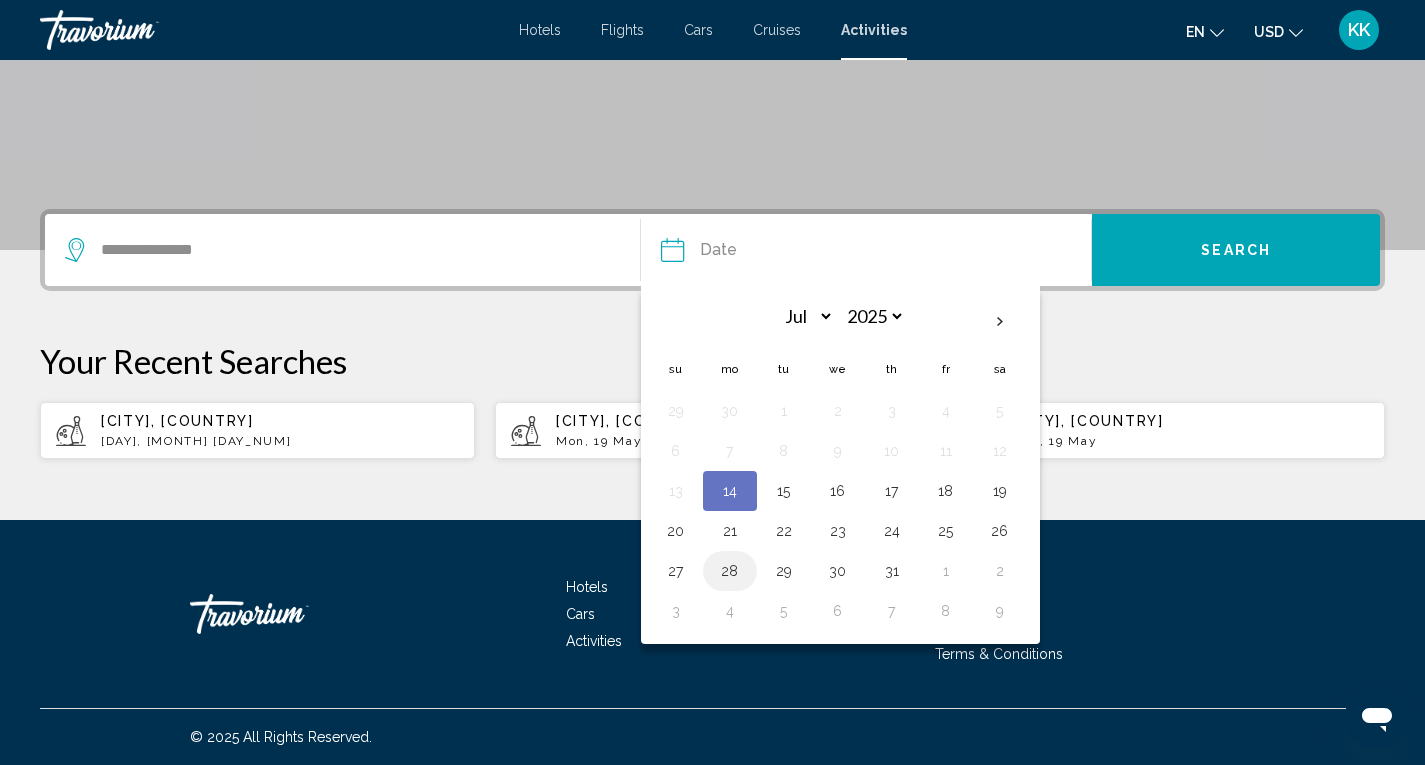 click on "28" at bounding box center [730, 571] 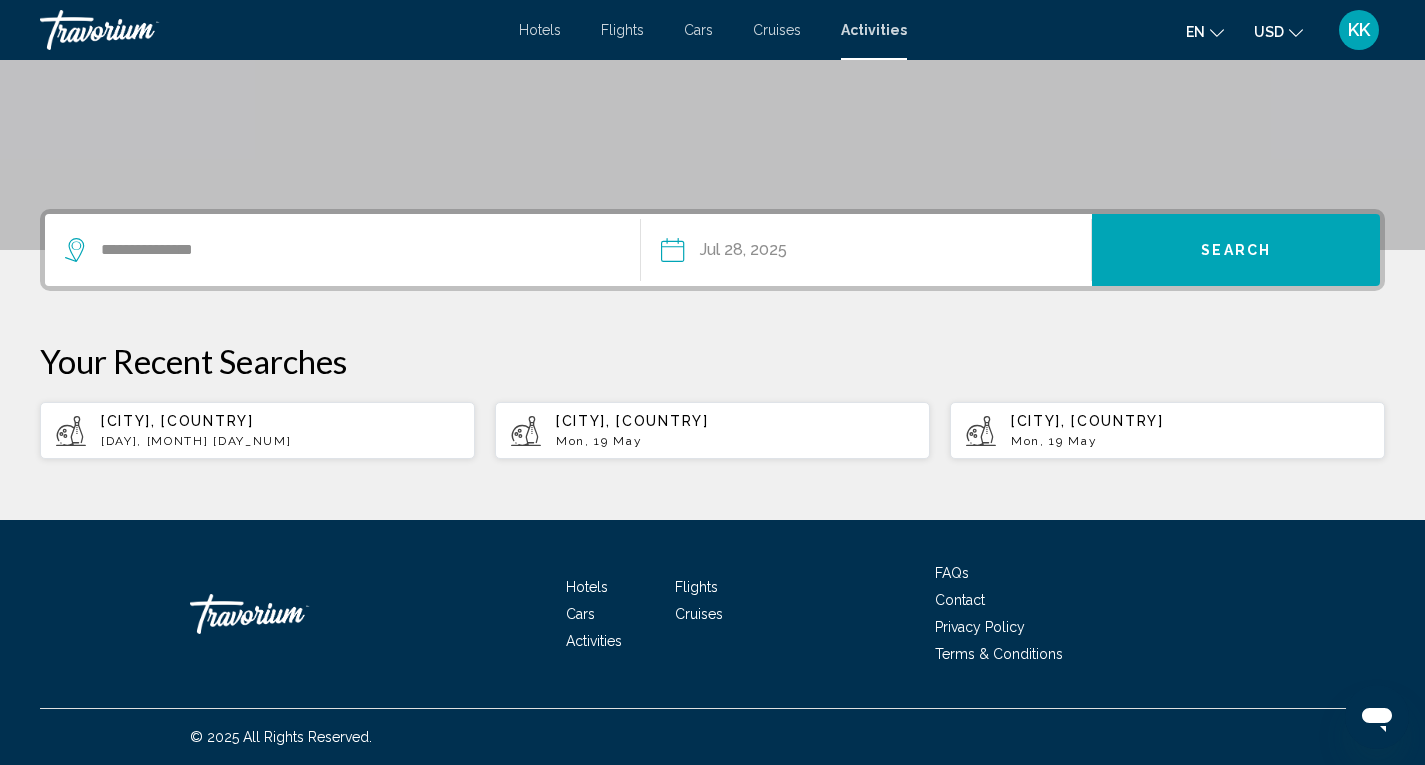 click on "Search" at bounding box center (1236, 250) 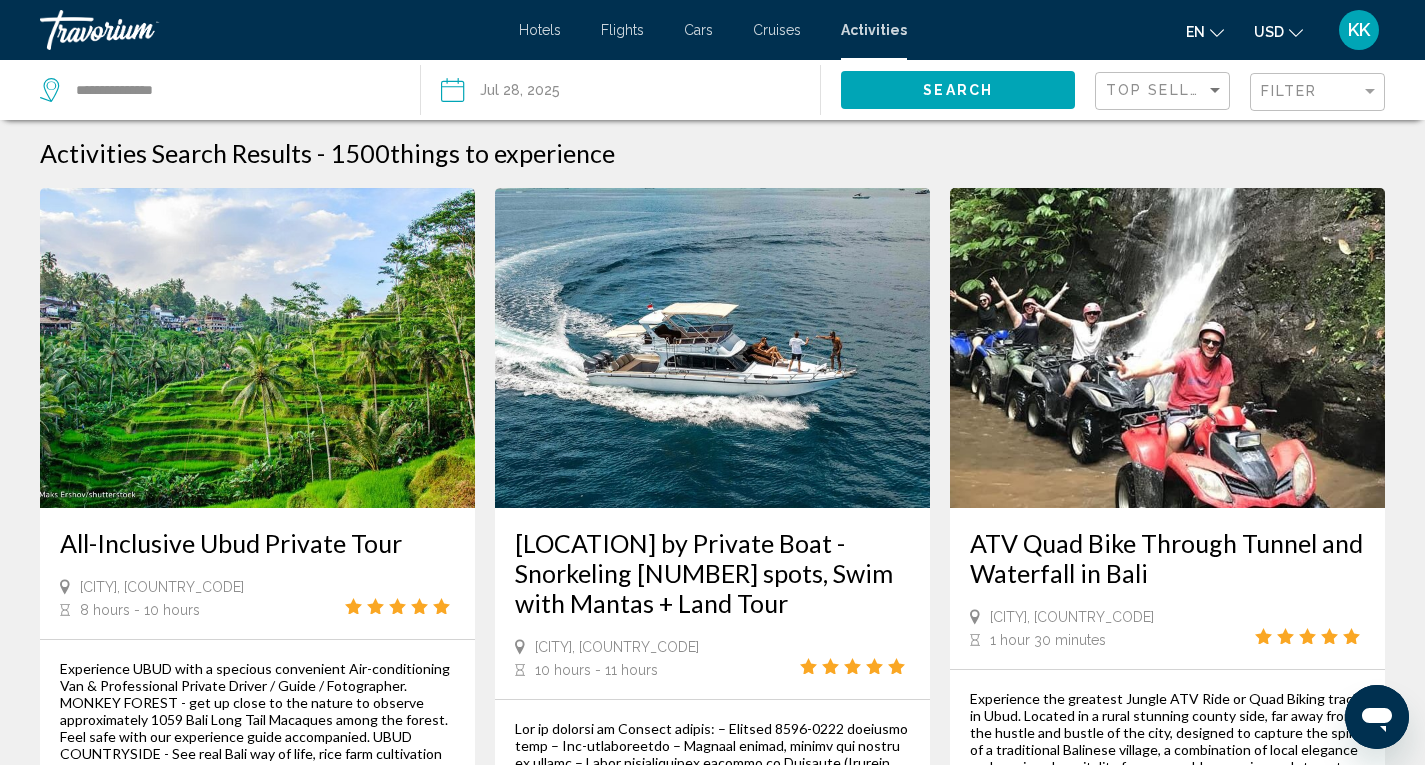 scroll, scrollTop: 0, scrollLeft: 0, axis: both 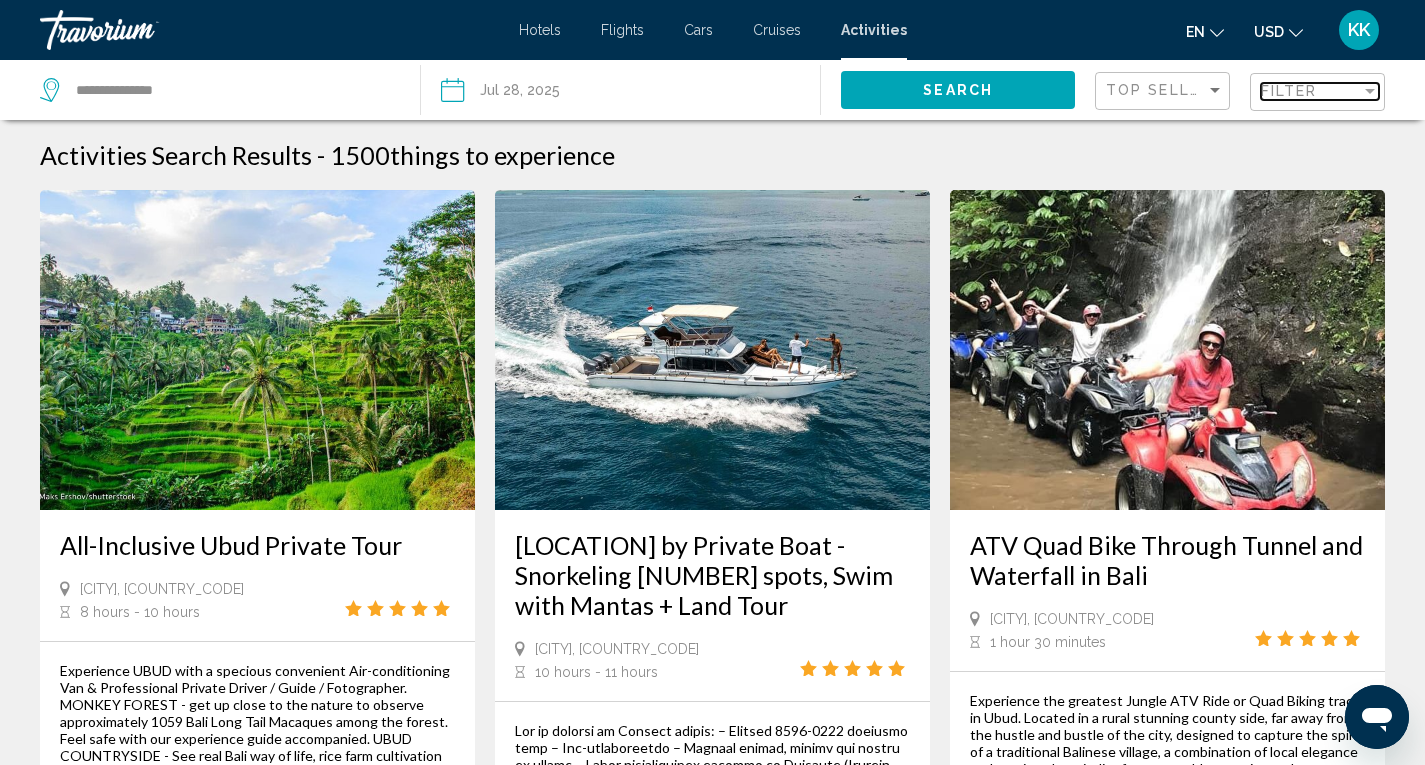 click on "Filter" at bounding box center [1289, 91] 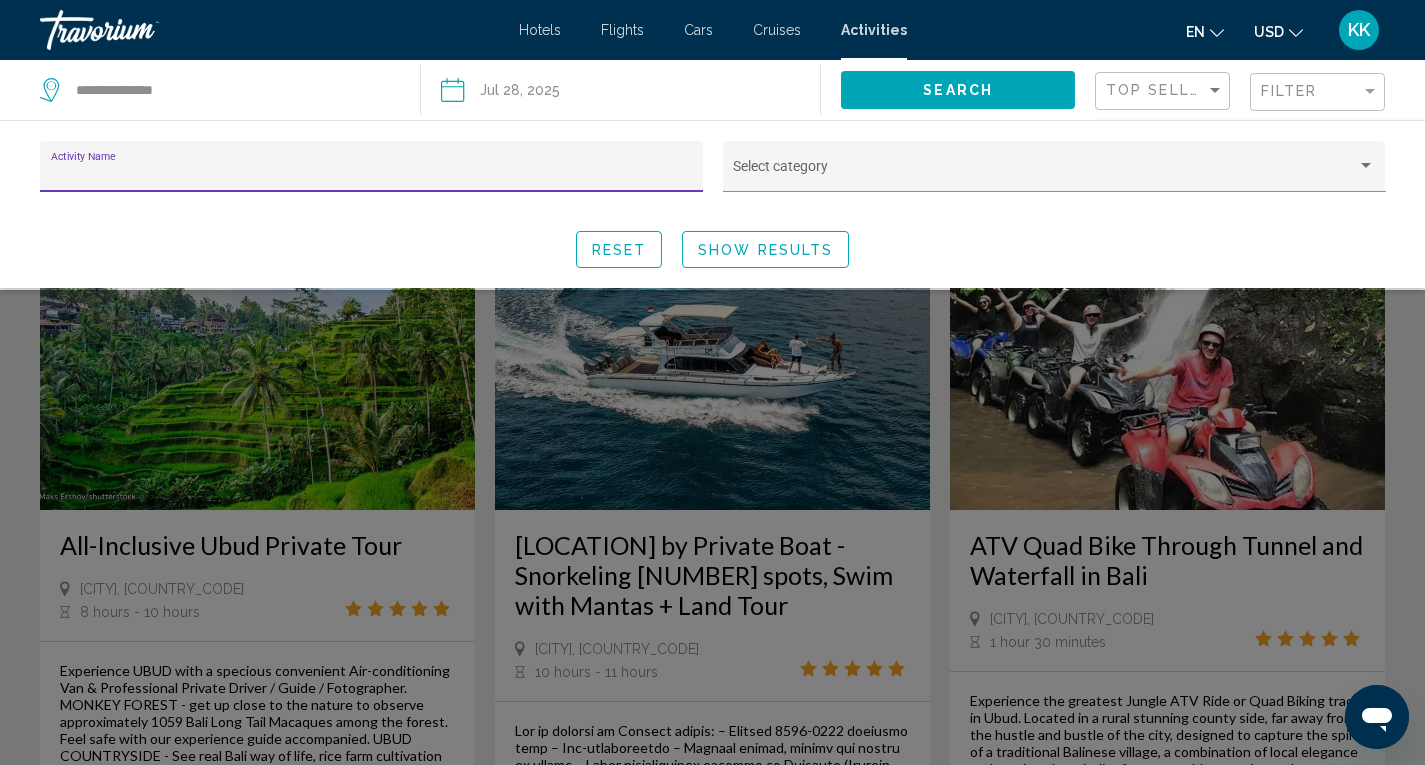 click on "Activity Name" at bounding box center (372, 174) 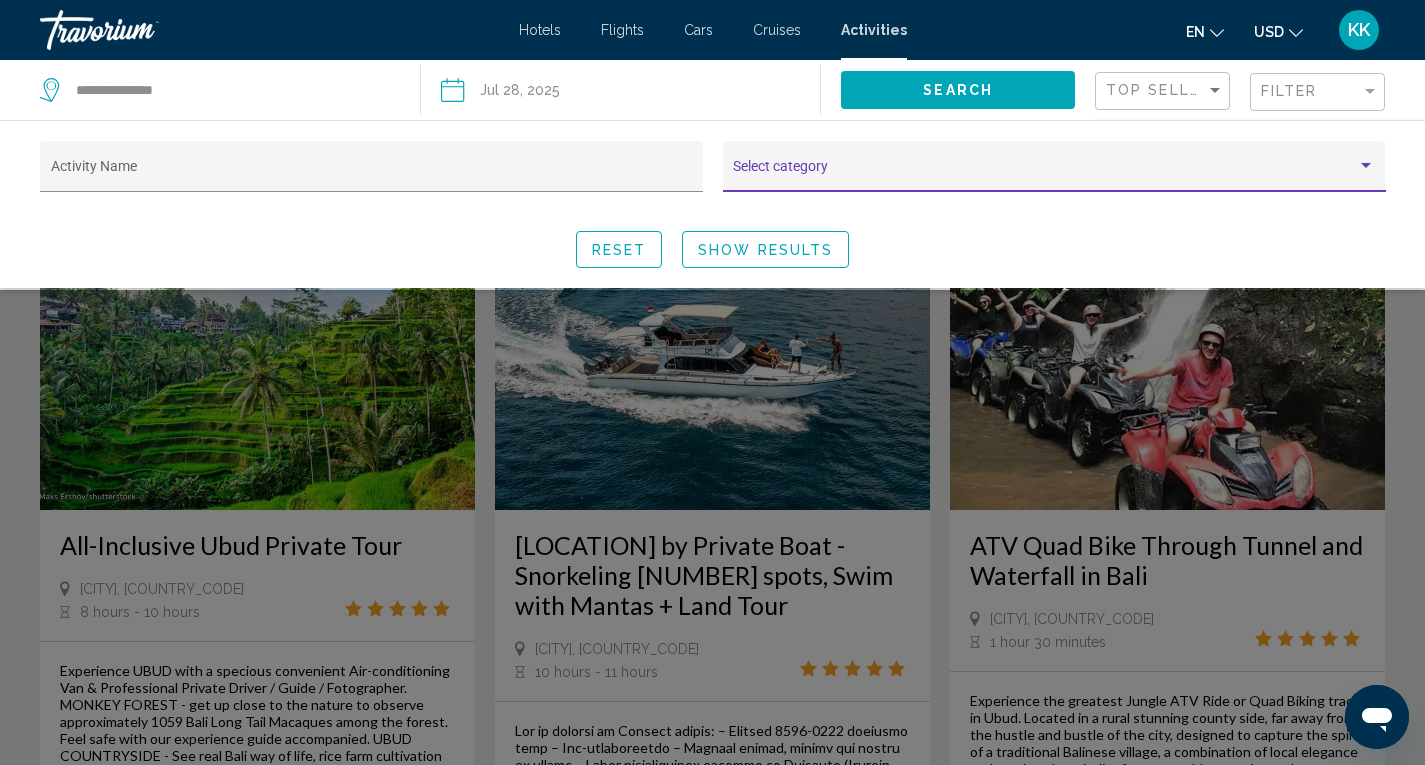 click at bounding box center (1045, 174) 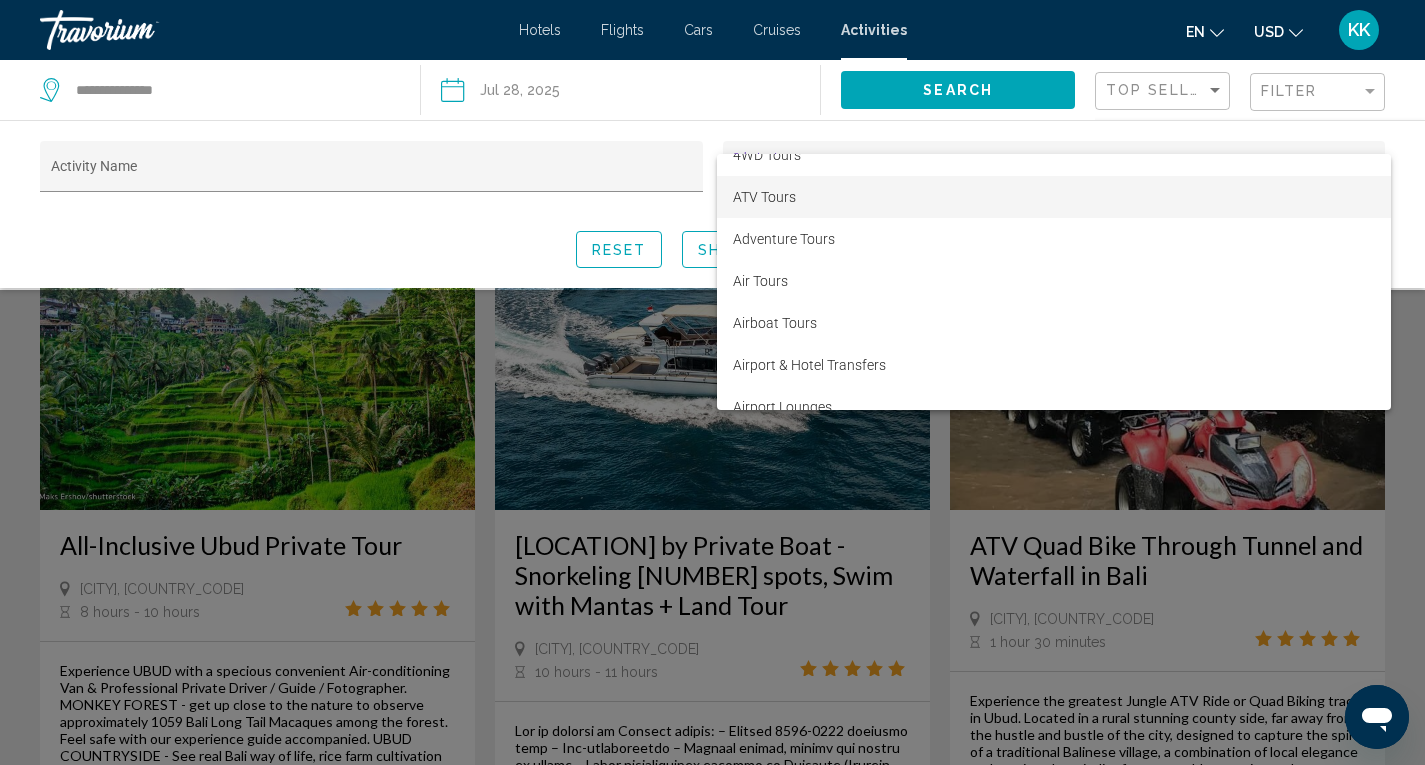 scroll, scrollTop: 100, scrollLeft: 0, axis: vertical 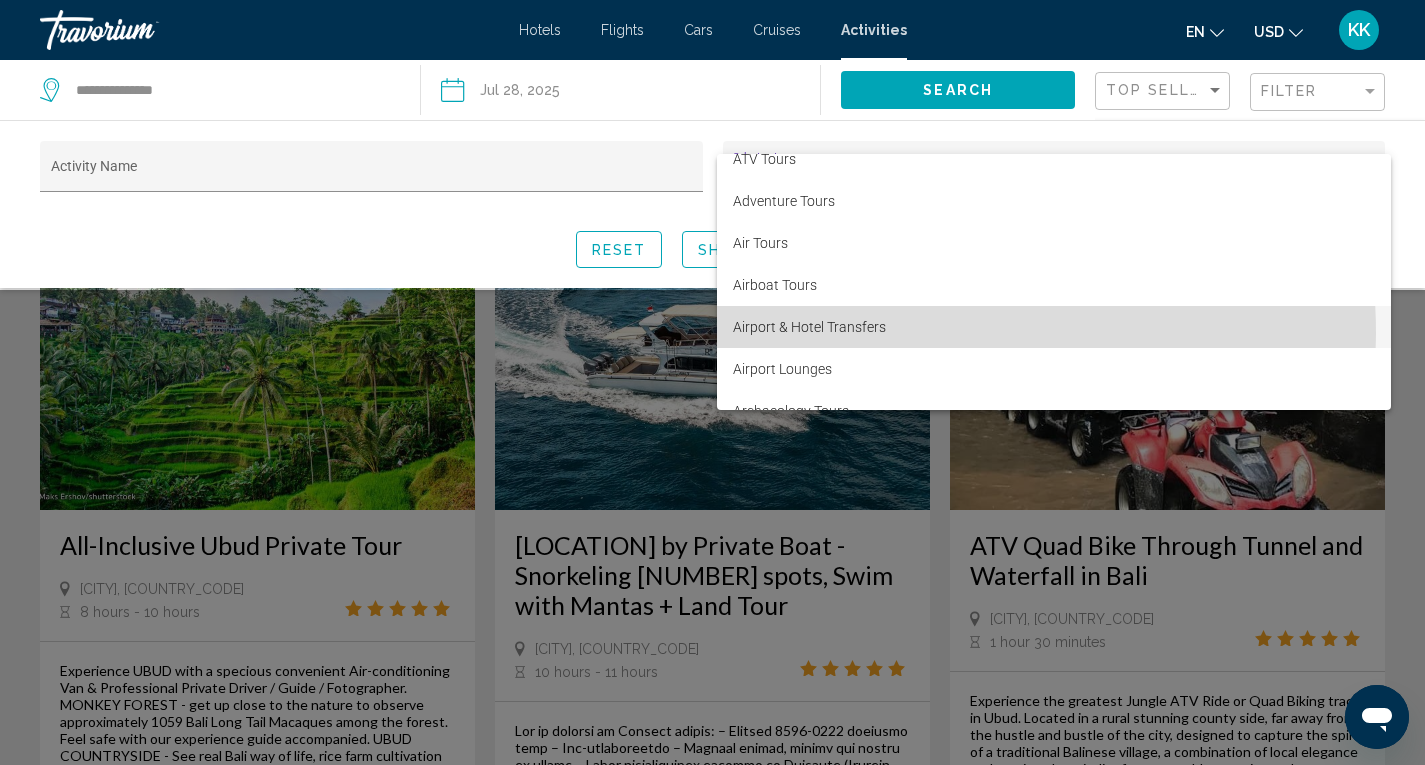 click on "Airport & Hotel Transfers" at bounding box center [1054, 327] 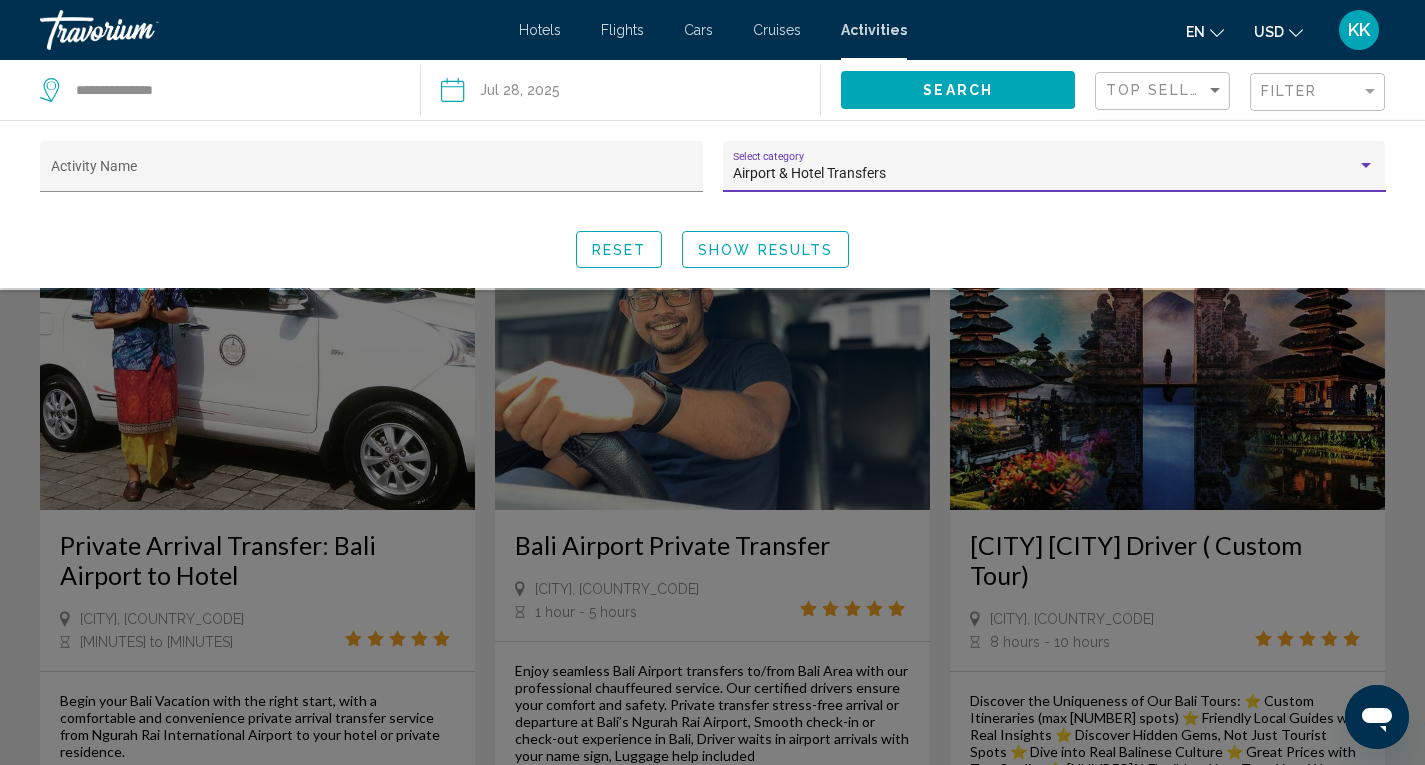 click on "Show Results" 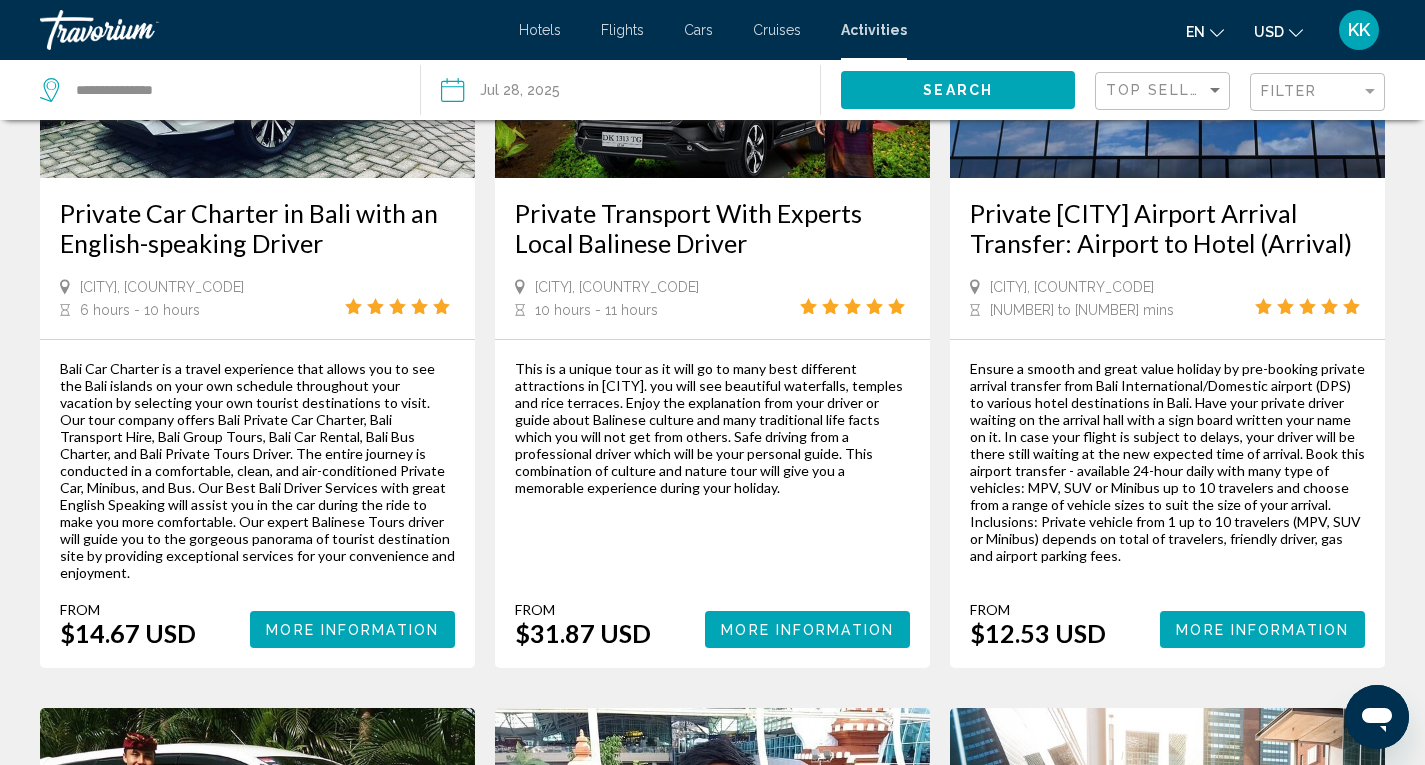 scroll, scrollTop: 1300, scrollLeft: 0, axis: vertical 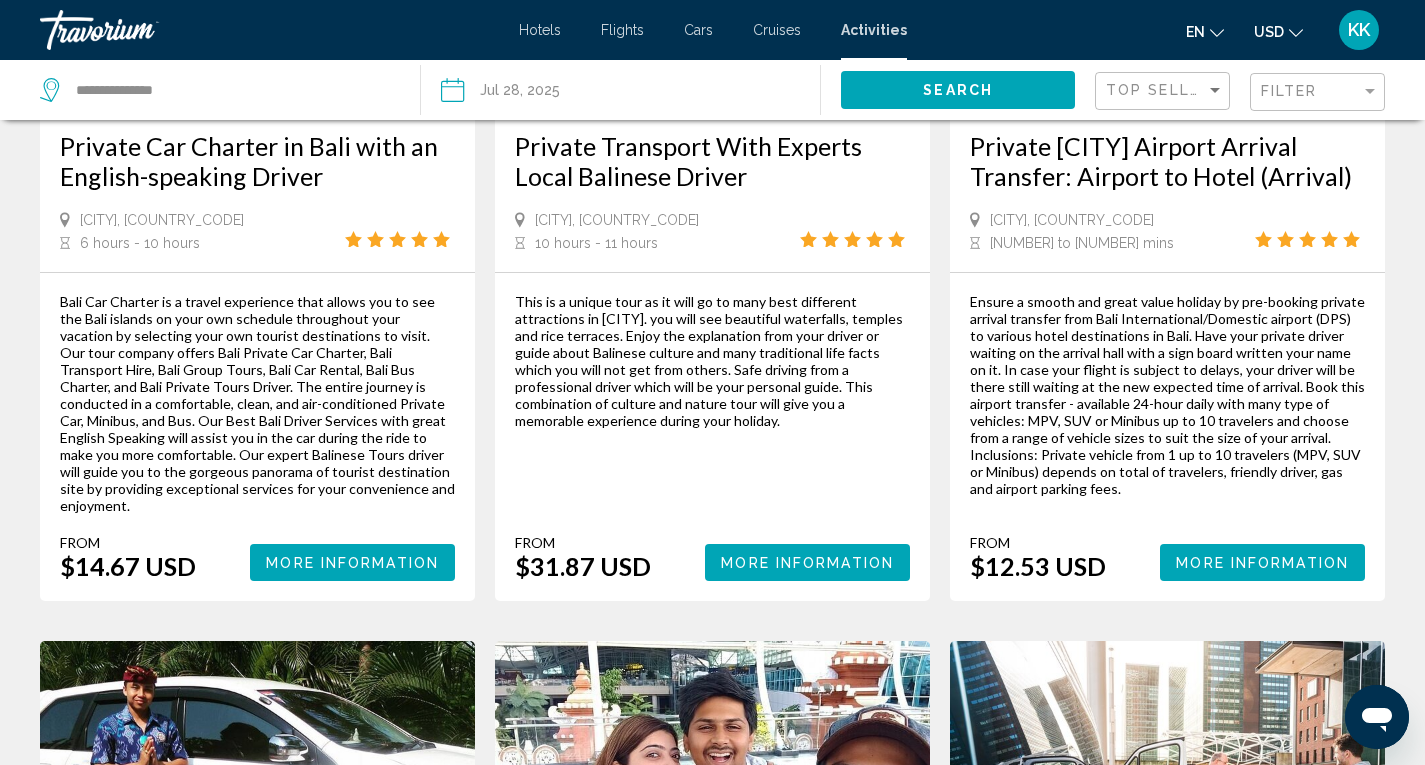 click on "More Information" at bounding box center [352, 562] 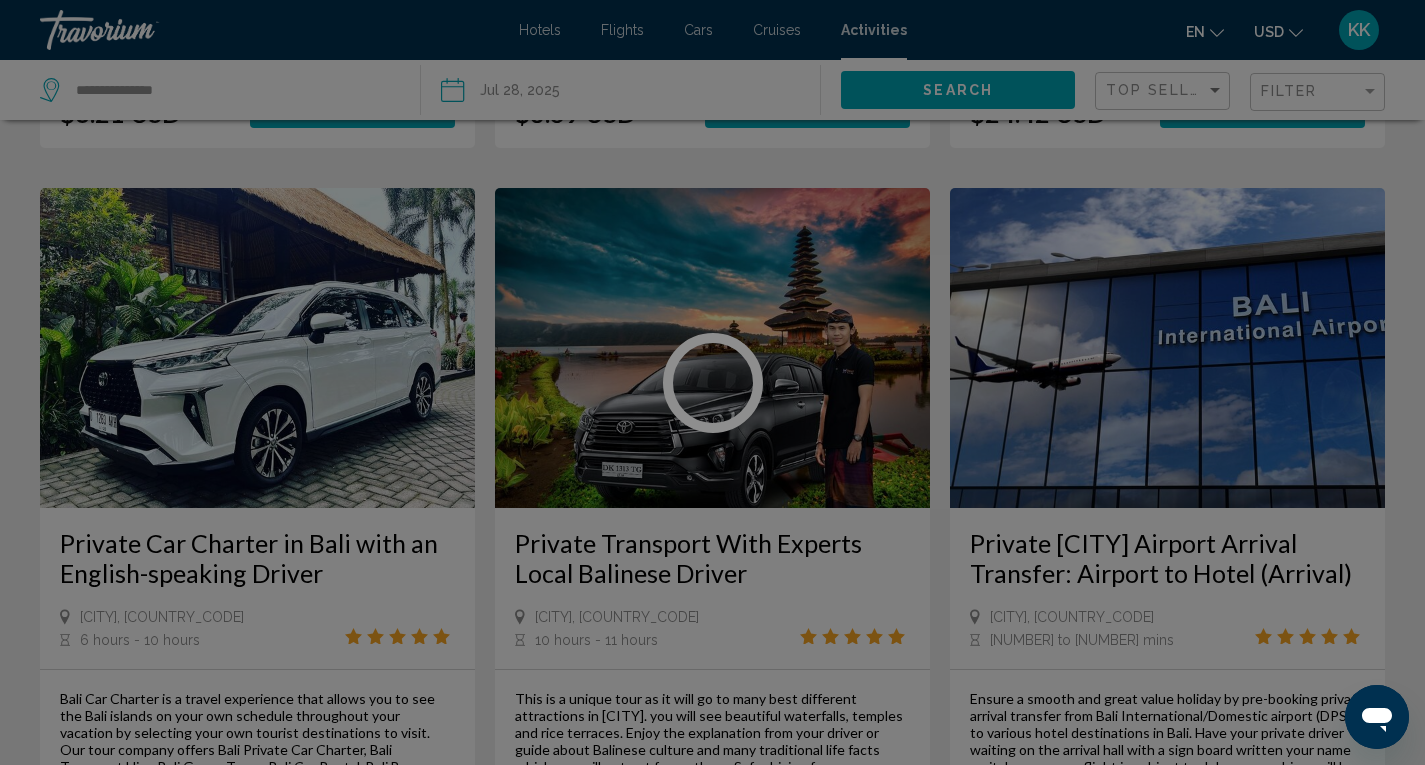 scroll, scrollTop: 900, scrollLeft: 0, axis: vertical 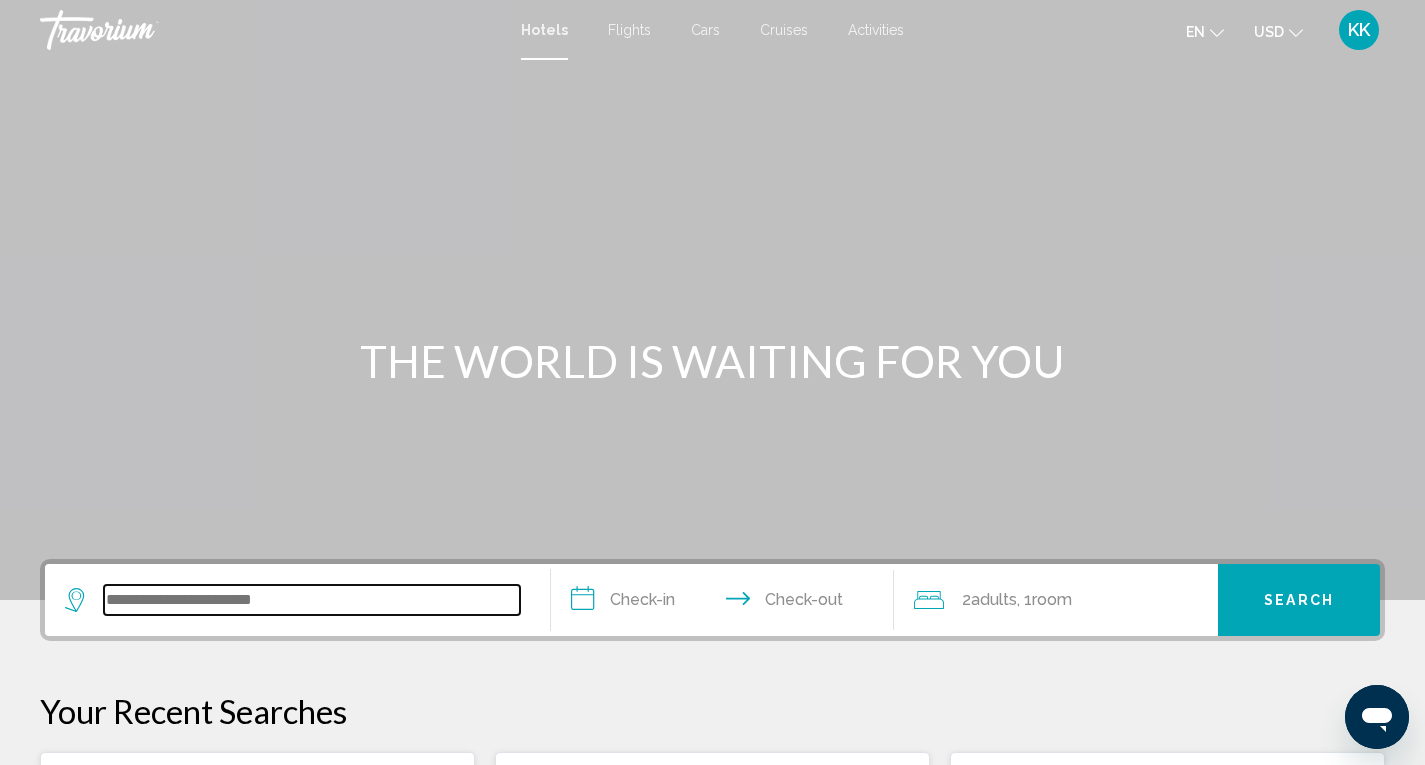 click at bounding box center (312, 600) 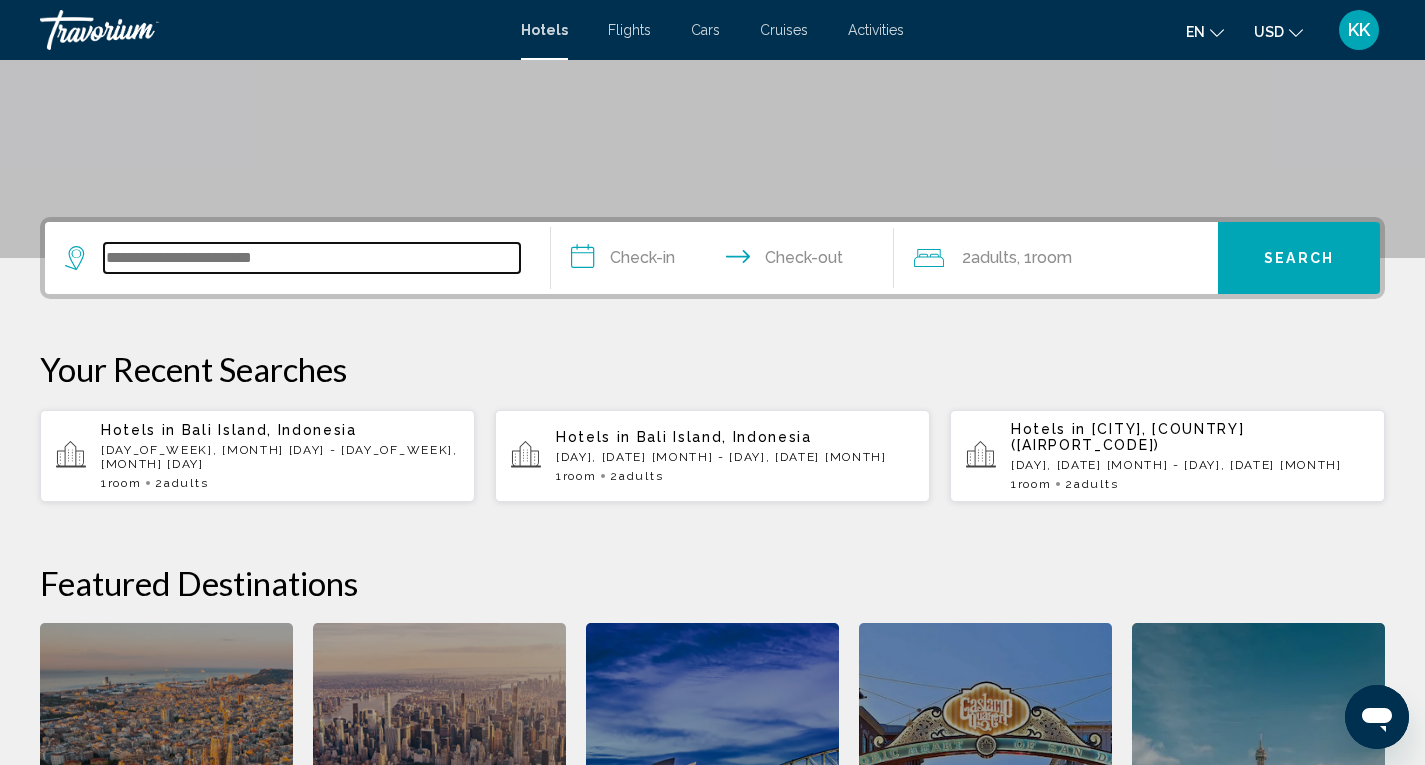 scroll, scrollTop: 494, scrollLeft: 0, axis: vertical 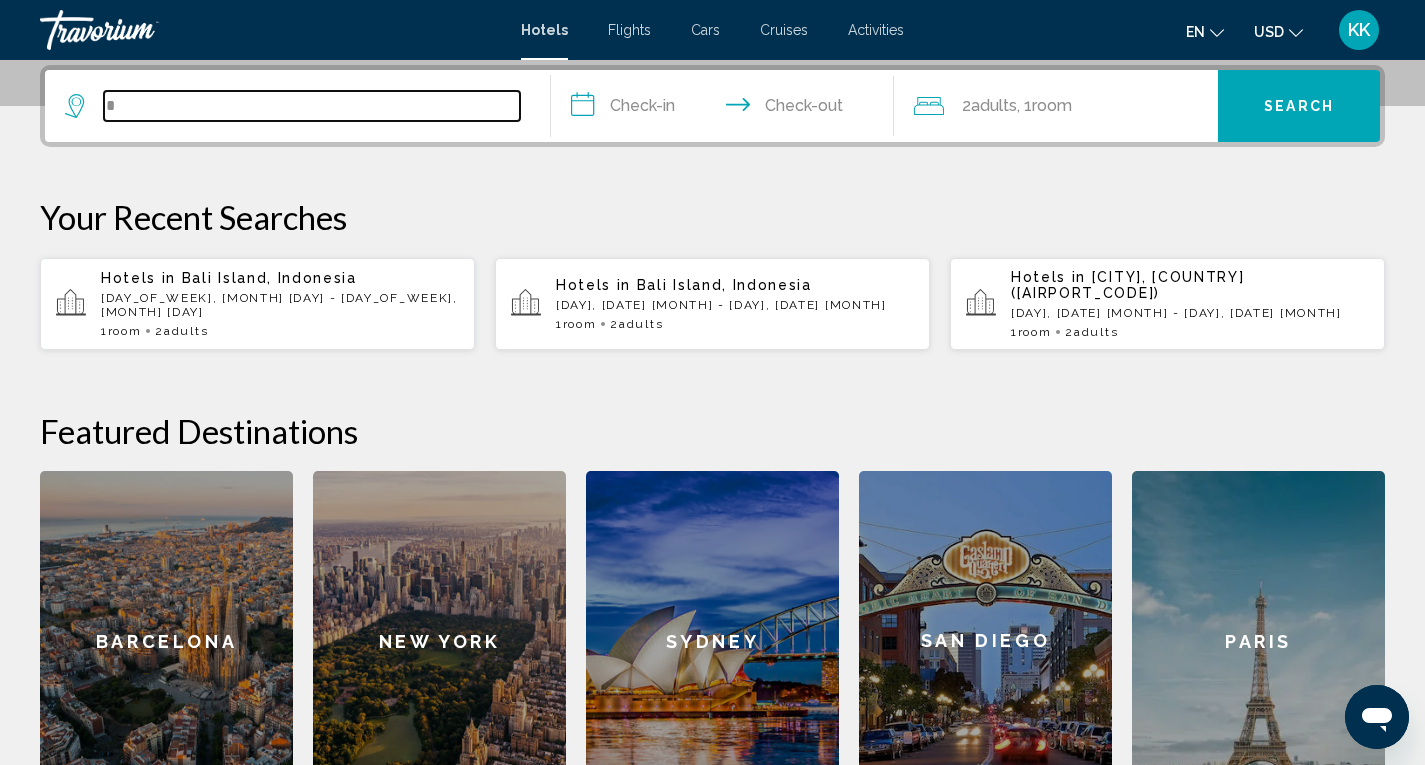 type on "*" 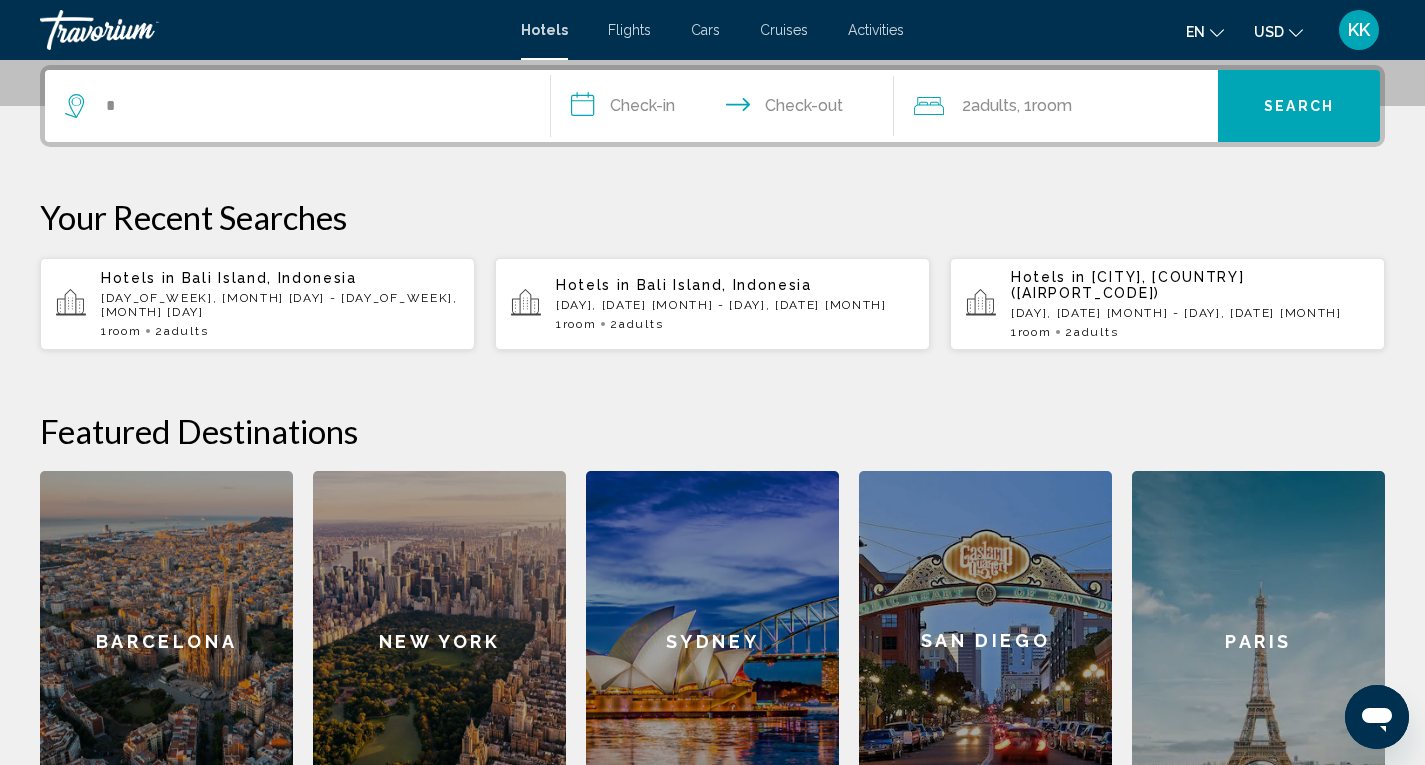 click on "Activities" at bounding box center (876, 30) 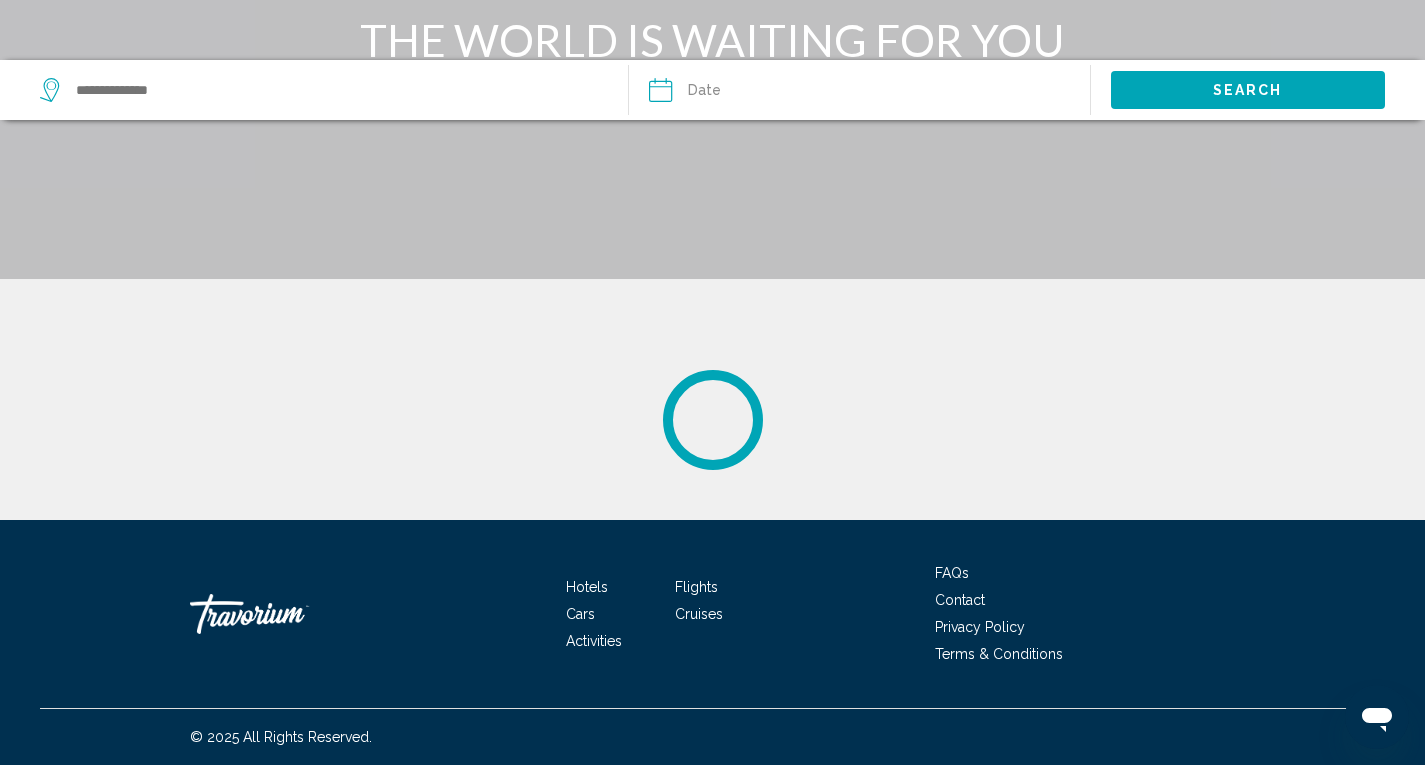 scroll, scrollTop: 0, scrollLeft: 0, axis: both 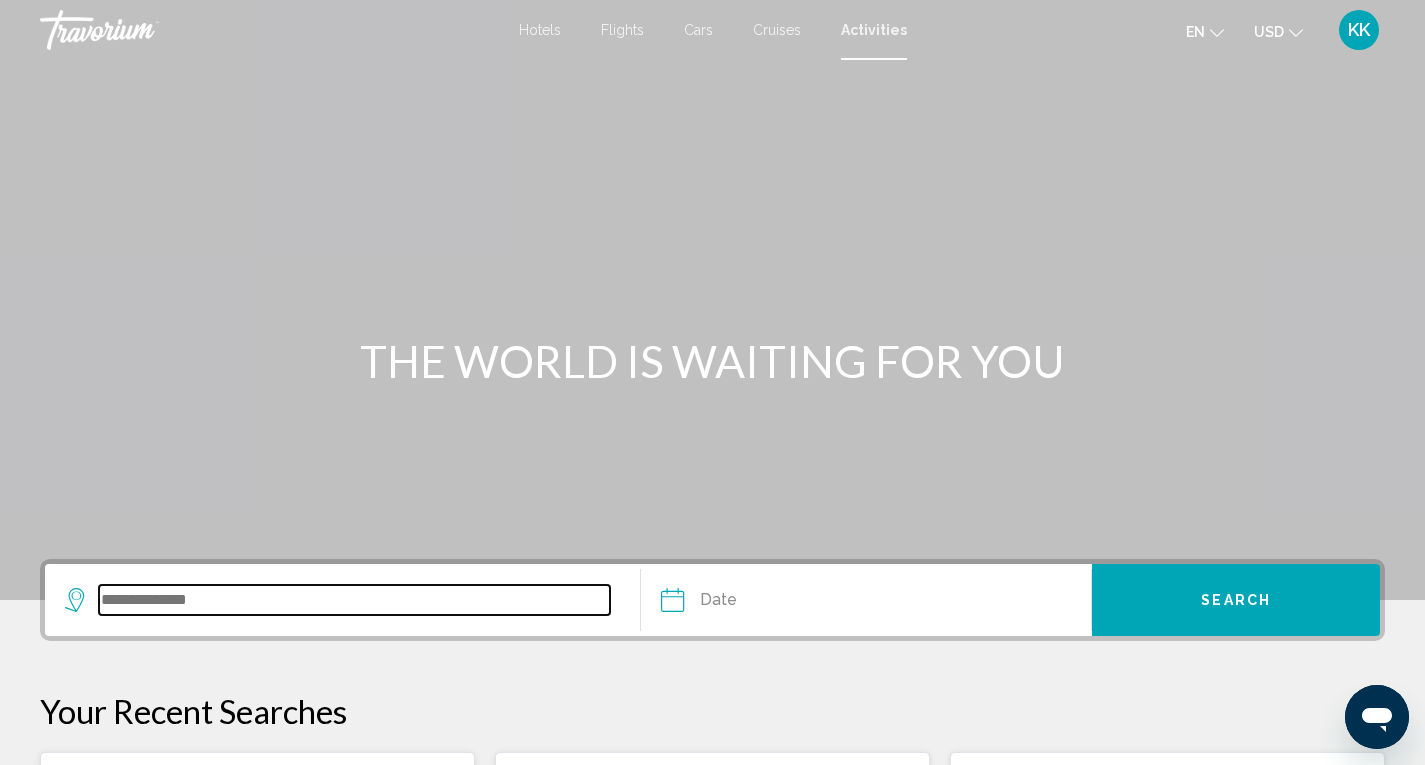 click at bounding box center [354, 600] 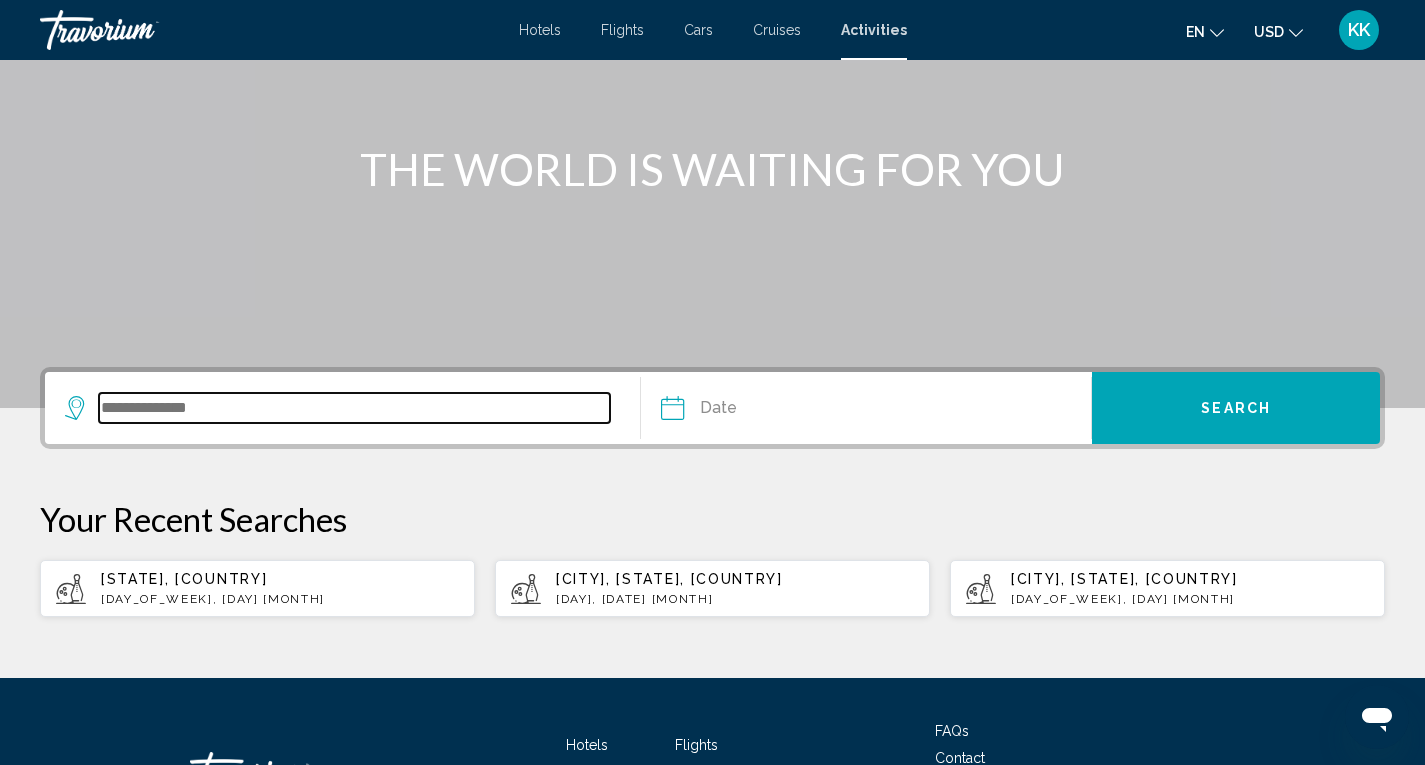 scroll, scrollTop: 350, scrollLeft: 0, axis: vertical 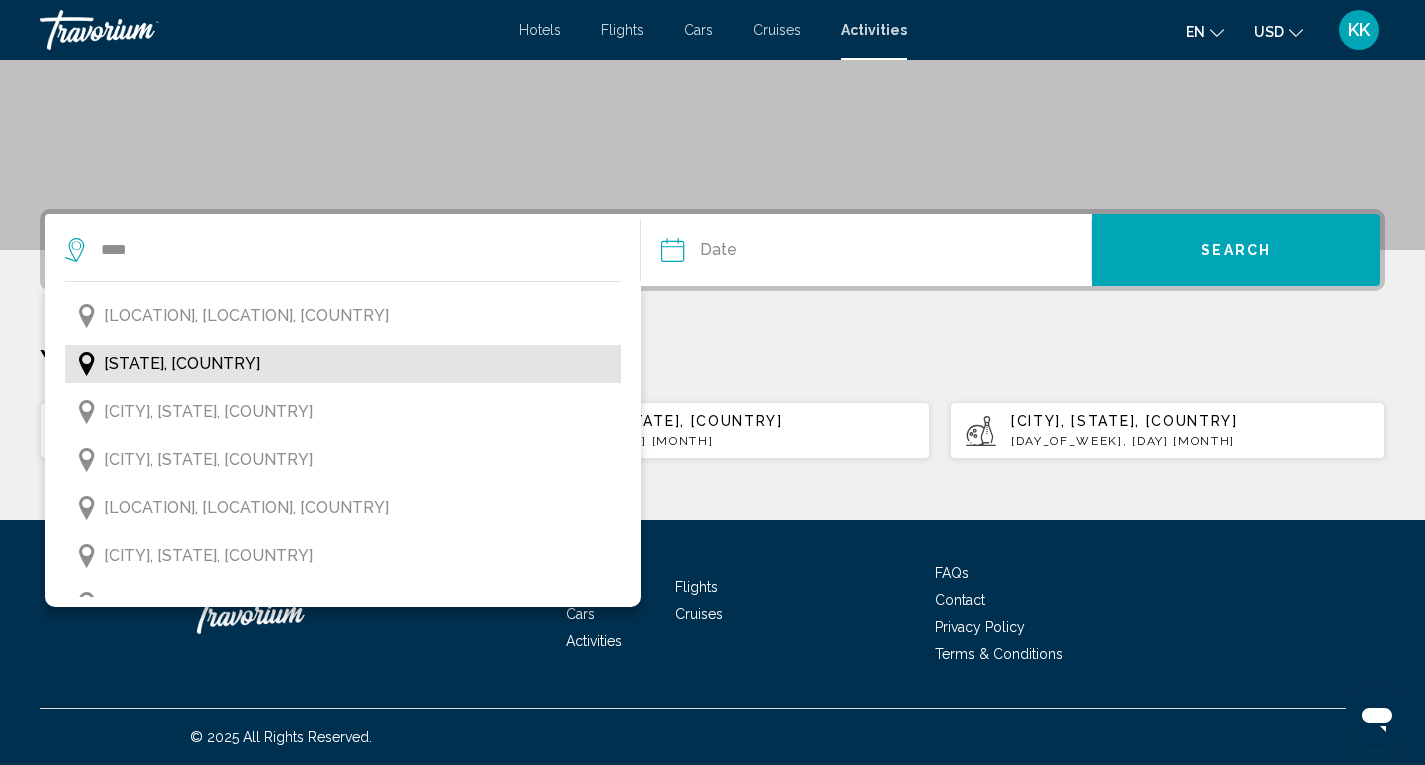 click on "Bali, Indonesia" at bounding box center (343, 364) 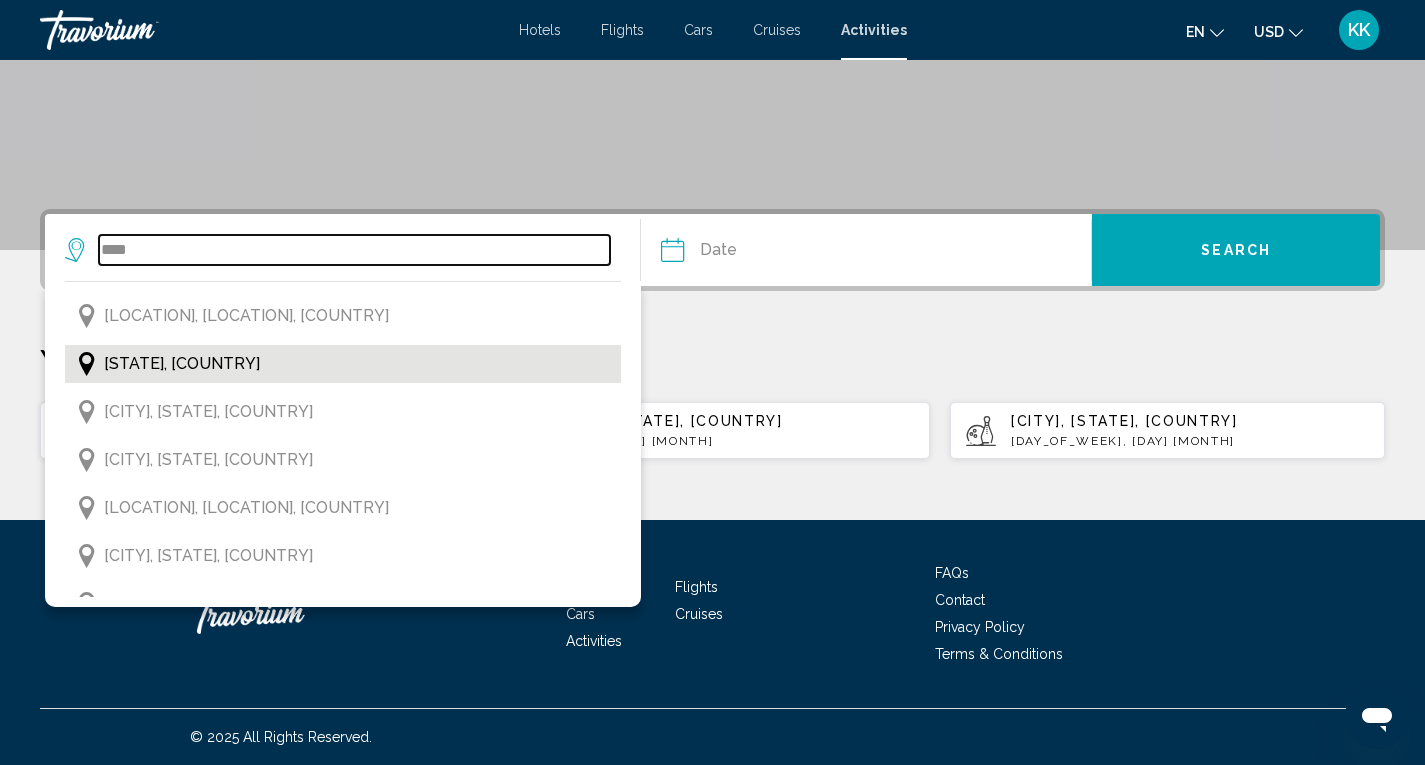 type on "**********" 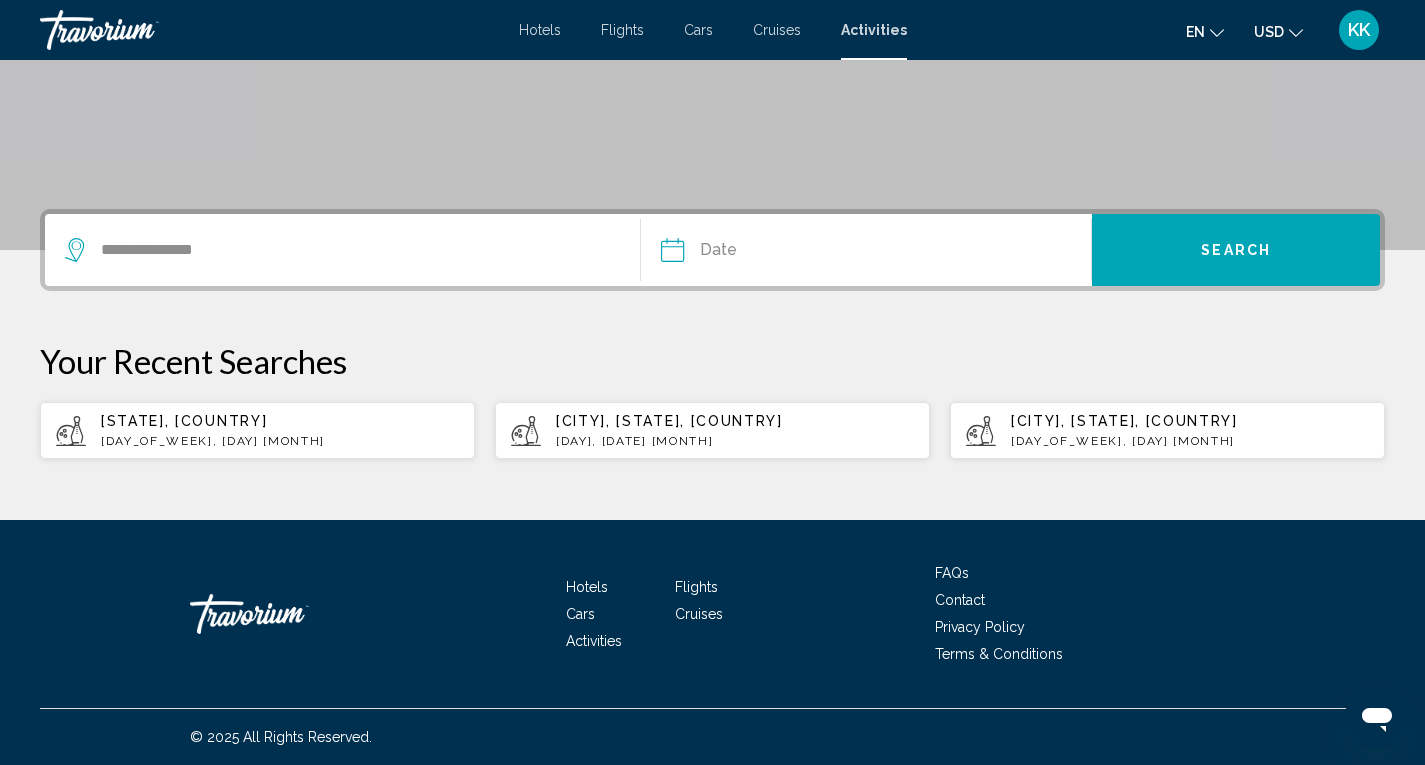 click at bounding box center (767, 253) 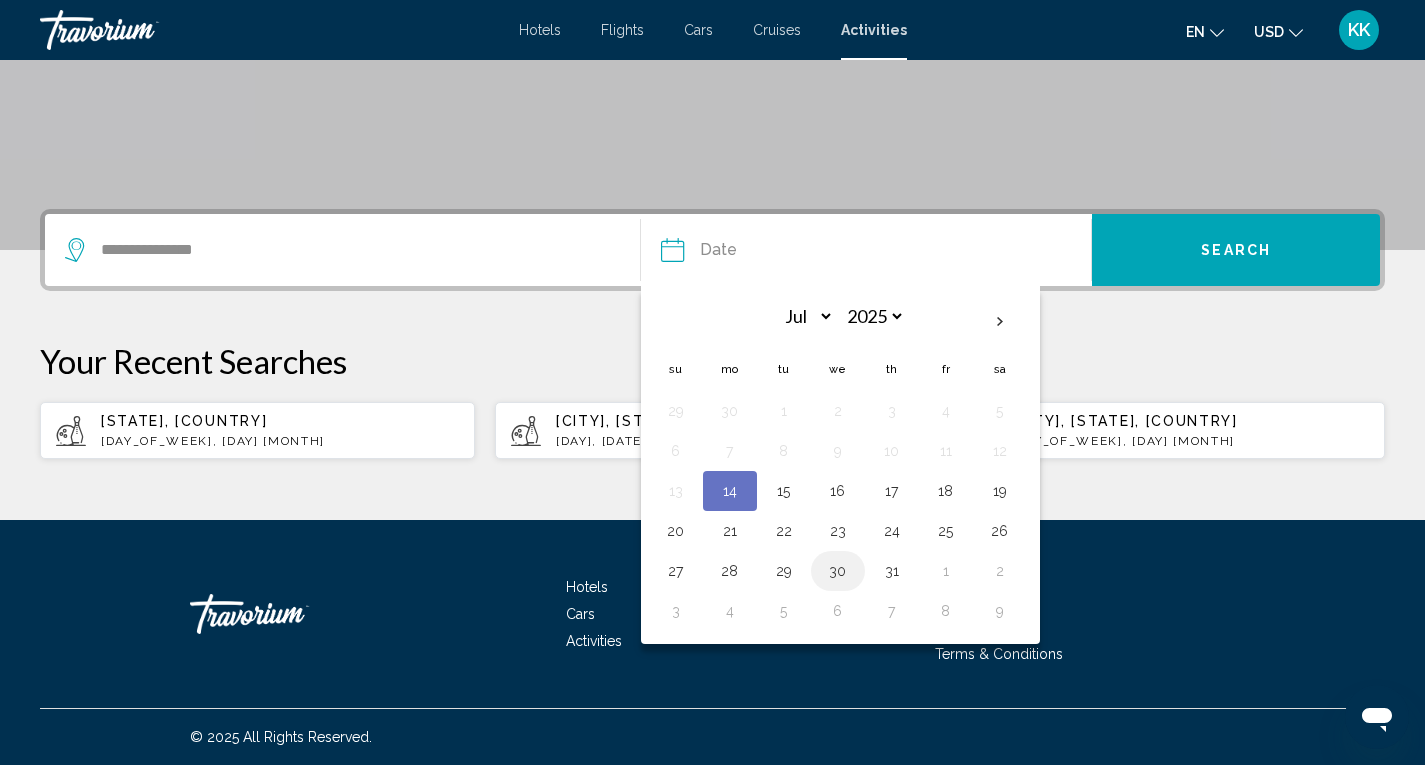 click on "30" at bounding box center (838, 571) 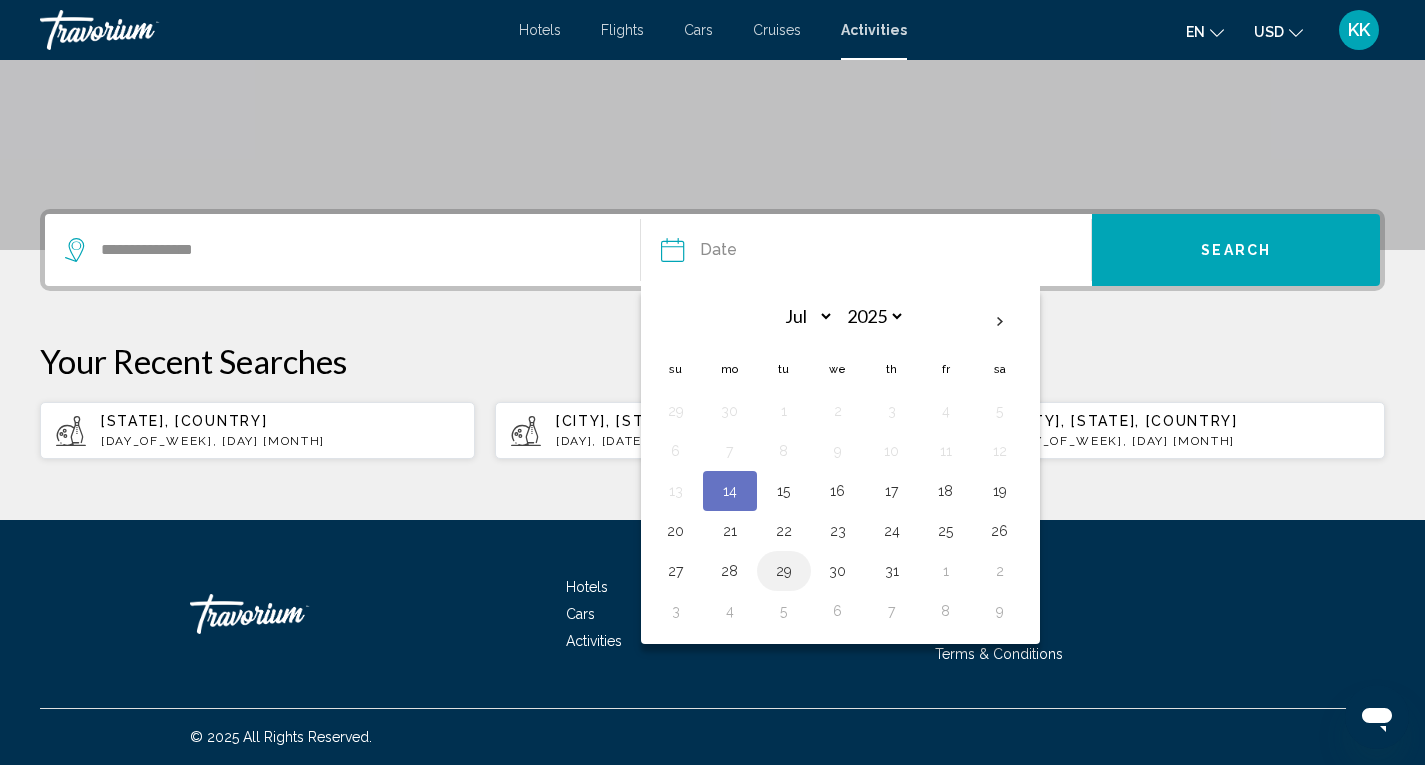 click on "29" at bounding box center (784, 571) 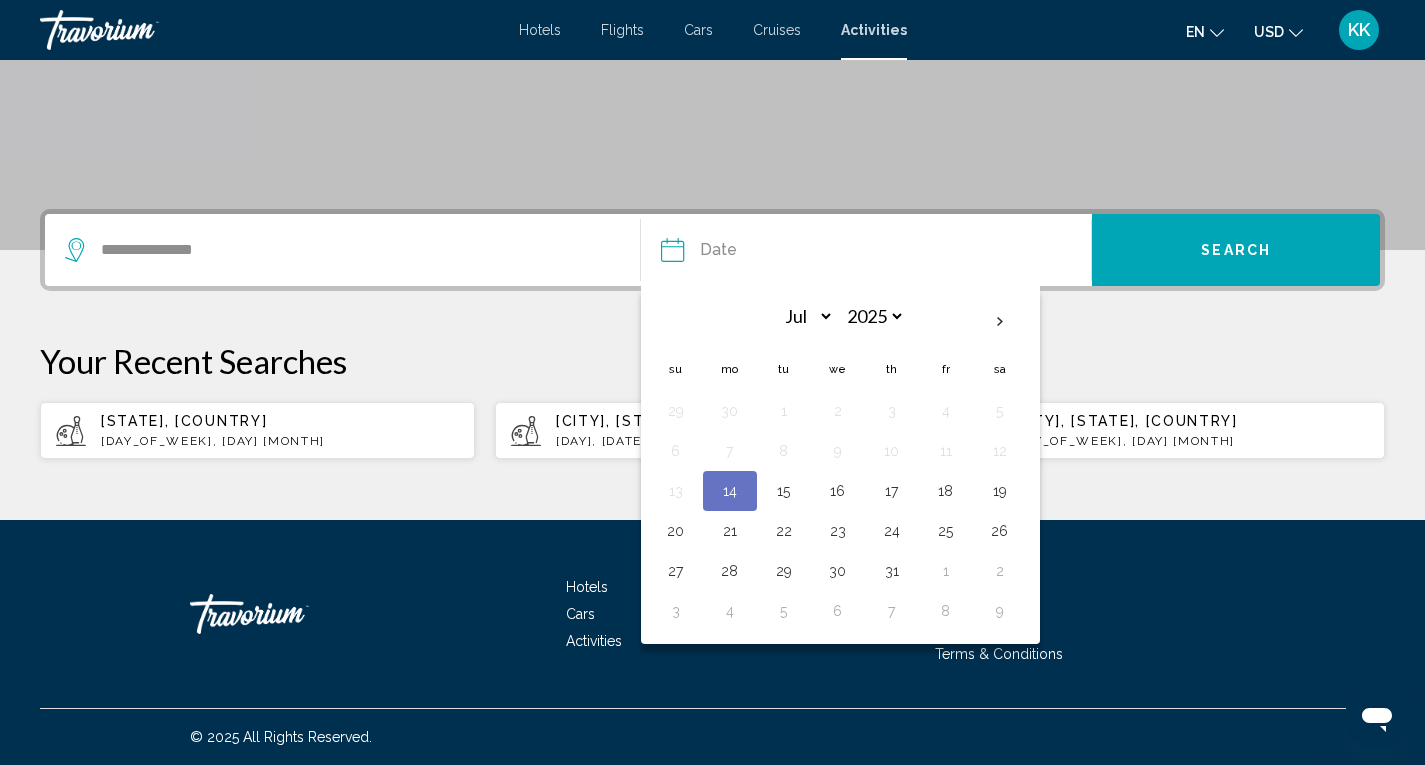 type on "**********" 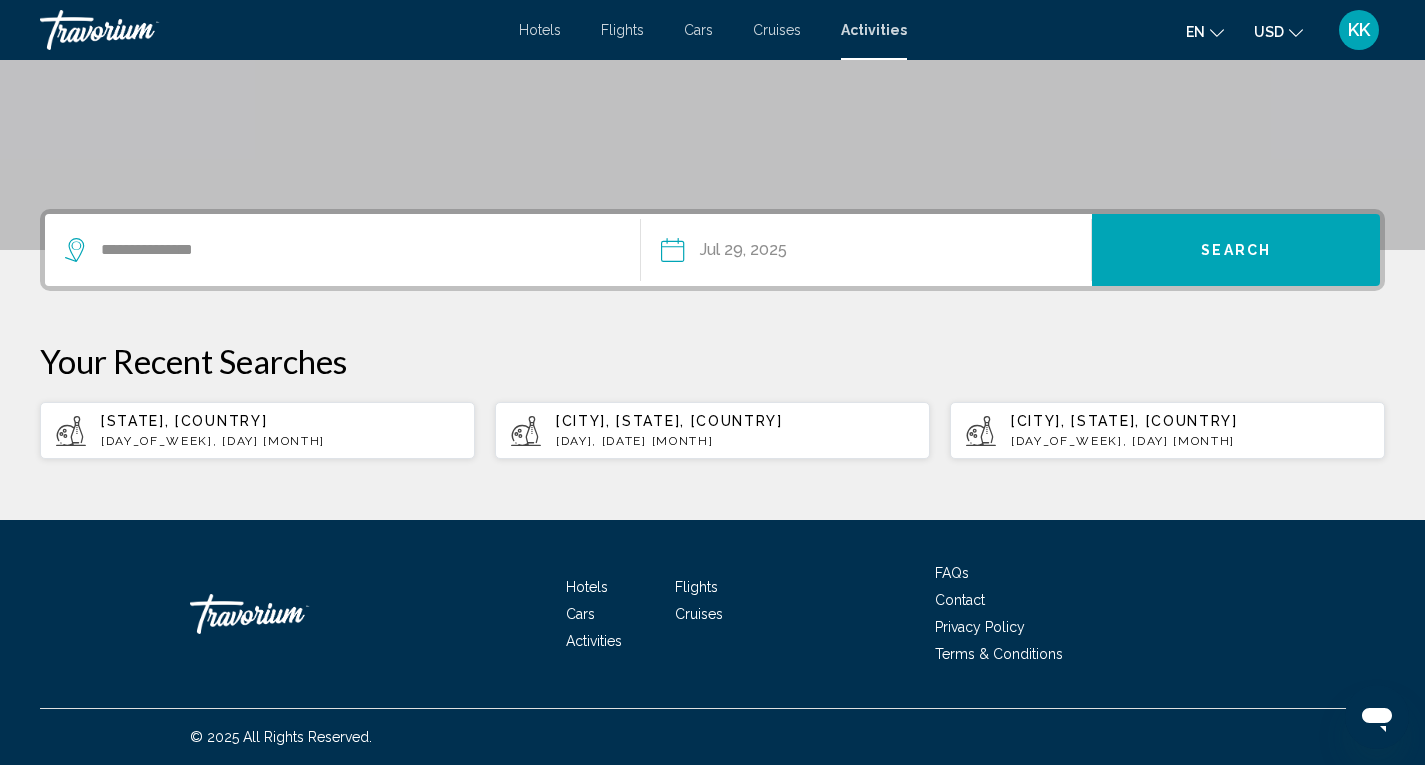click on "Search" at bounding box center [1236, 250] 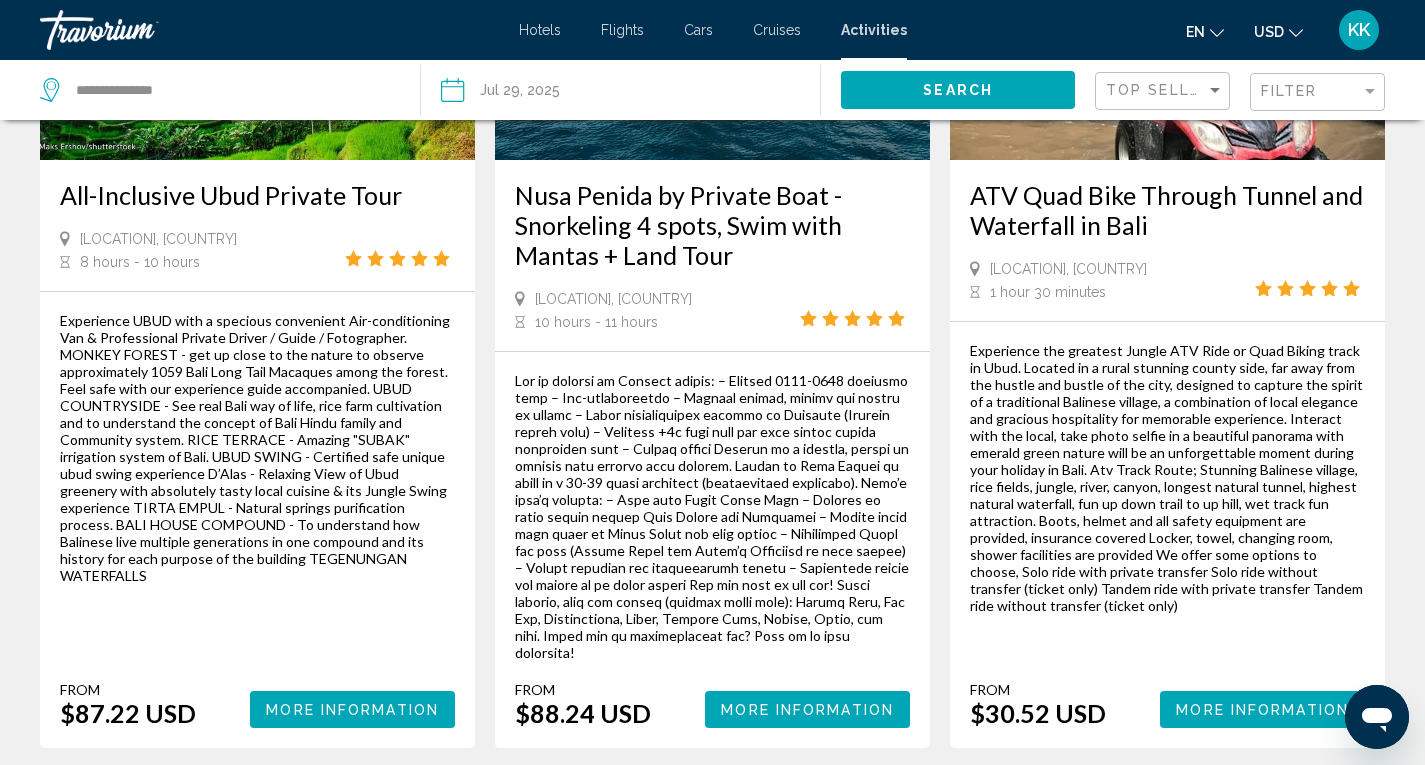 scroll, scrollTop: 0, scrollLeft: 0, axis: both 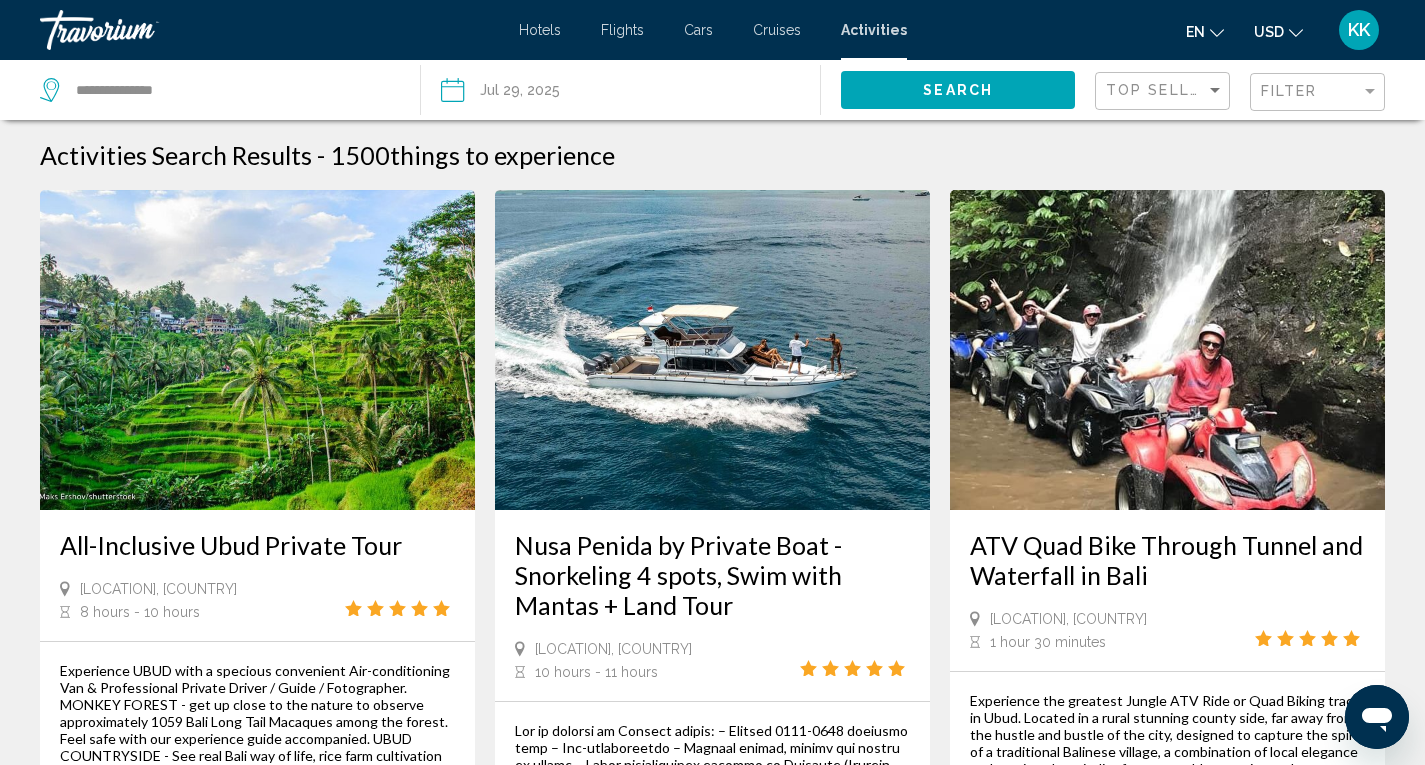 click on "Filter" 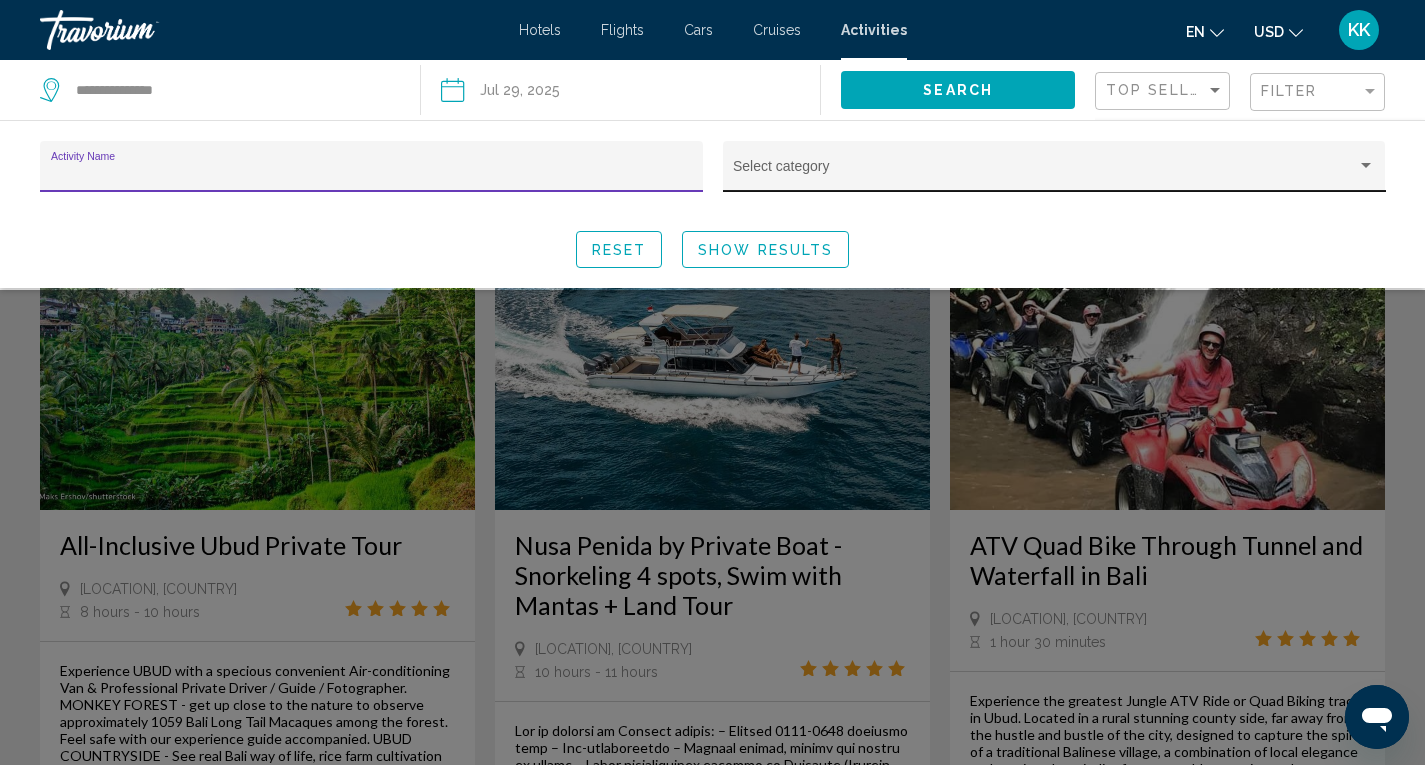 click on "Select category" 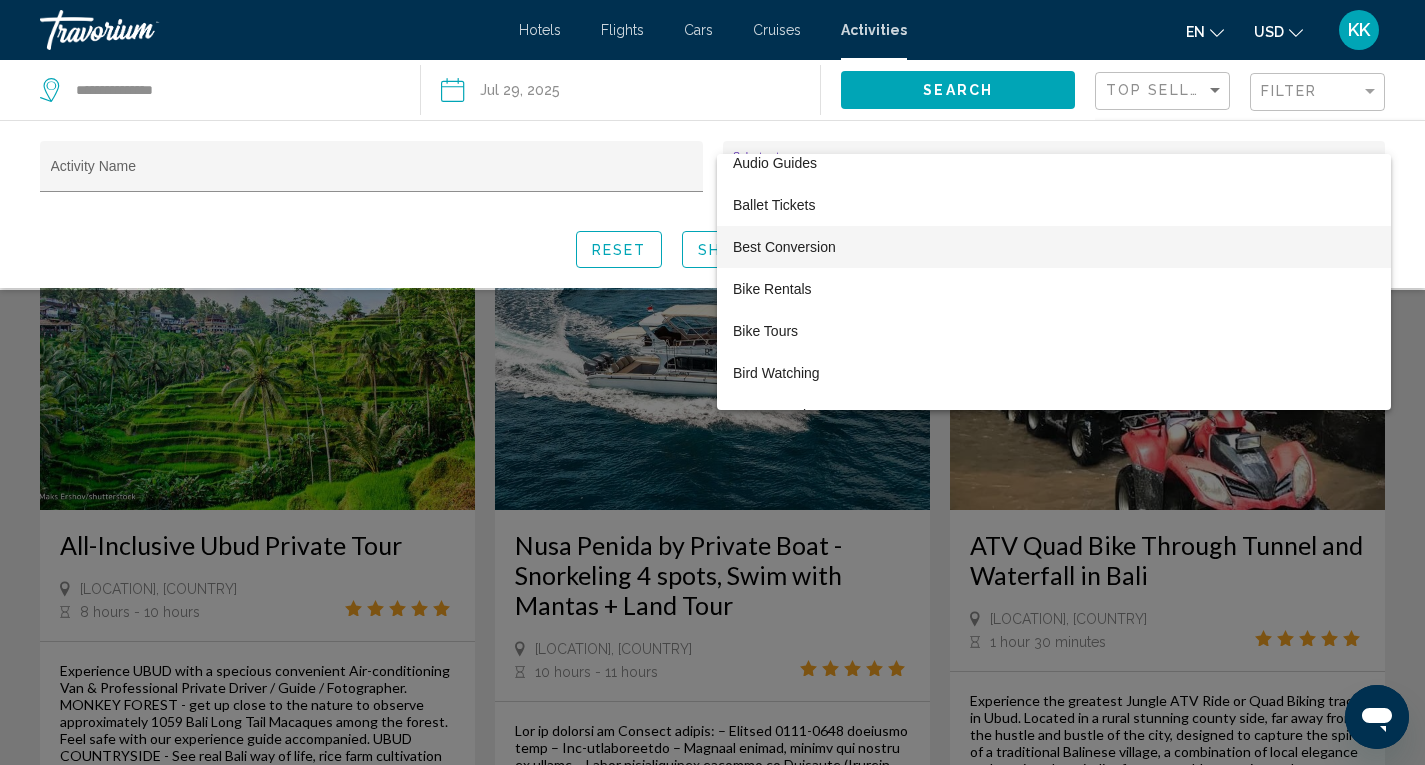 scroll, scrollTop: 700, scrollLeft: 0, axis: vertical 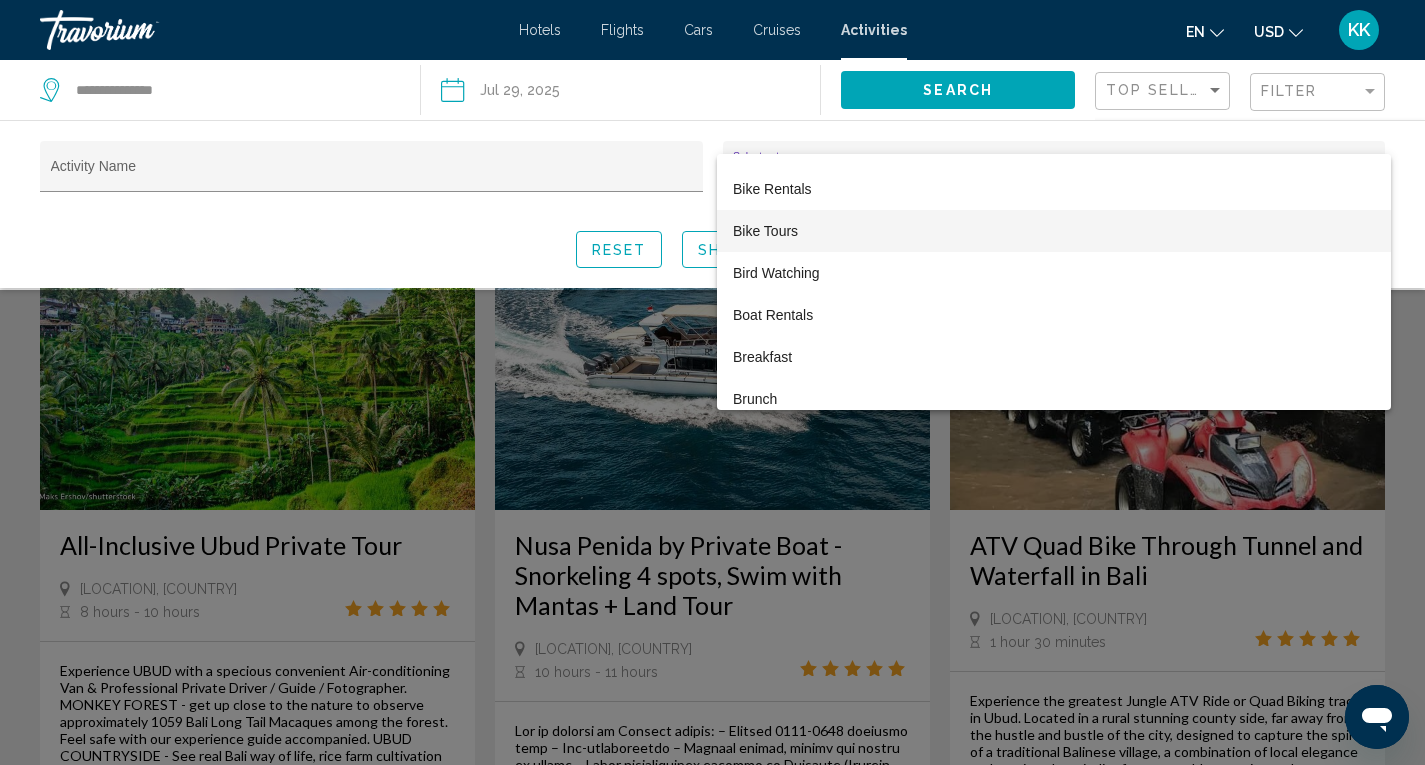 click on "Bike Tours" at bounding box center (1054, 231) 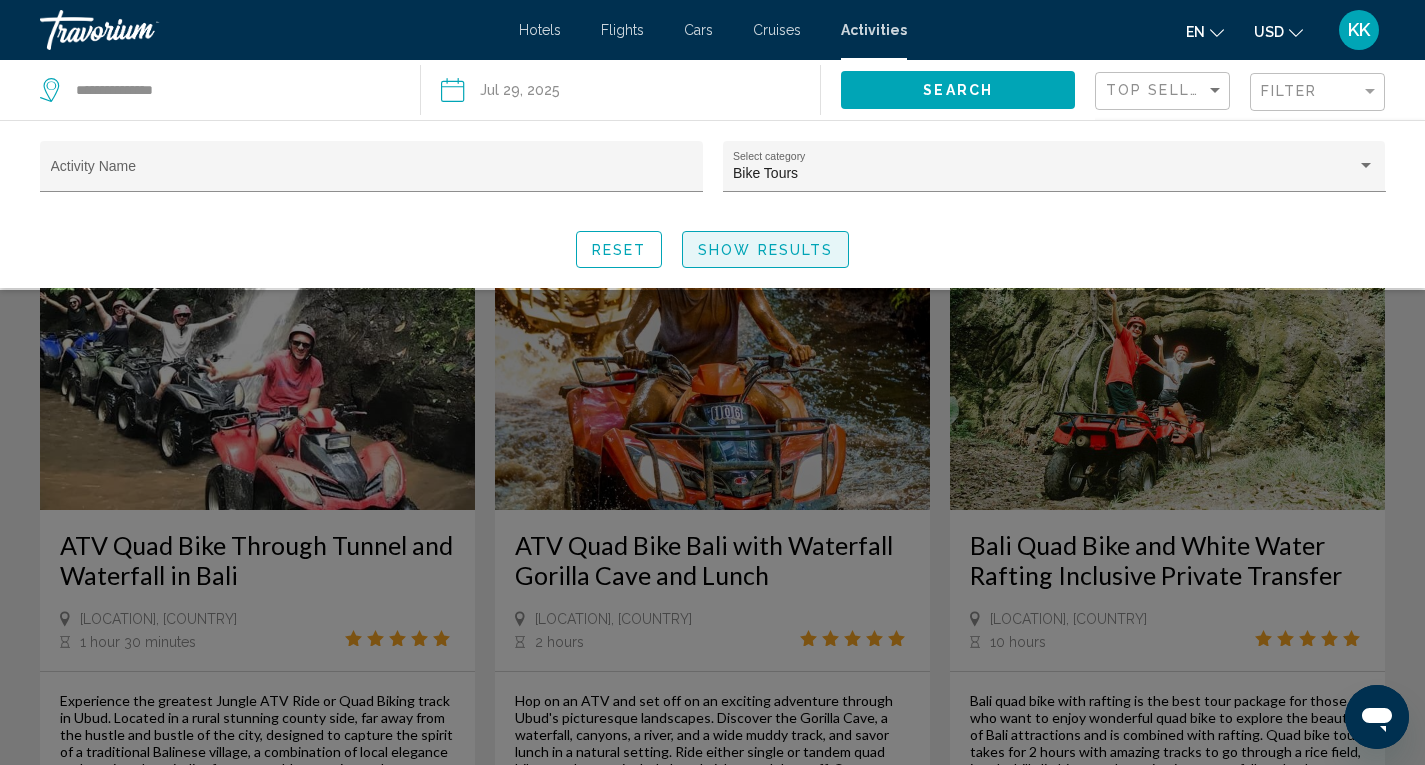 drag, startPoint x: 812, startPoint y: 248, endPoint x: 849, endPoint y: 254, distance: 37.48333 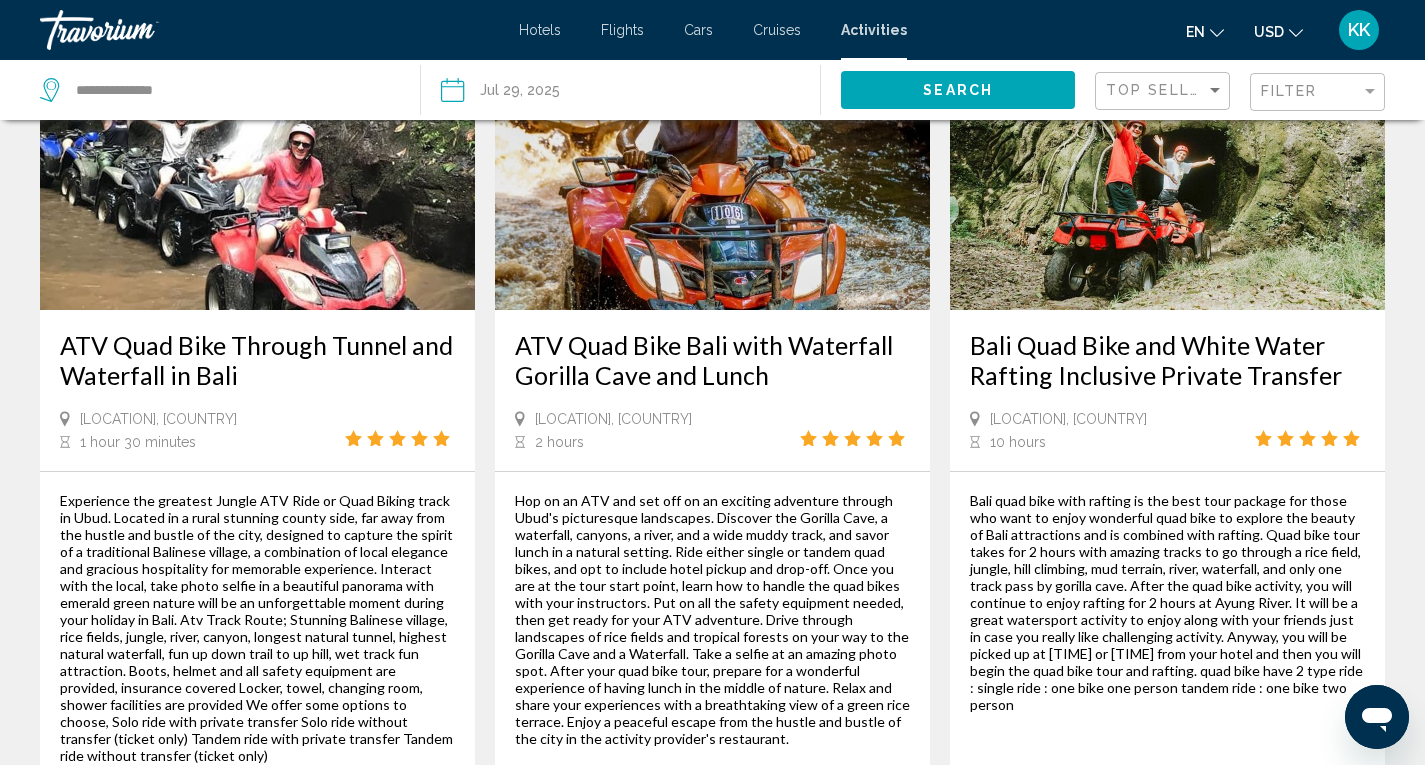 scroll, scrollTop: 0, scrollLeft: 0, axis: both 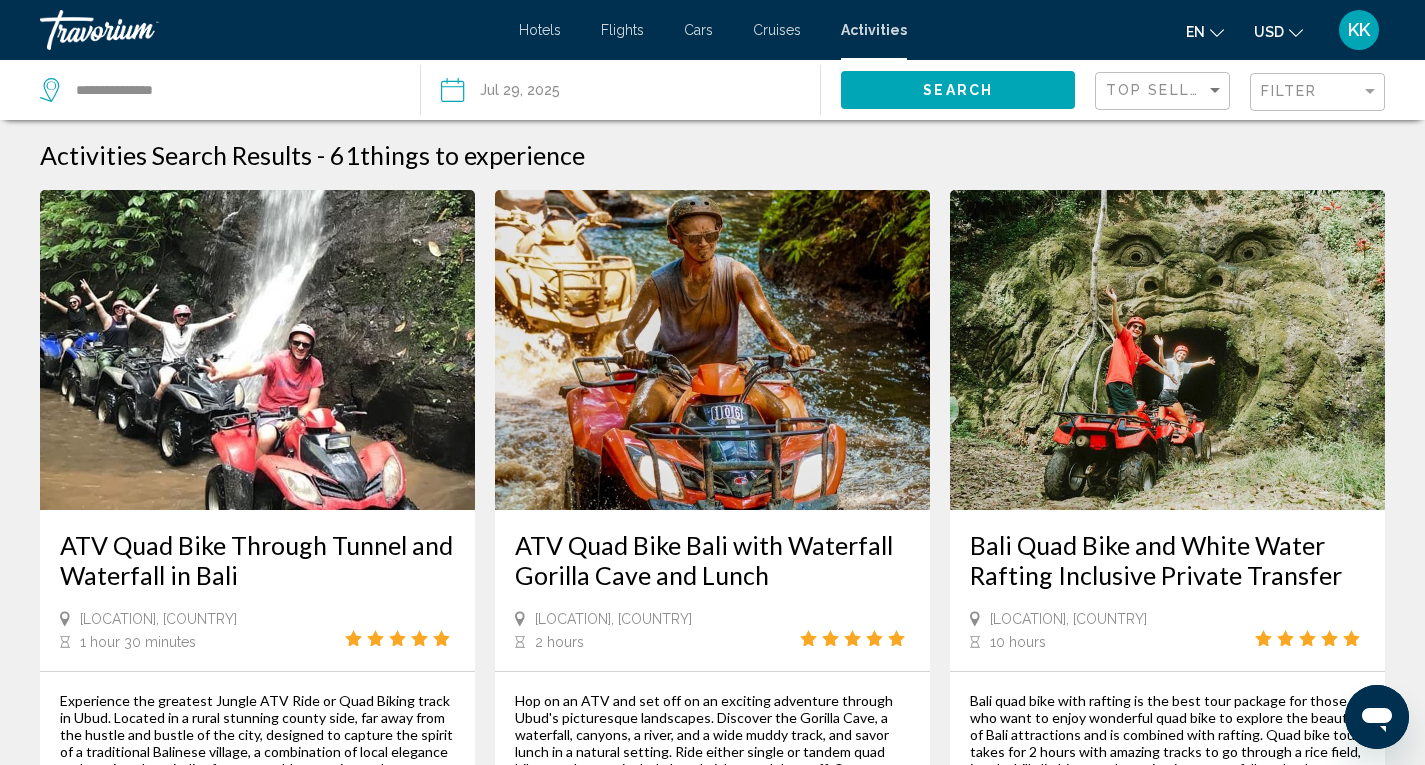 click on "Hotels" at bounding box center [540, 30] 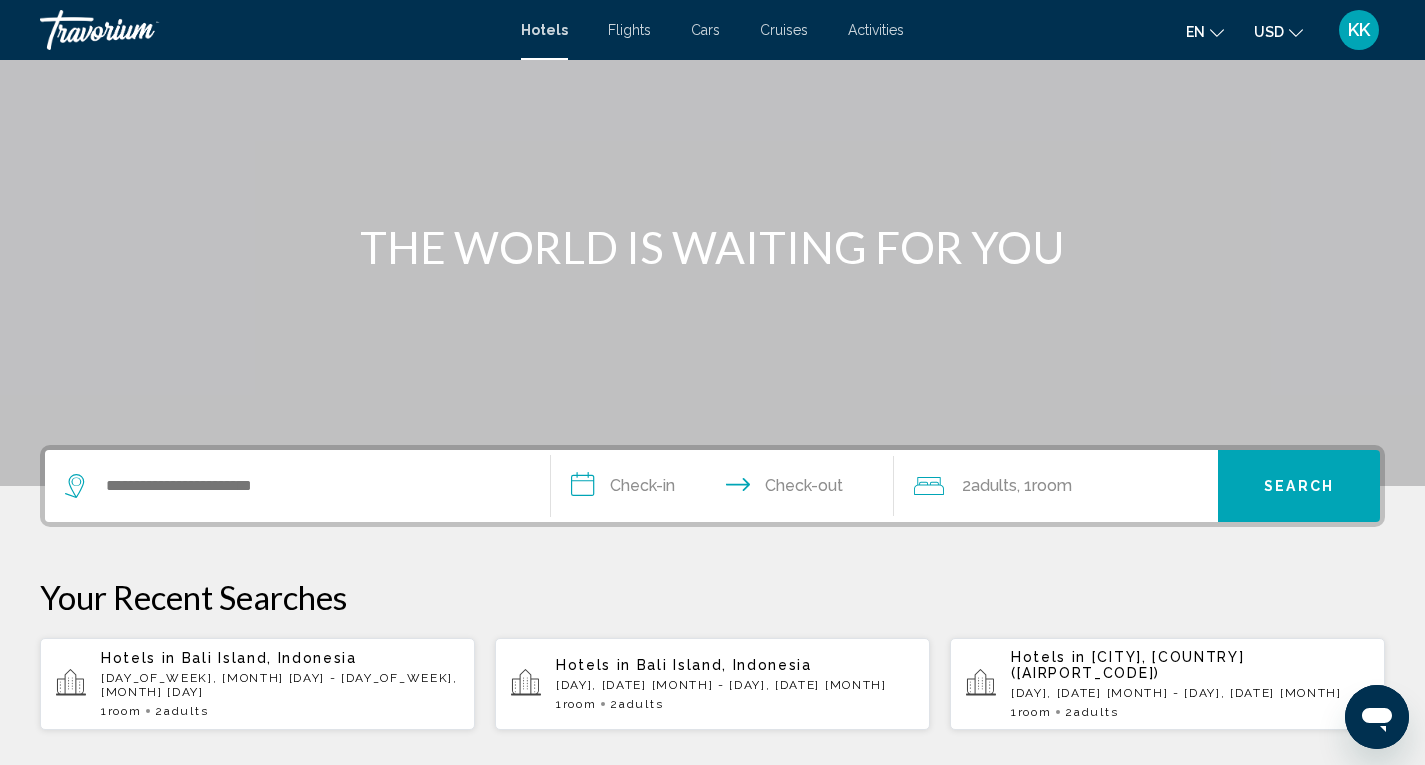 scroll, scrollTop: 0, scrollLeft: 0, axis: both 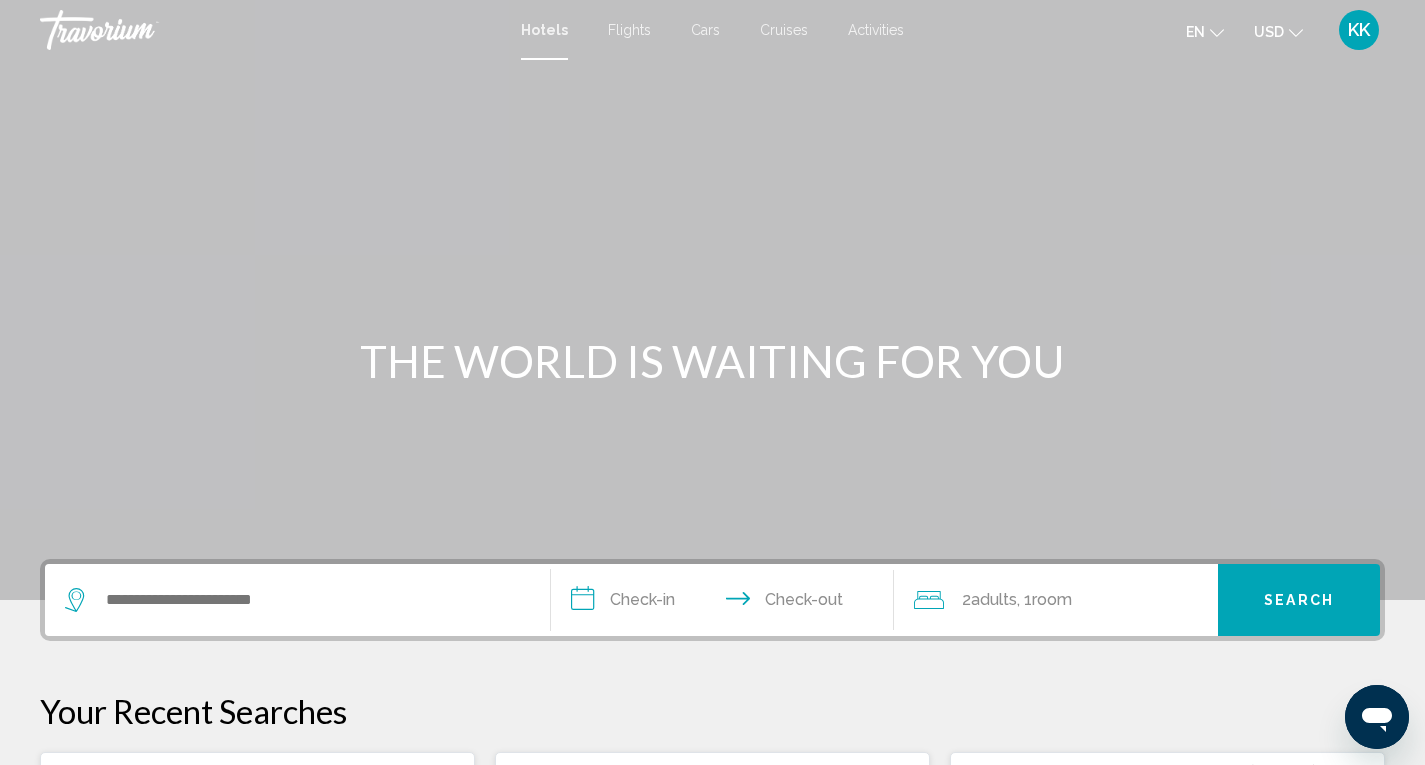 click at bounding box center [297, 600] 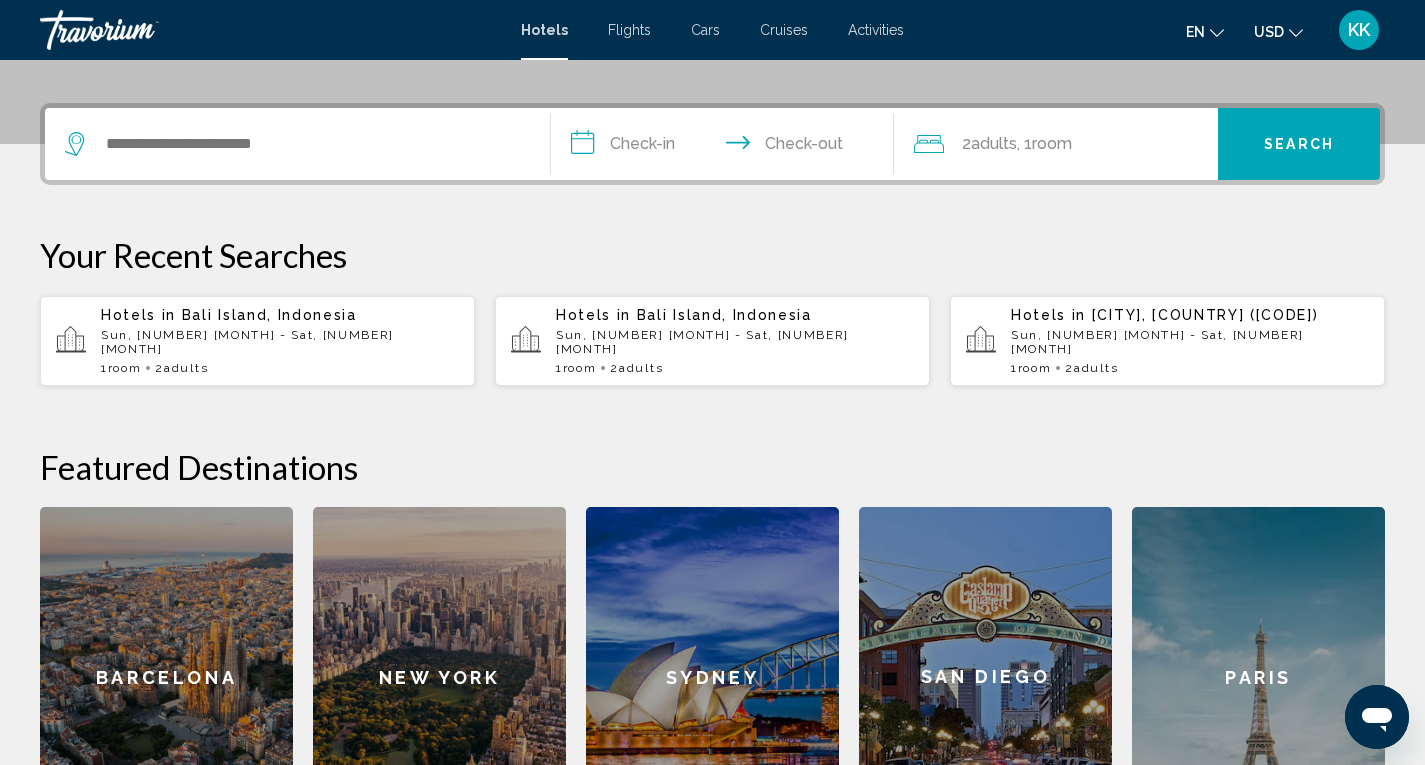 scroll, scrollTop: 494, scrollLeft: 0, axis: vertical 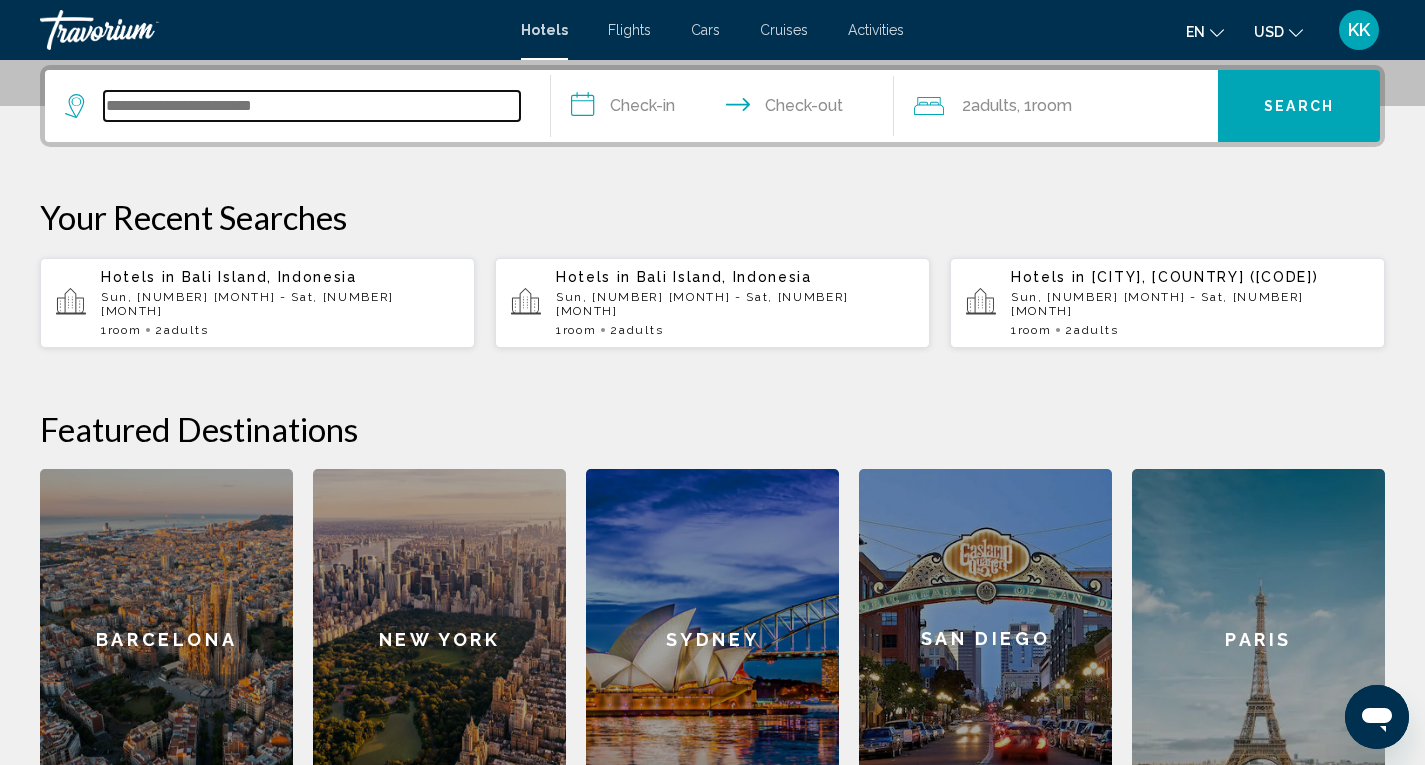 click at bounding box center [312, 106] 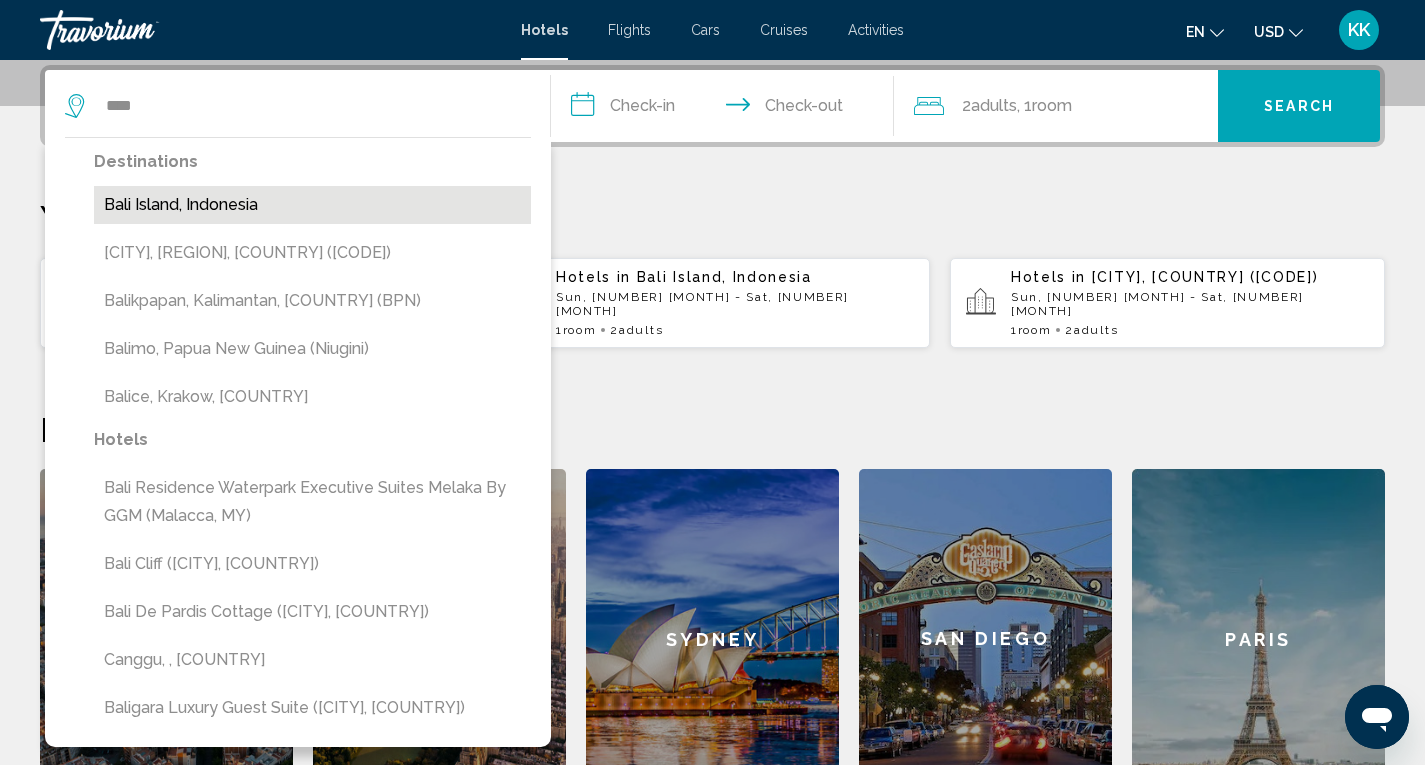 click on "Bali Island, Indonesia" at bounding box center [312, 205] 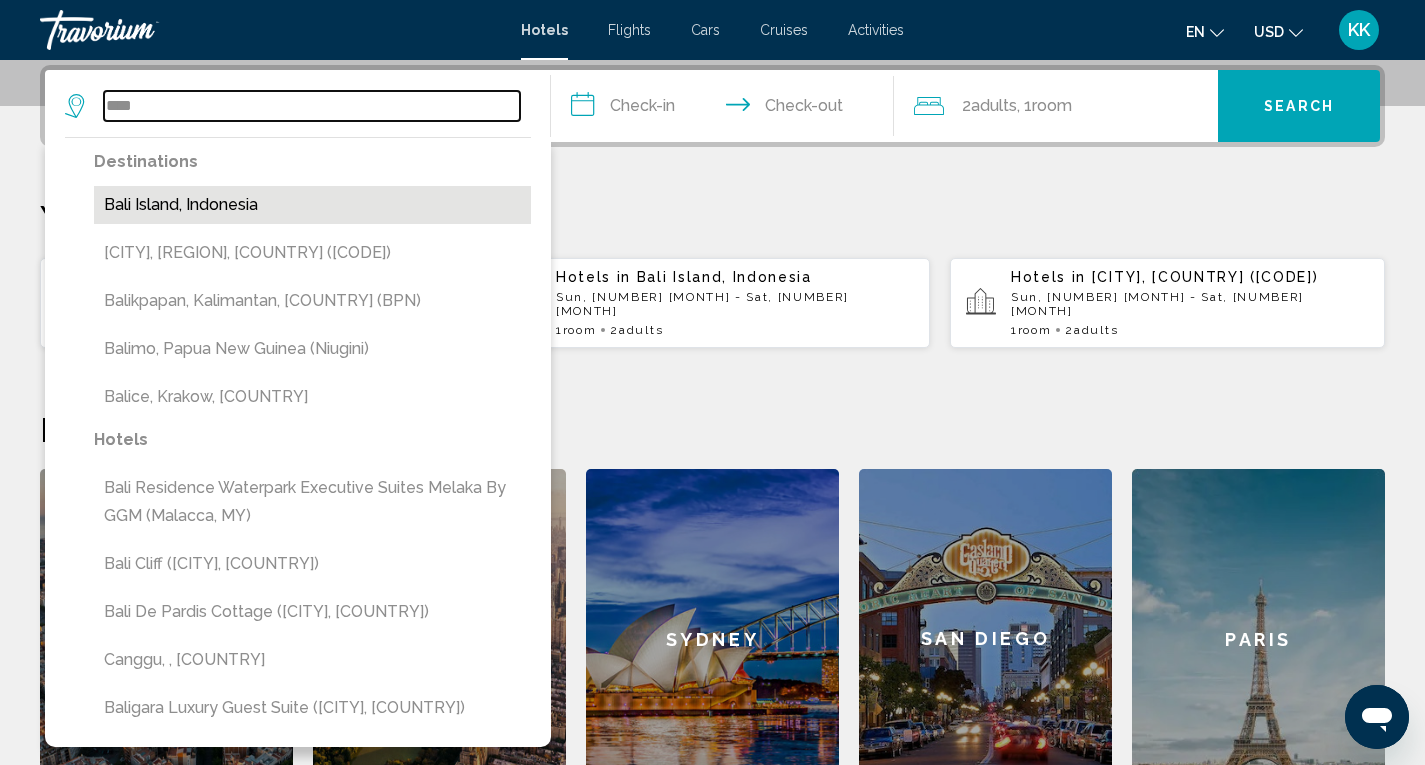 type on "**********" 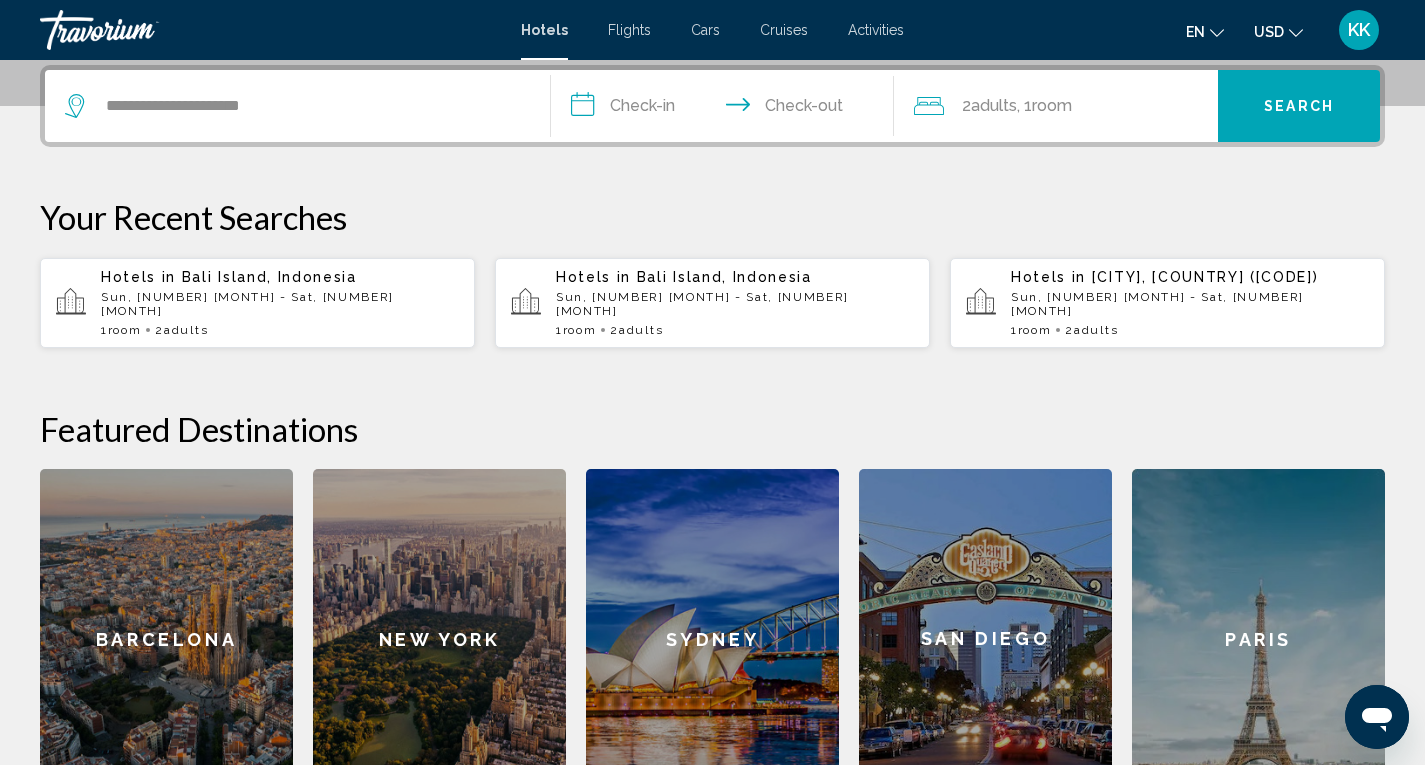 click on "**********" at bounding box center (727, 109) 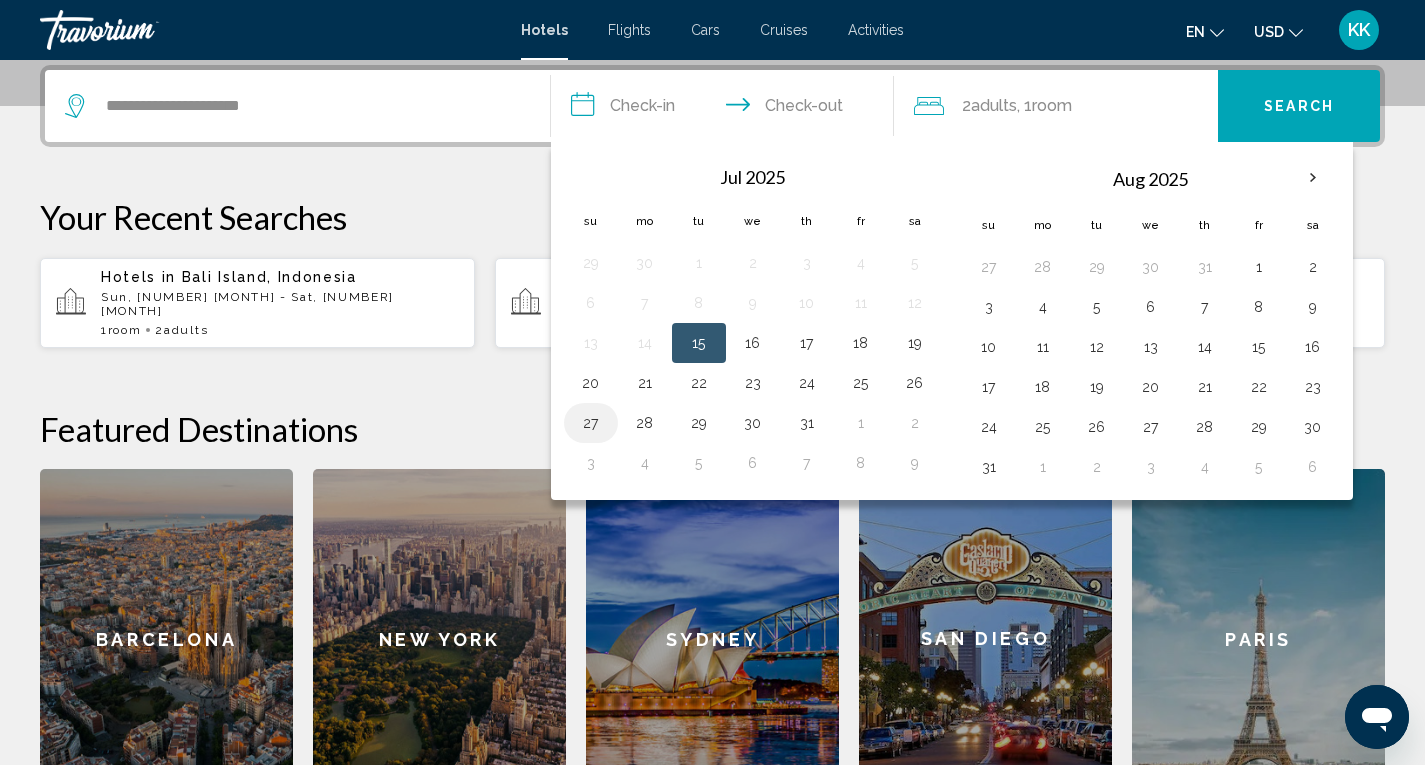 click on "27" at bounding box center [591, 423] 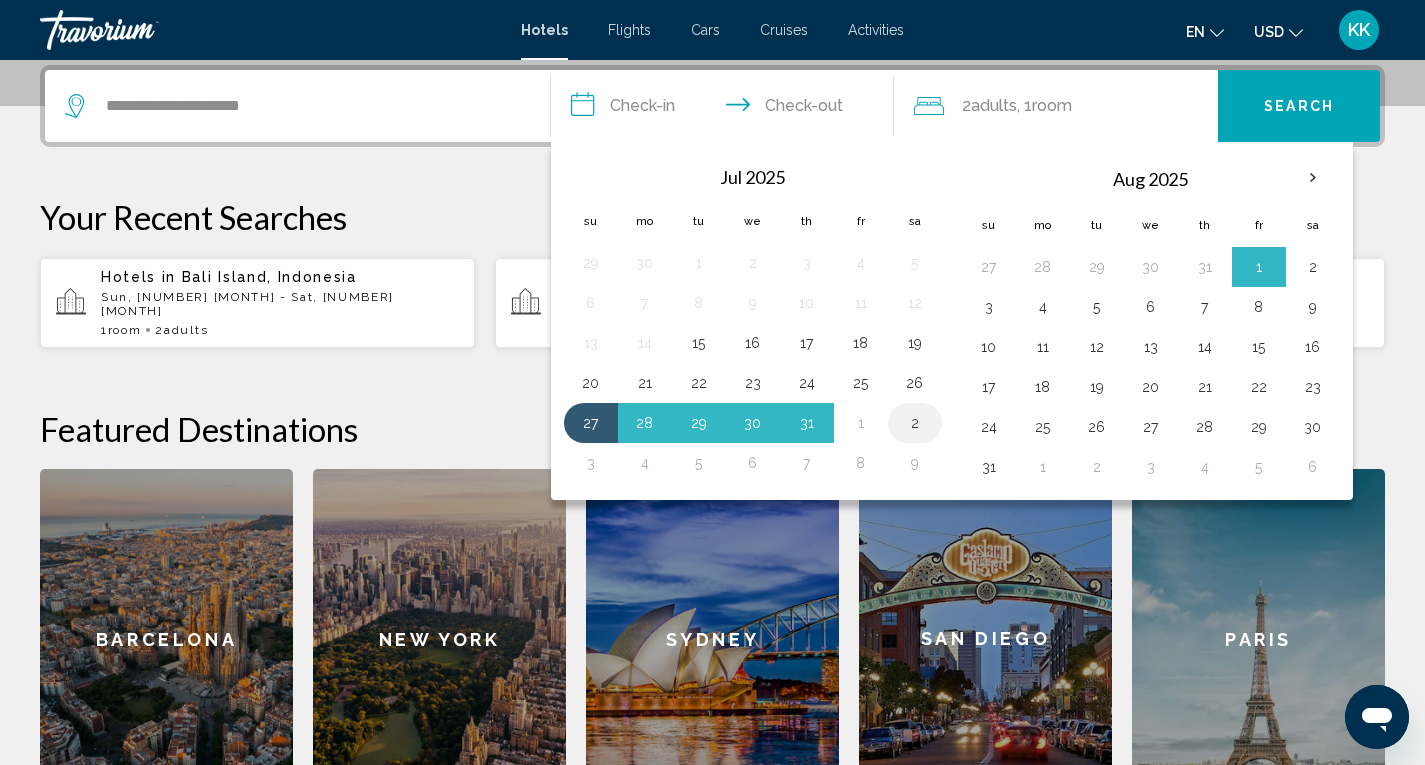 click on "2" at bounding box center (915, 423) 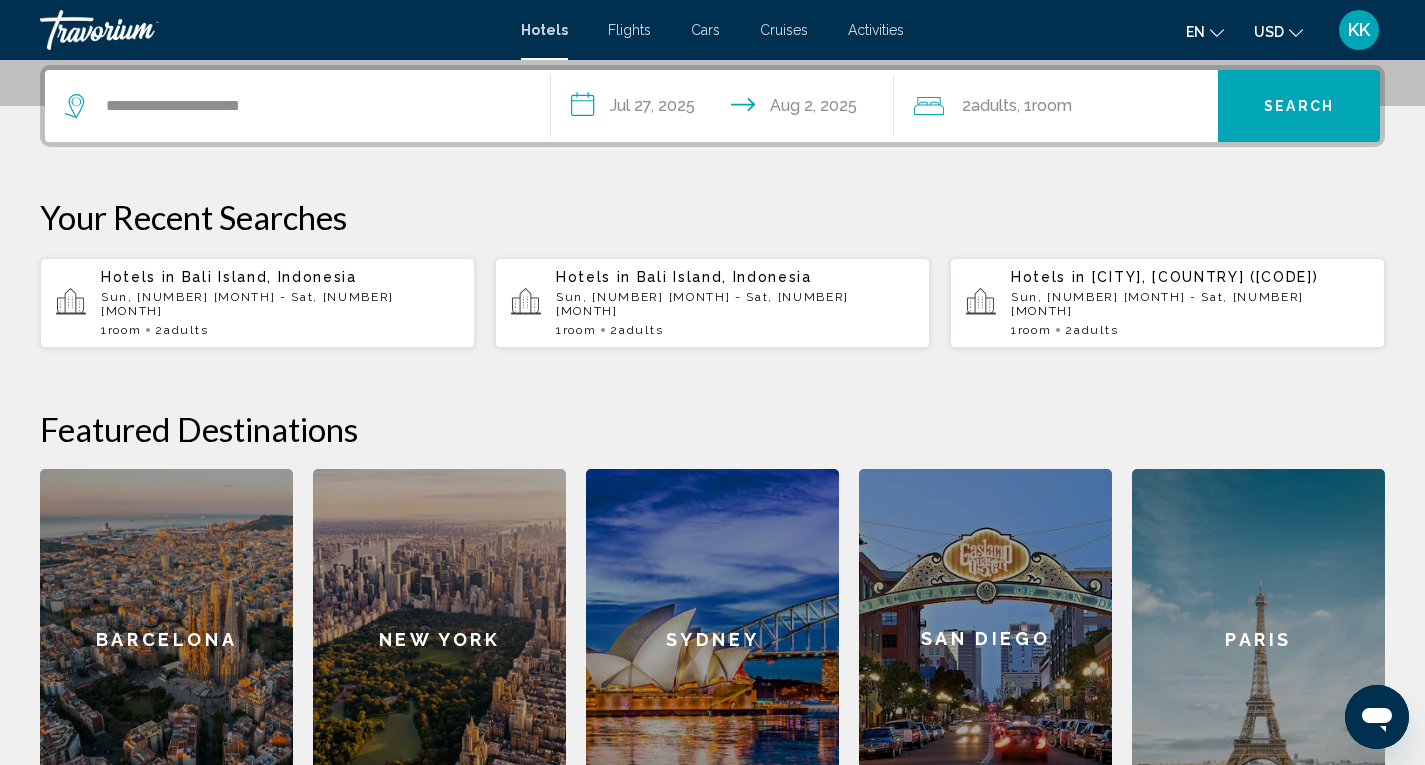click on "Search" at bounding box center [1299, 107] 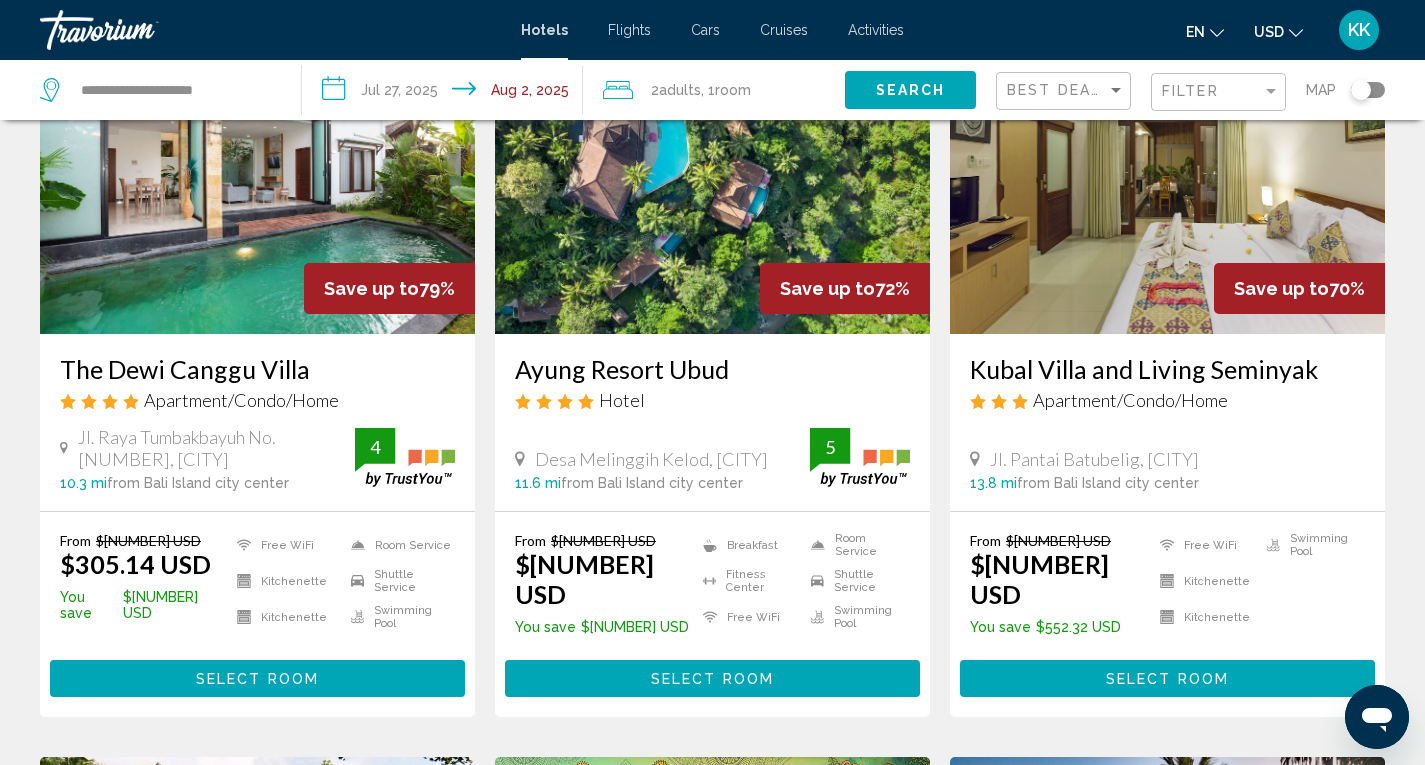 scroll, scrollTop: 300, scrollLeft: 0, axis: vertical 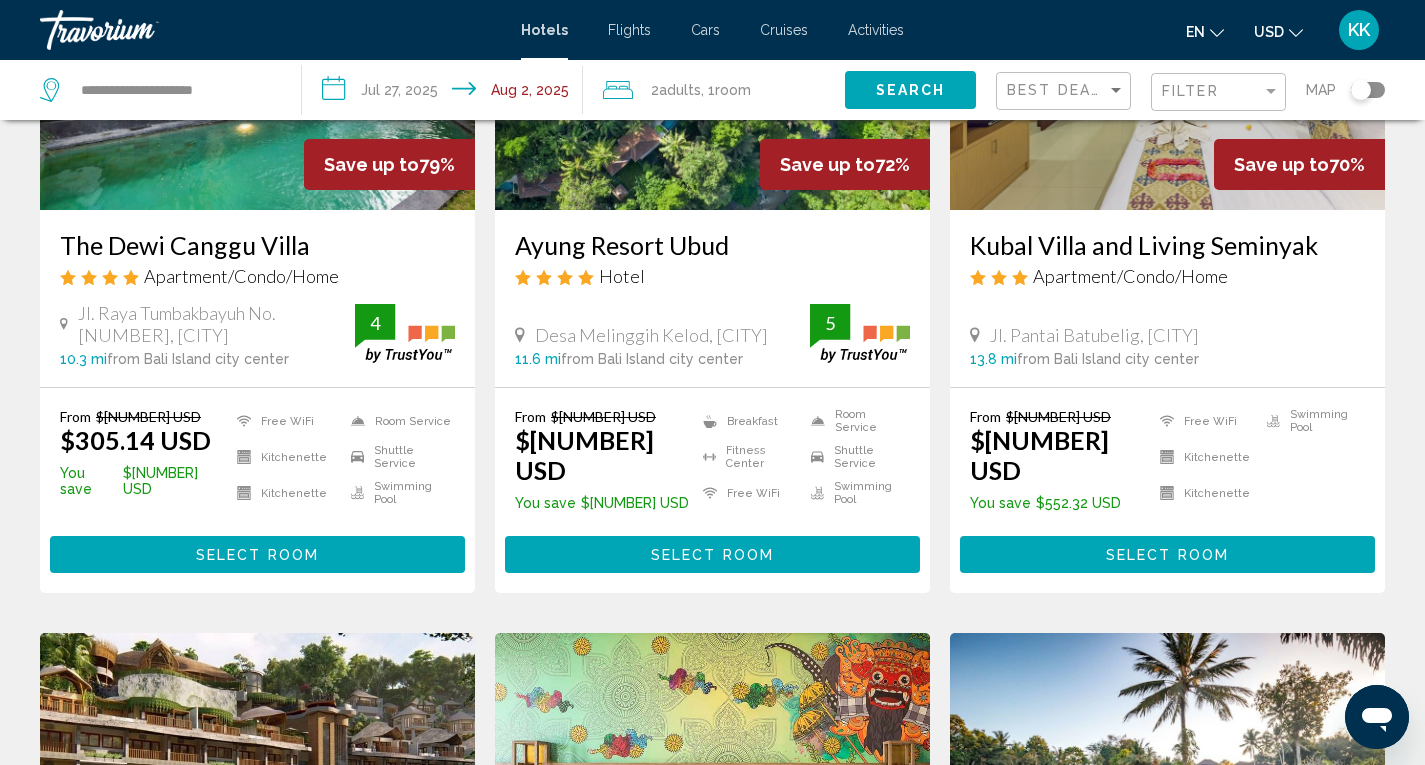 click on "Select Room" at bounding box center (257, 554) 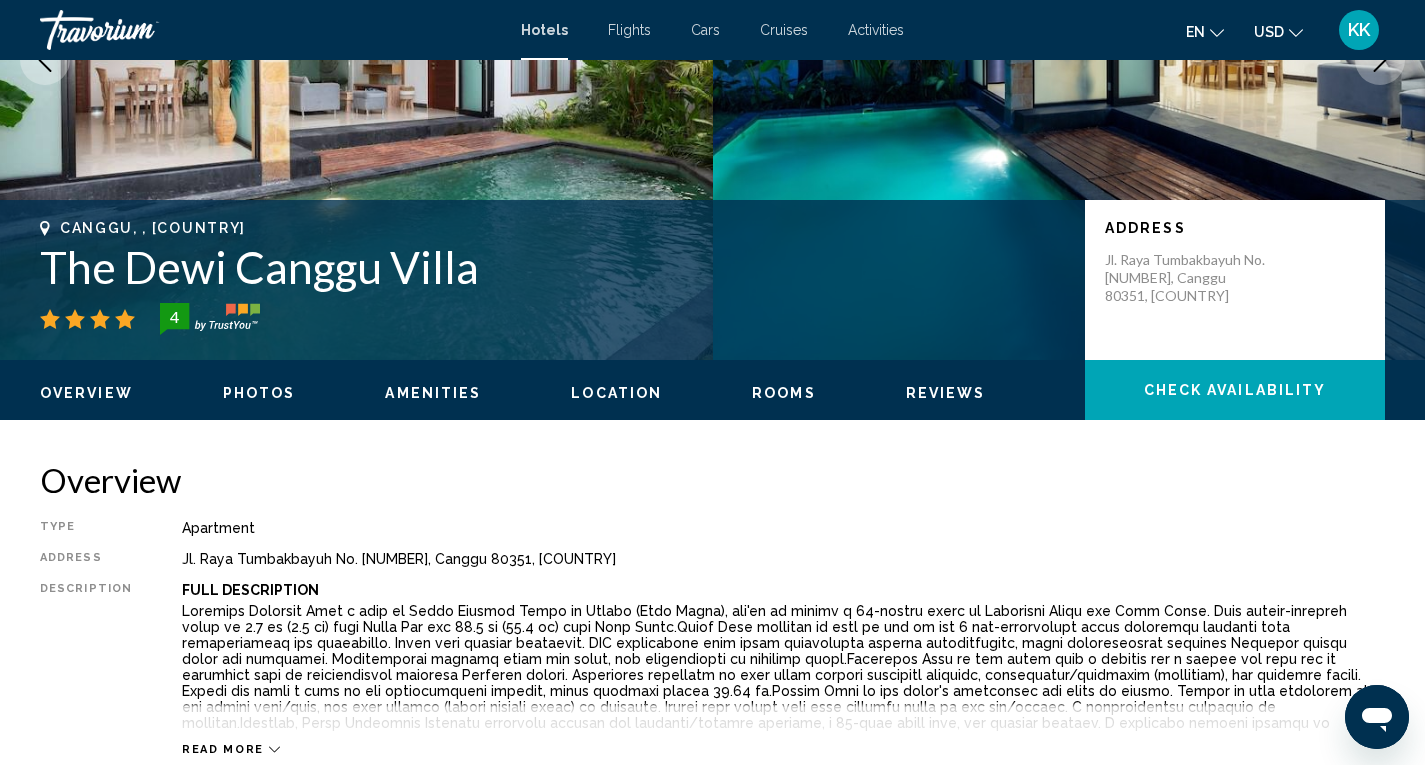 scroll, scrollTop: 0, scrollLeft: 0, axis: both 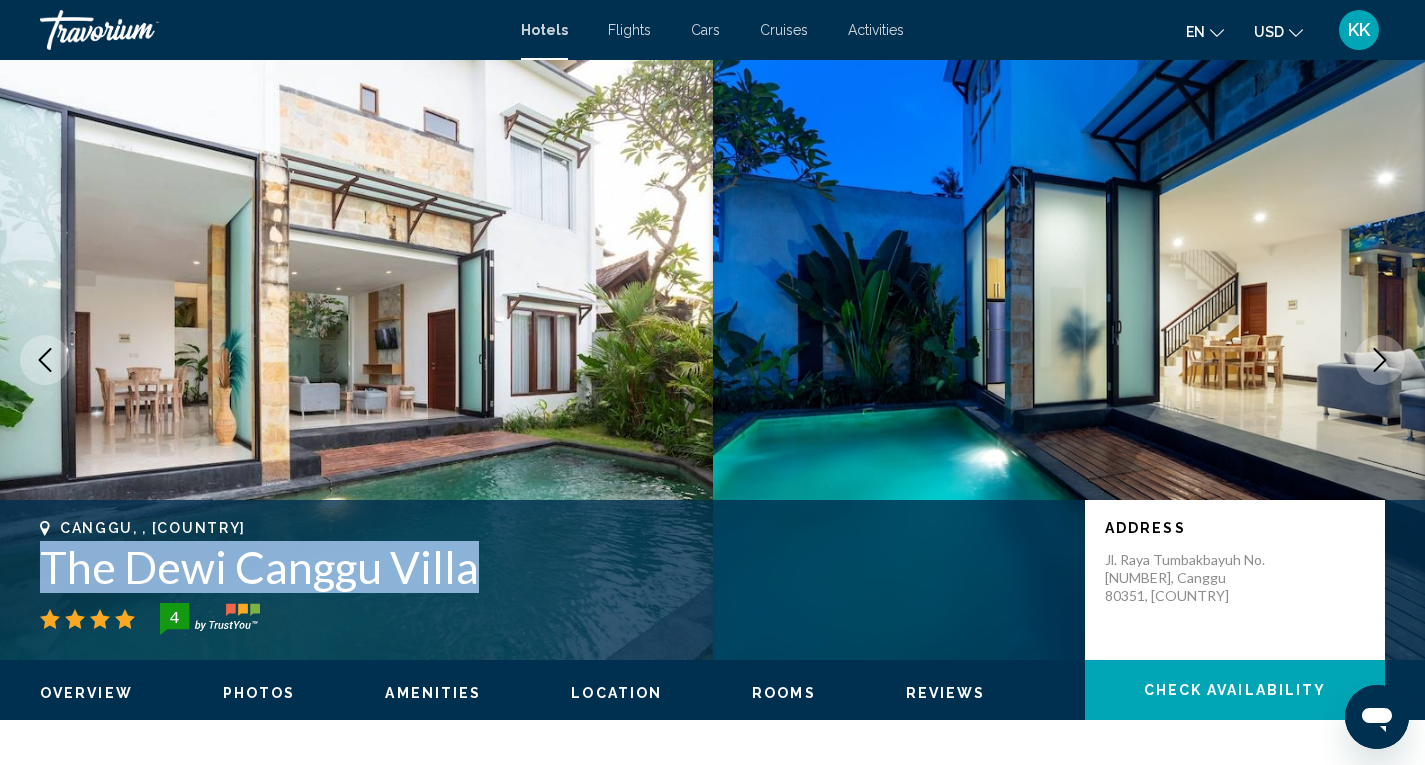 drag, startPoint x: 481, startPoint y: 569, endPoint x: 20, endPoint y: 565, distance: 461.01736 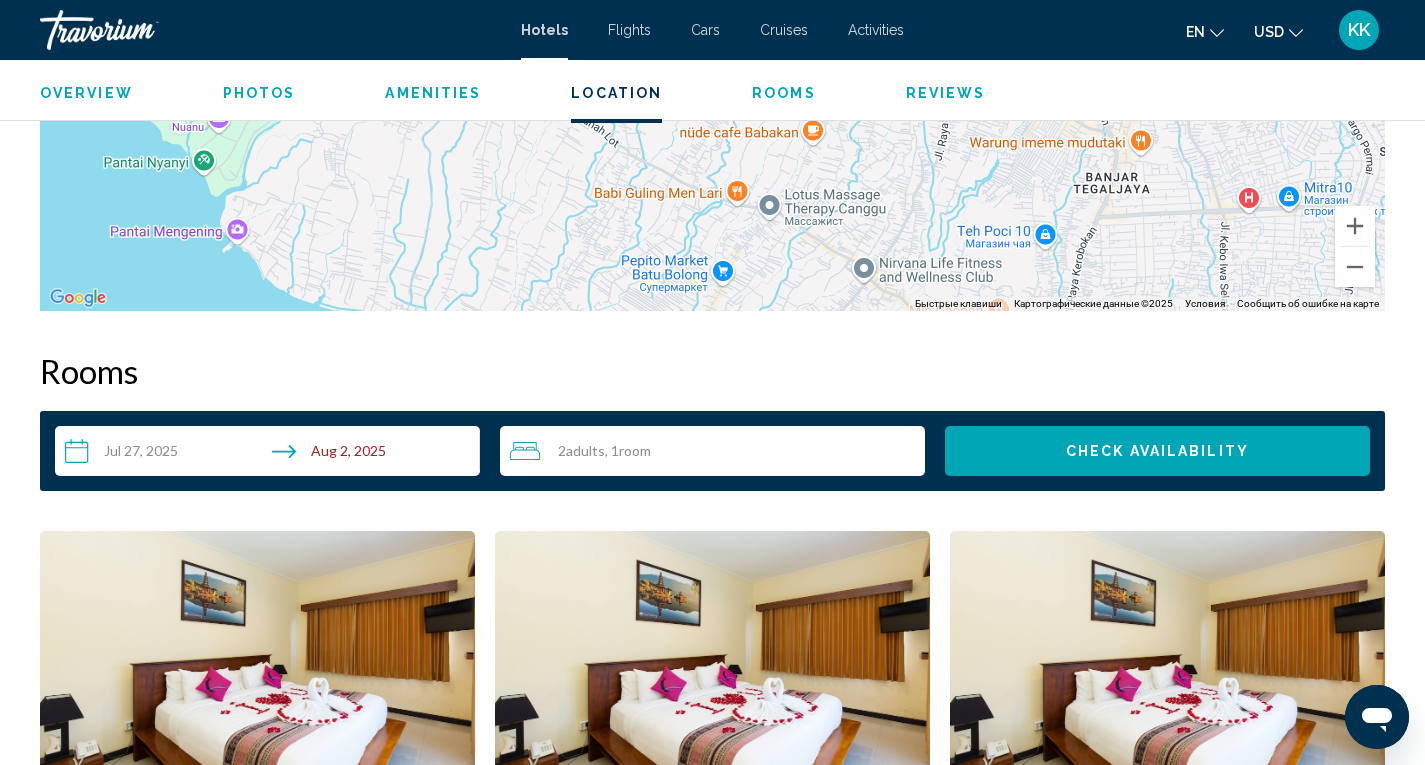 scroll, scrollTop: 2501, scrollLeft: 0, axis: vertical 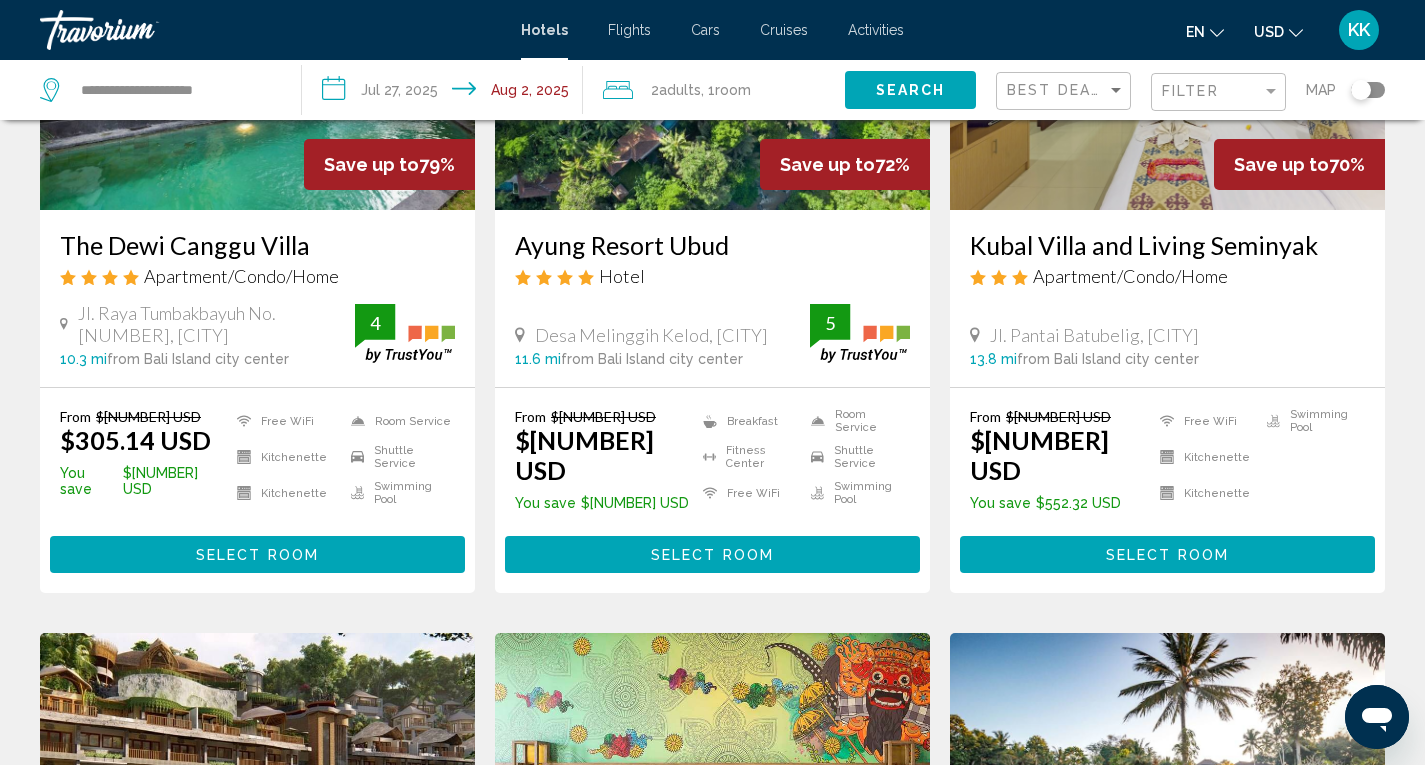 click on "Select Room" at bounding box center [712, 555] 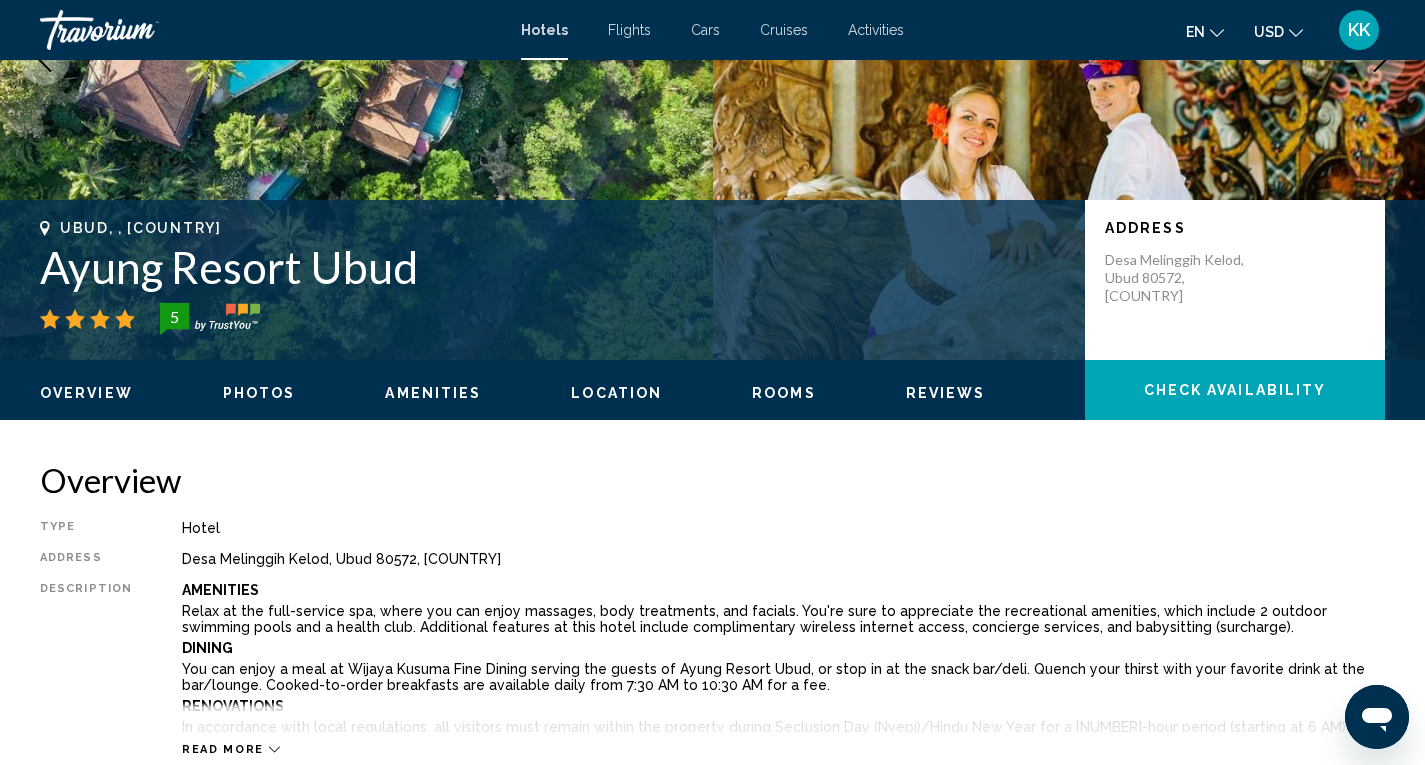 scroll, scrollTop: 0, scrollLeft: 0, axis: both 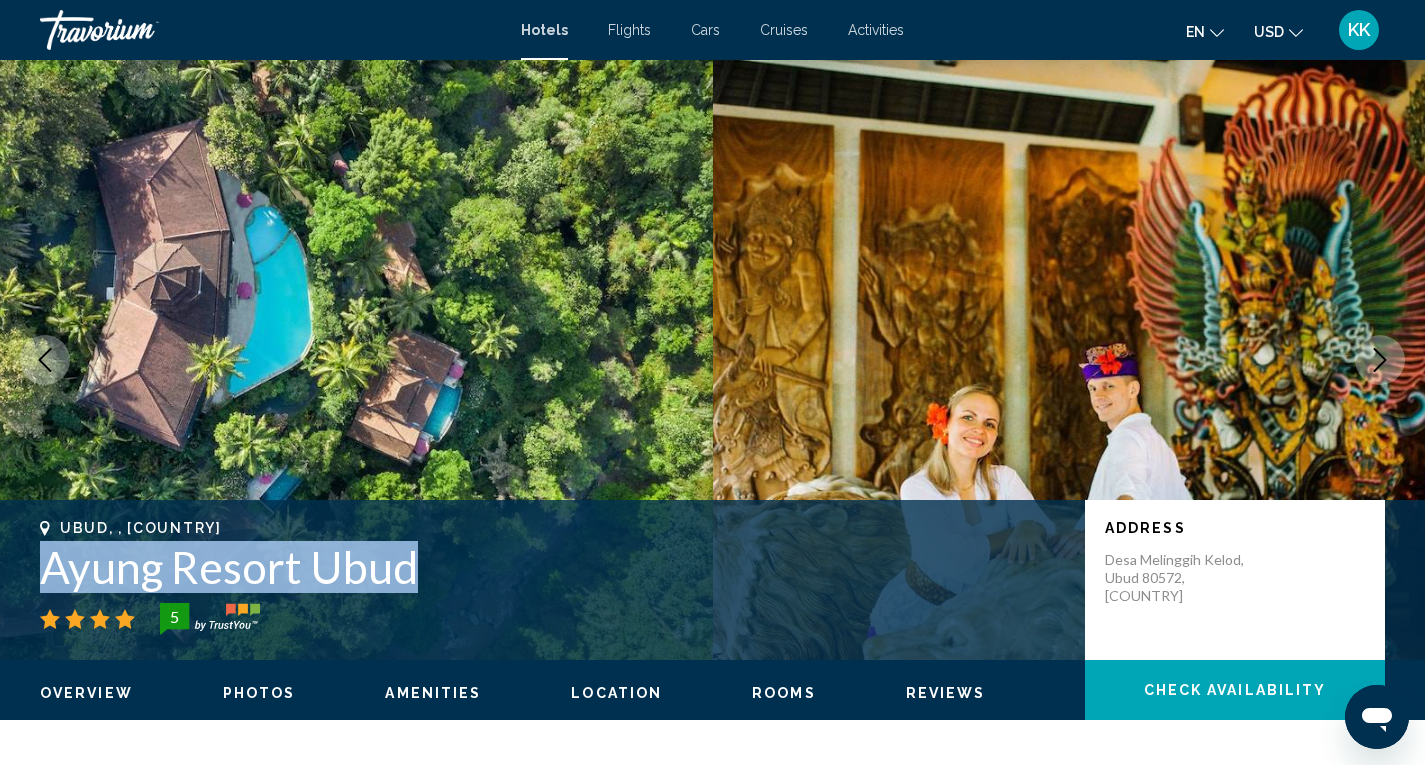 drag, startPoint x: 433, startPoint y: 569, endPoint x: 43, endPoint y: 583, distance: 390.2512 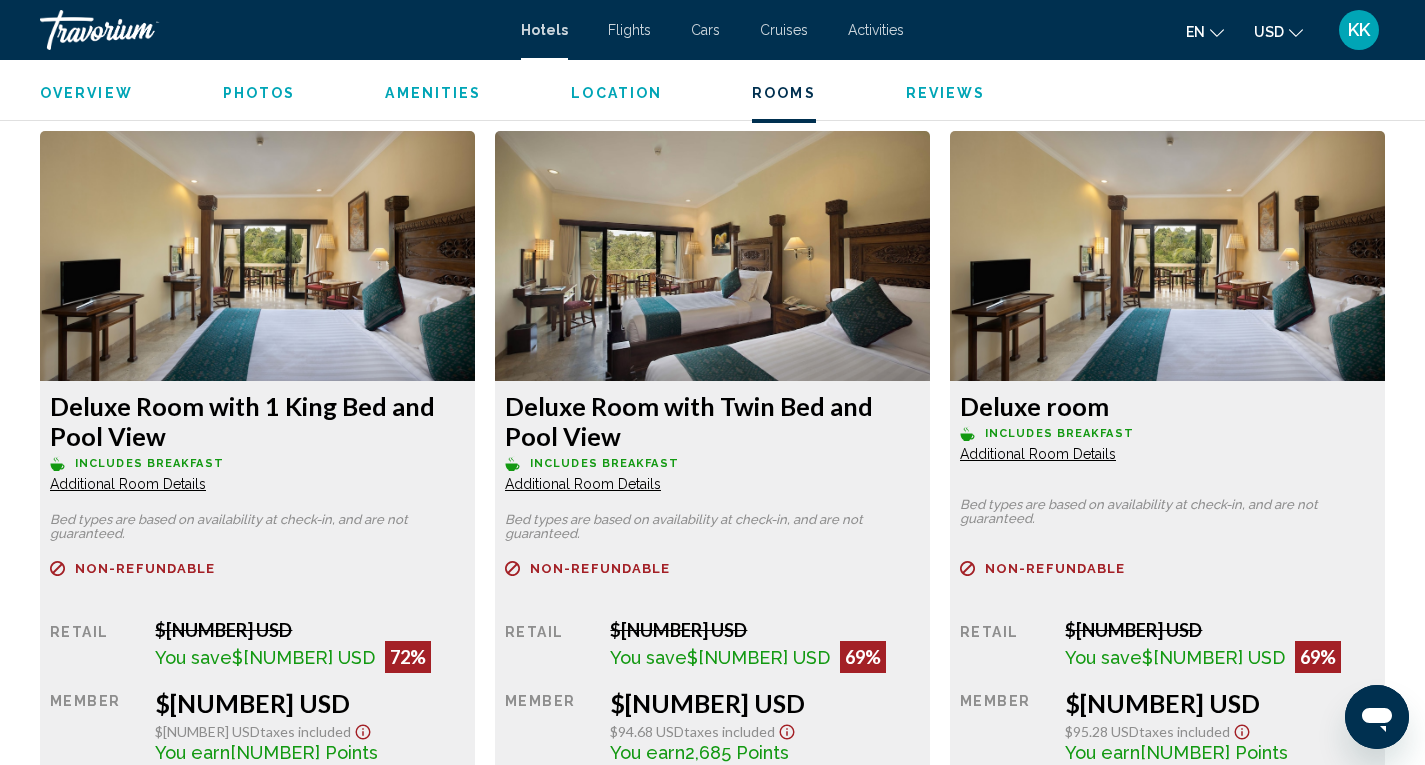 scroll, scrollTop: 2801, scrollLeft: 0, axis: vertical 